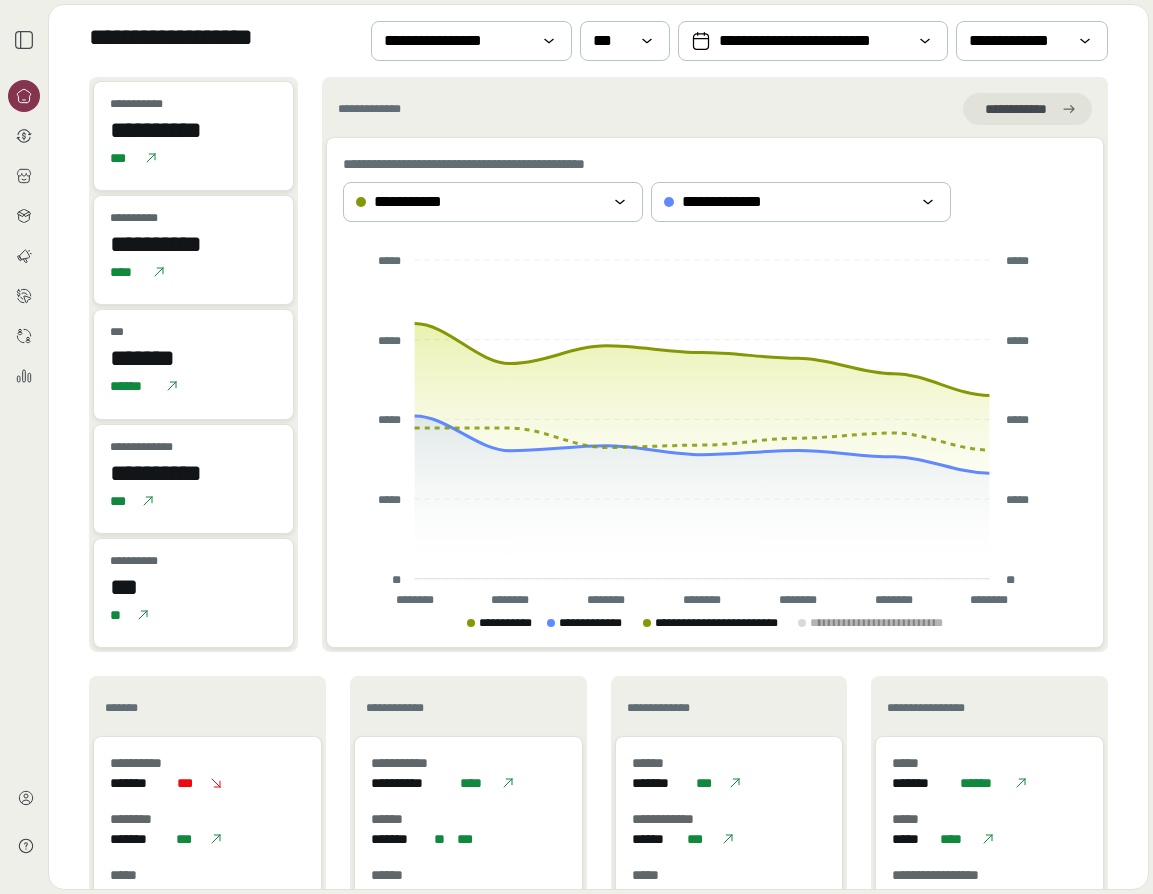 scroll, scrollTop: 0, scrollLeft: 0, axis: both 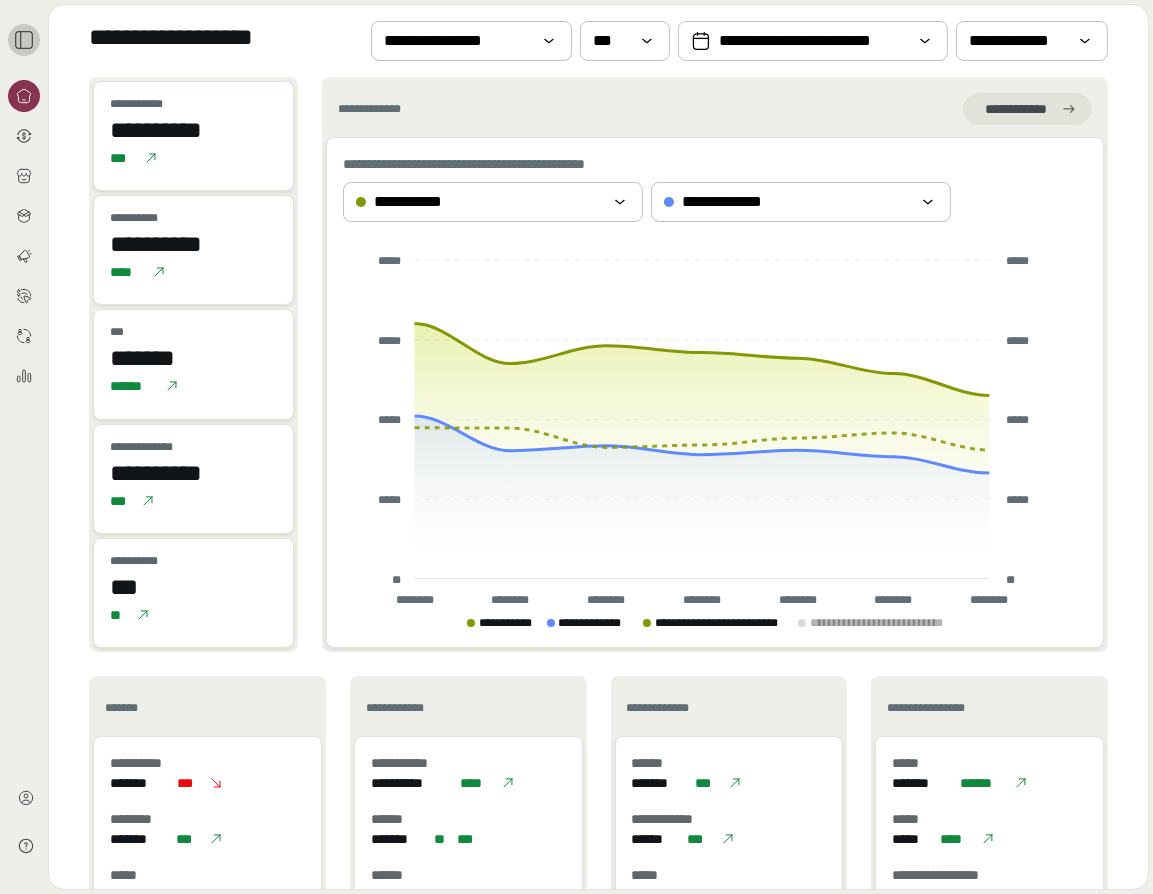 click 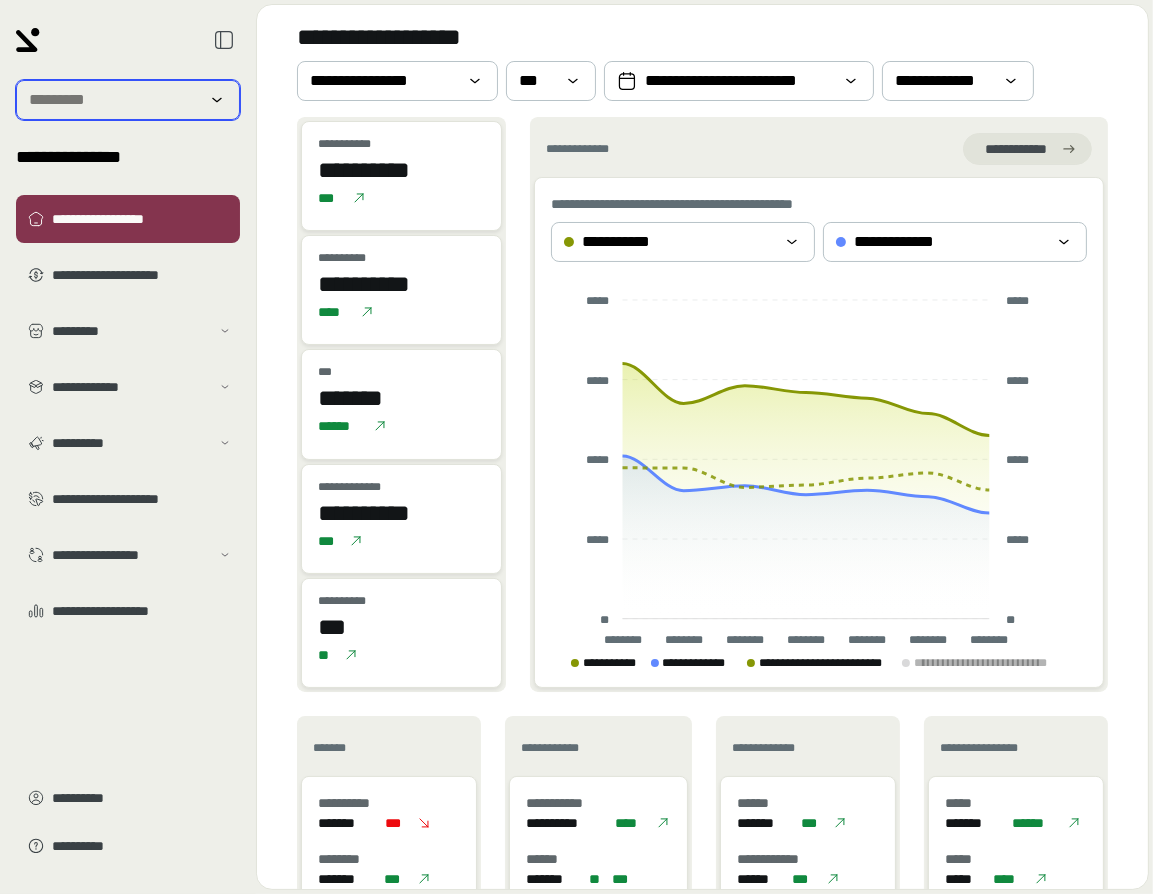 click at bounding box center [114, 100] 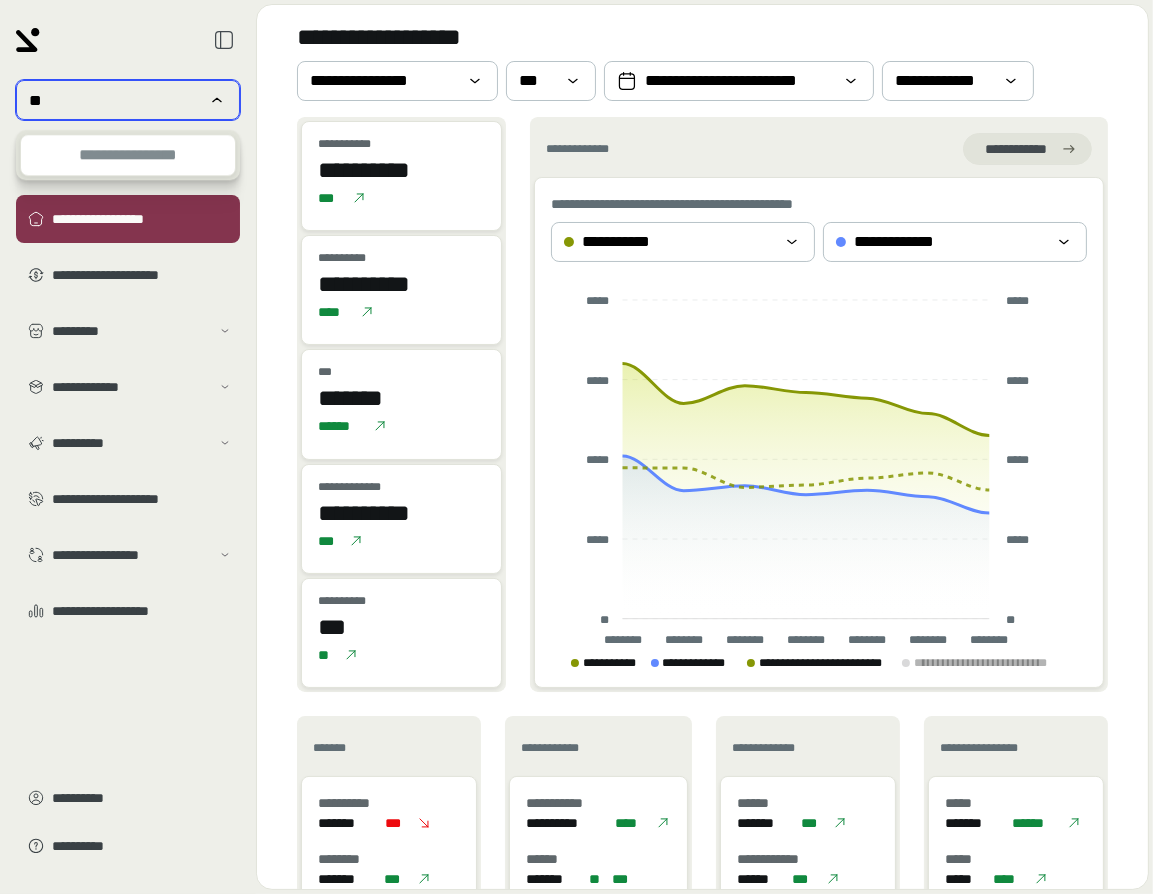 type on "*" 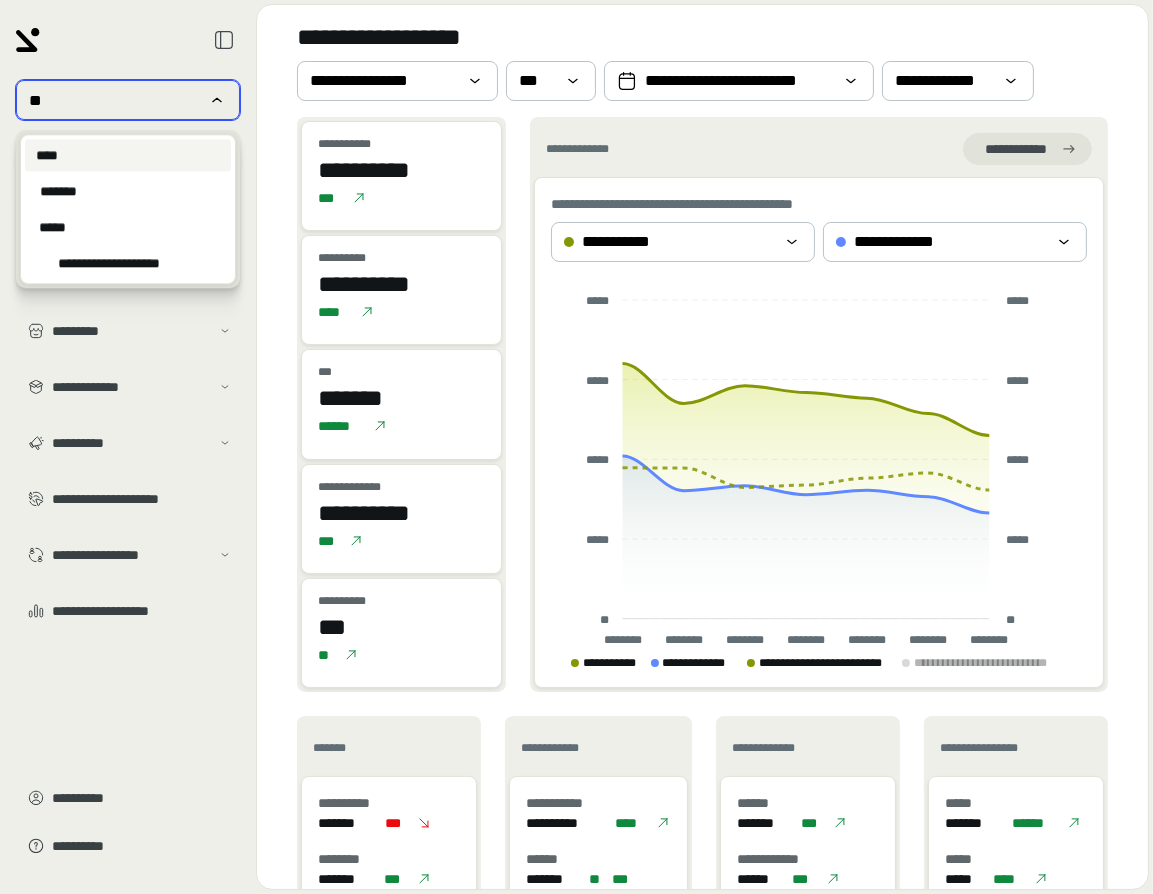 type on "**" 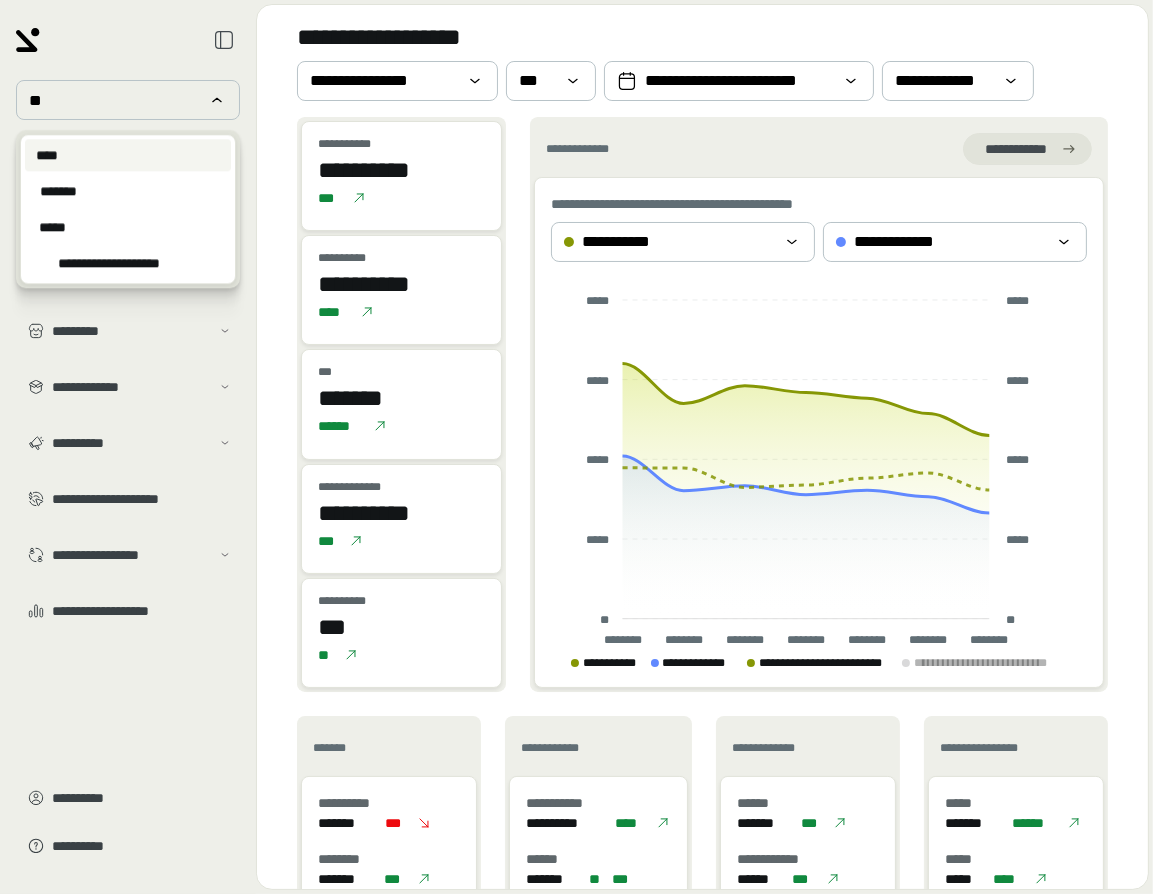 click on "****" at bounding box center [128, 155] 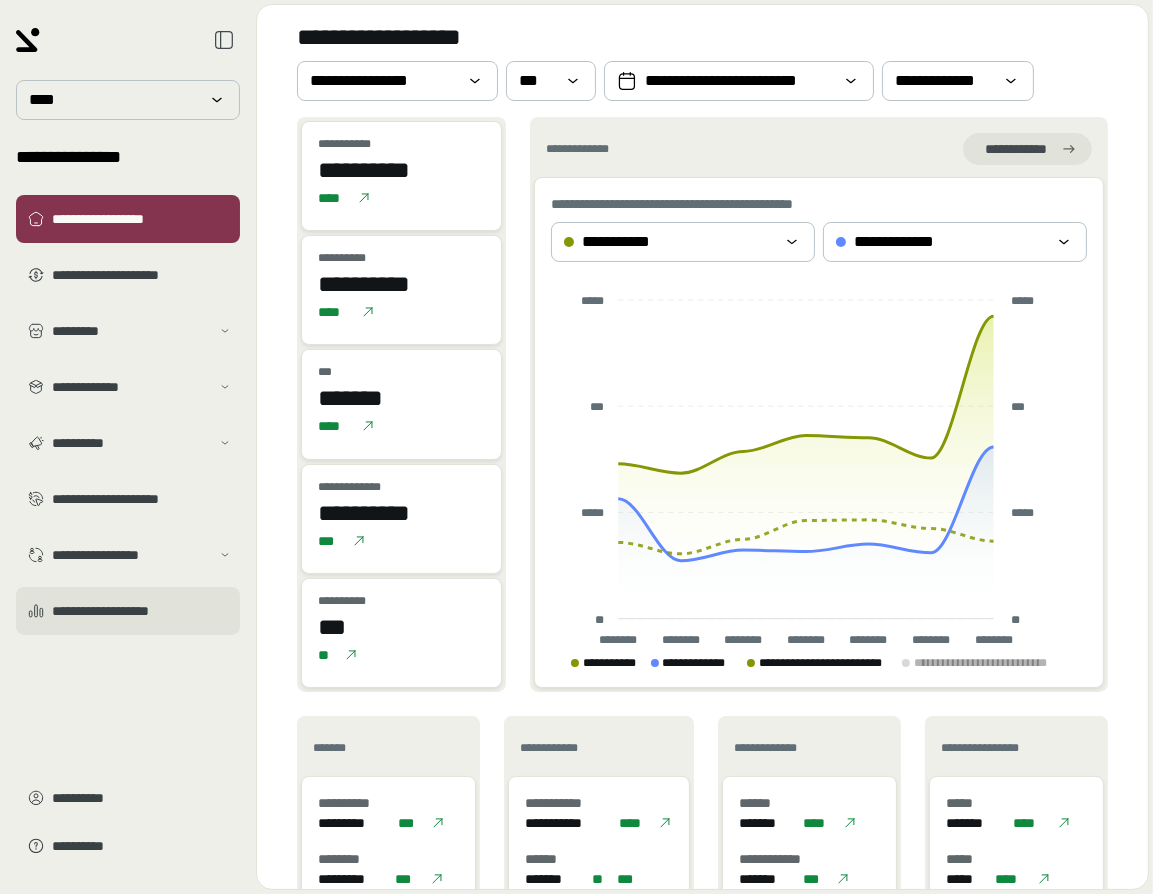 click on "**********" at bounding box center [142, 611] 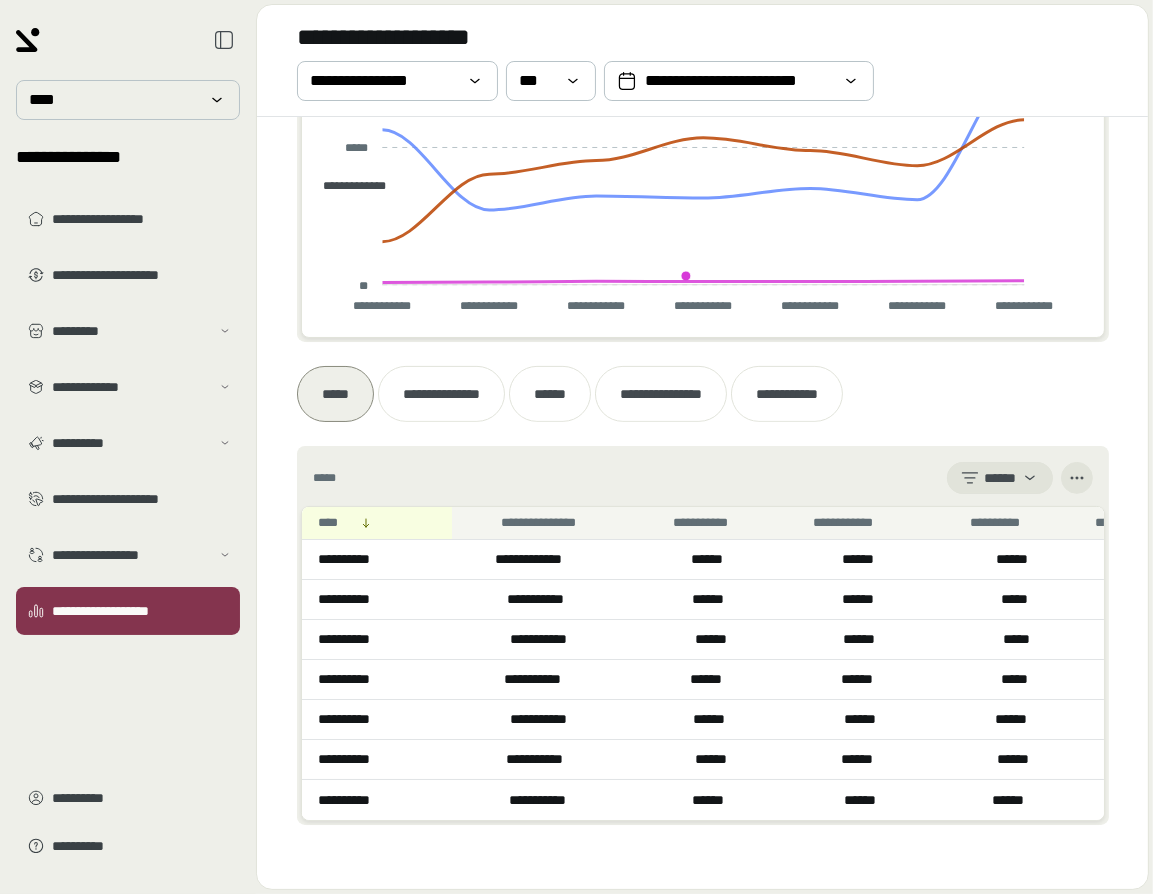 scroll, scrollTop: 657, scrollLeft: 0, axis: vertical 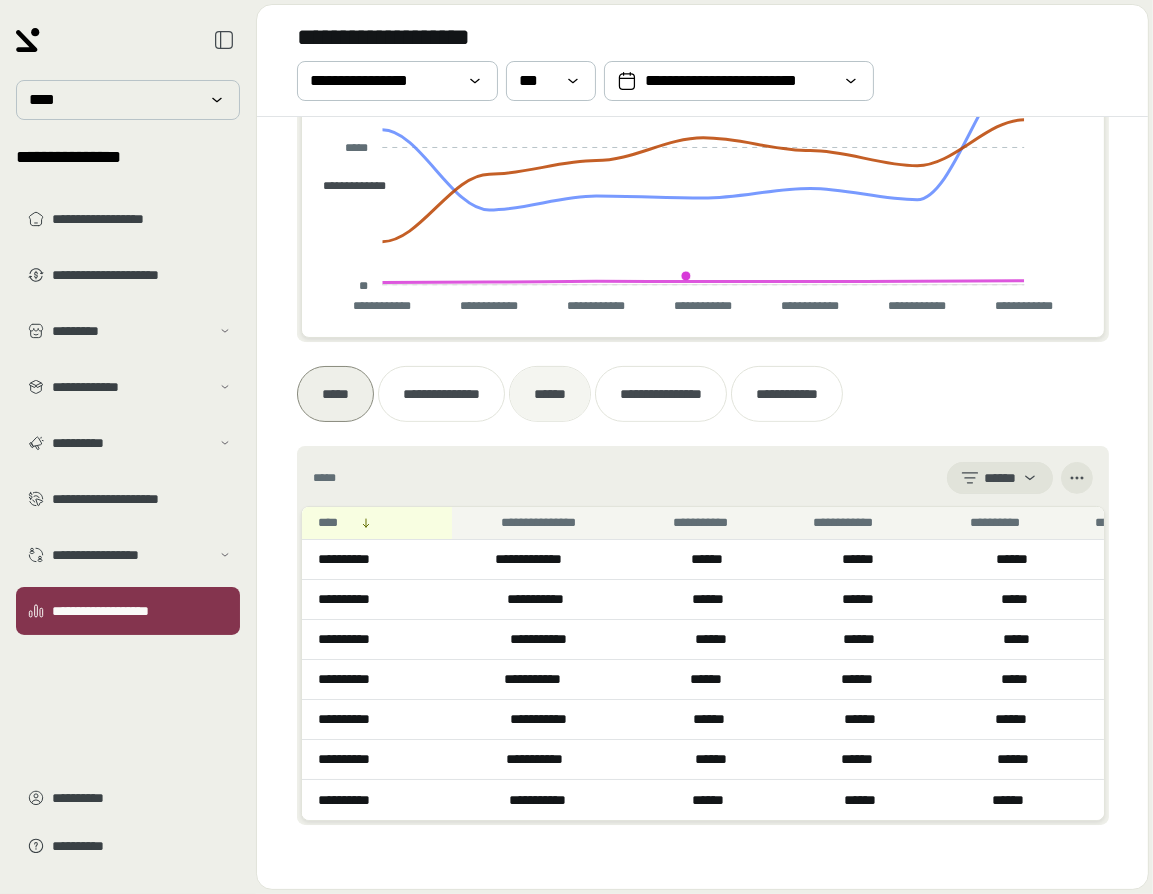 click on "******" at bounding box center [550, 394] 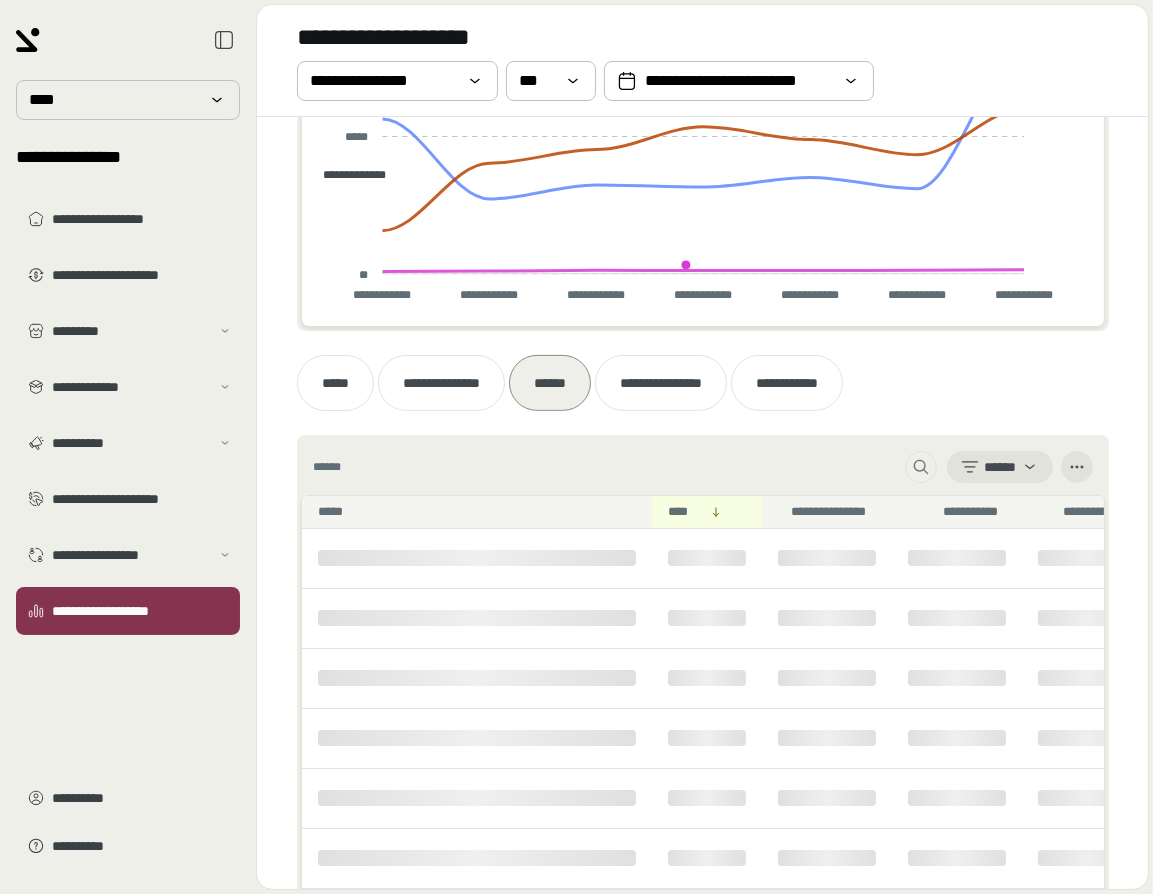 click on "**********" 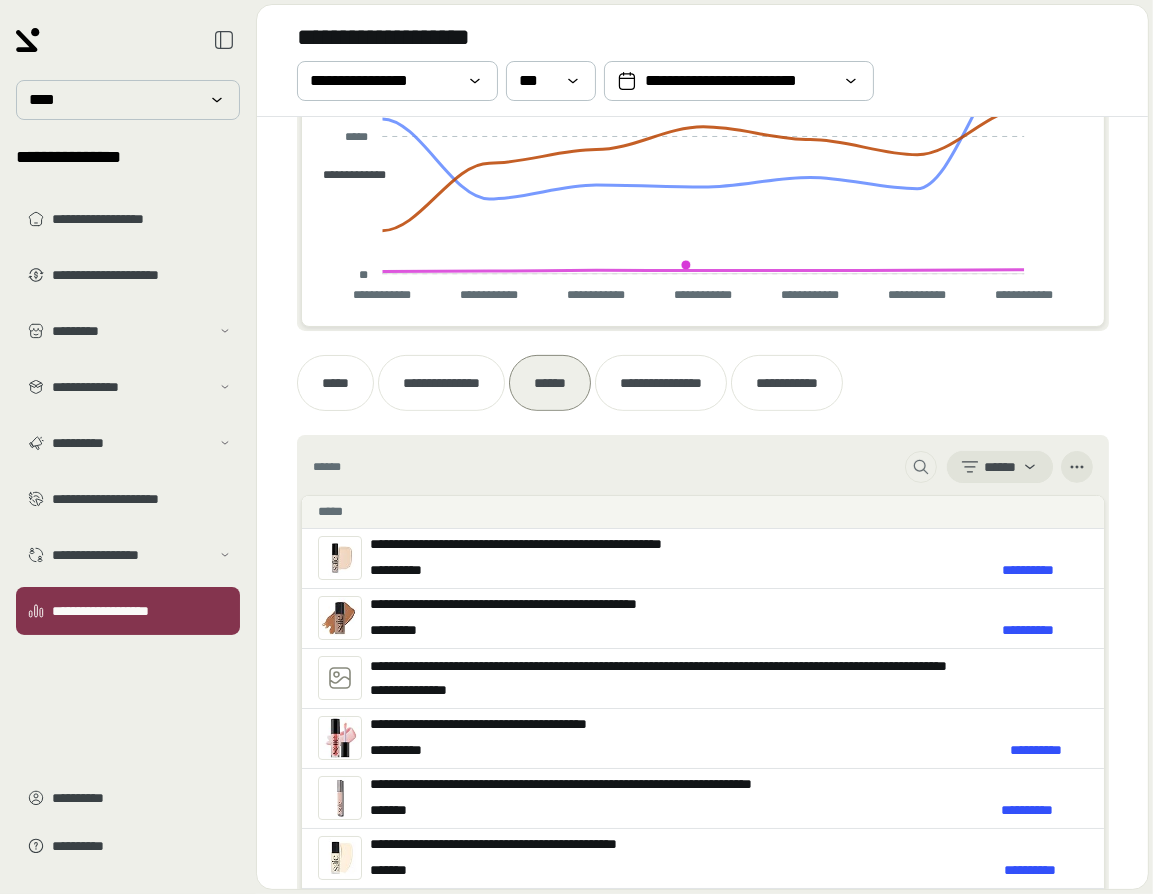 scroll, scrollTop: 857, scrollLeft: 0, axis: vertical 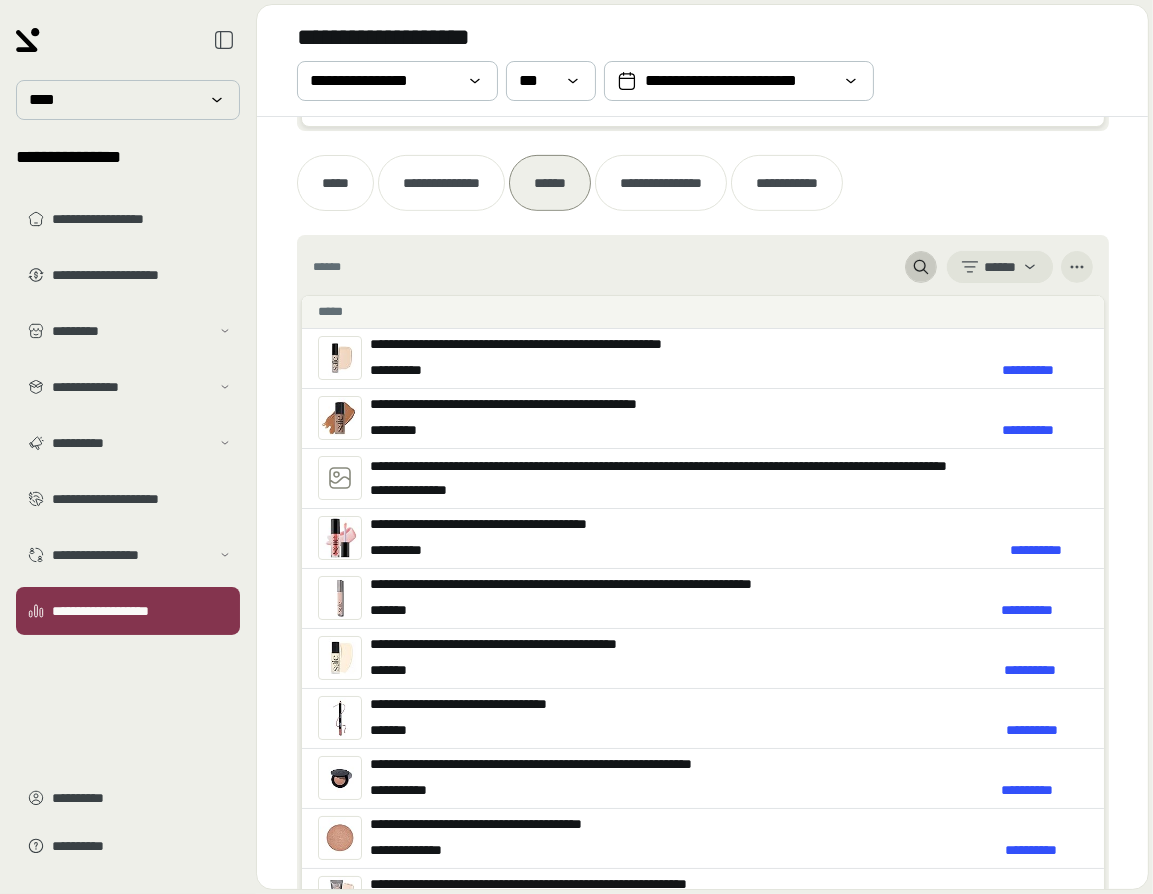 click at bounding box center (921, 267) 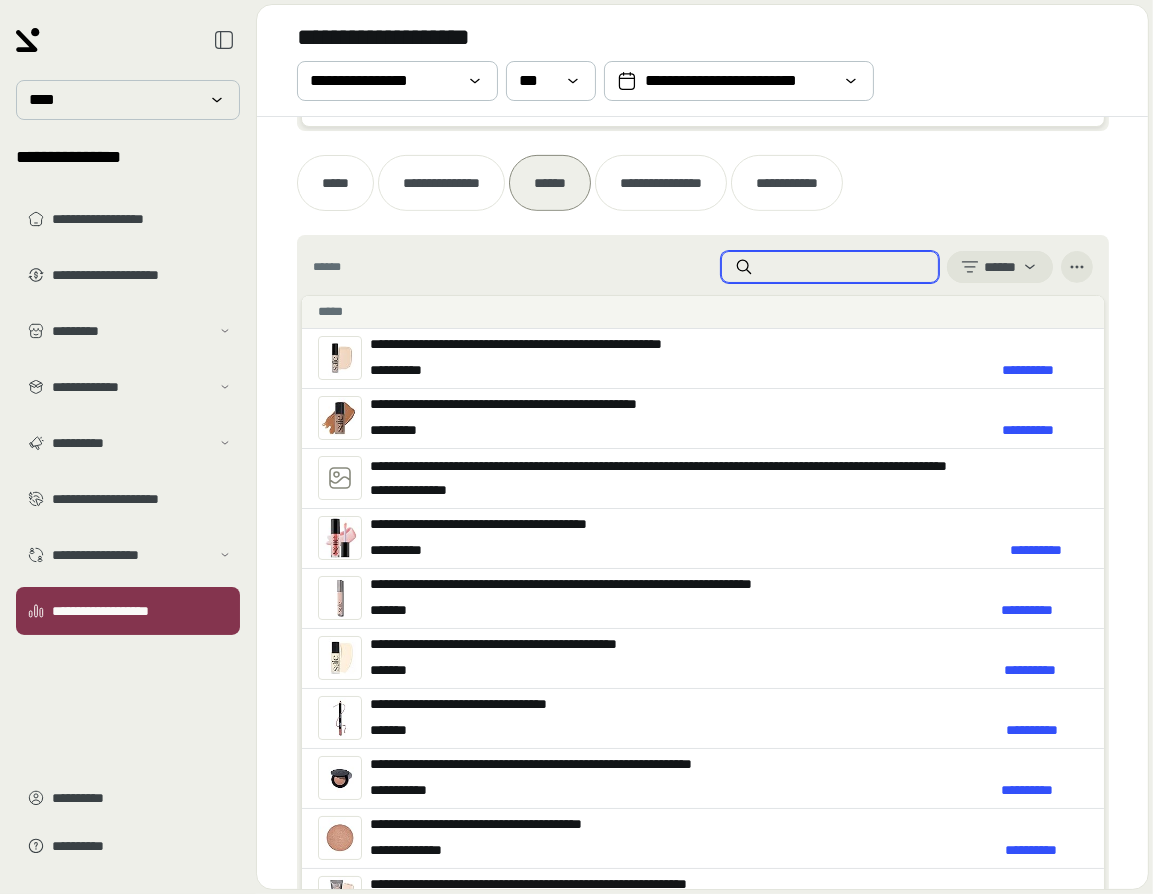 paste on "********" 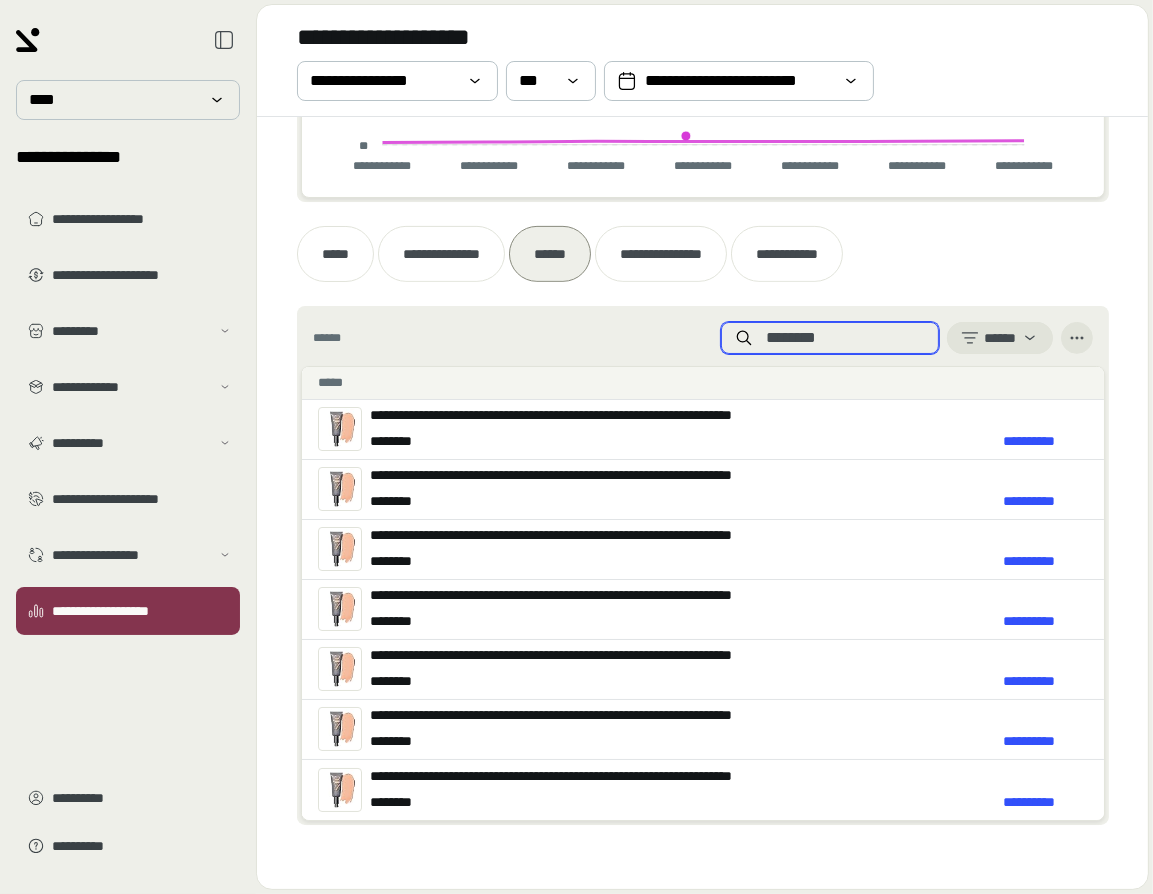 scroll, scrollTop: 797, scrollLeft: 0, axis: vertical 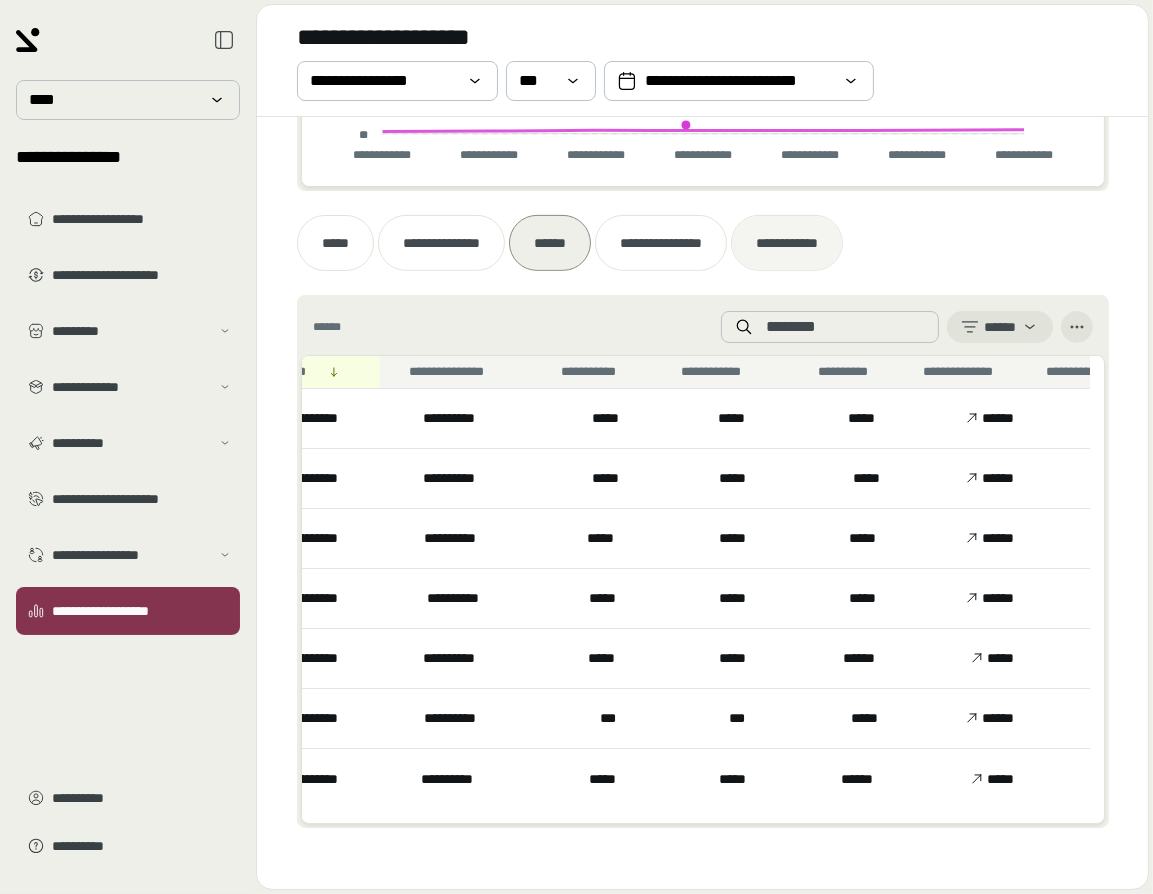 click on "**********" at bounding box center [787, 243] 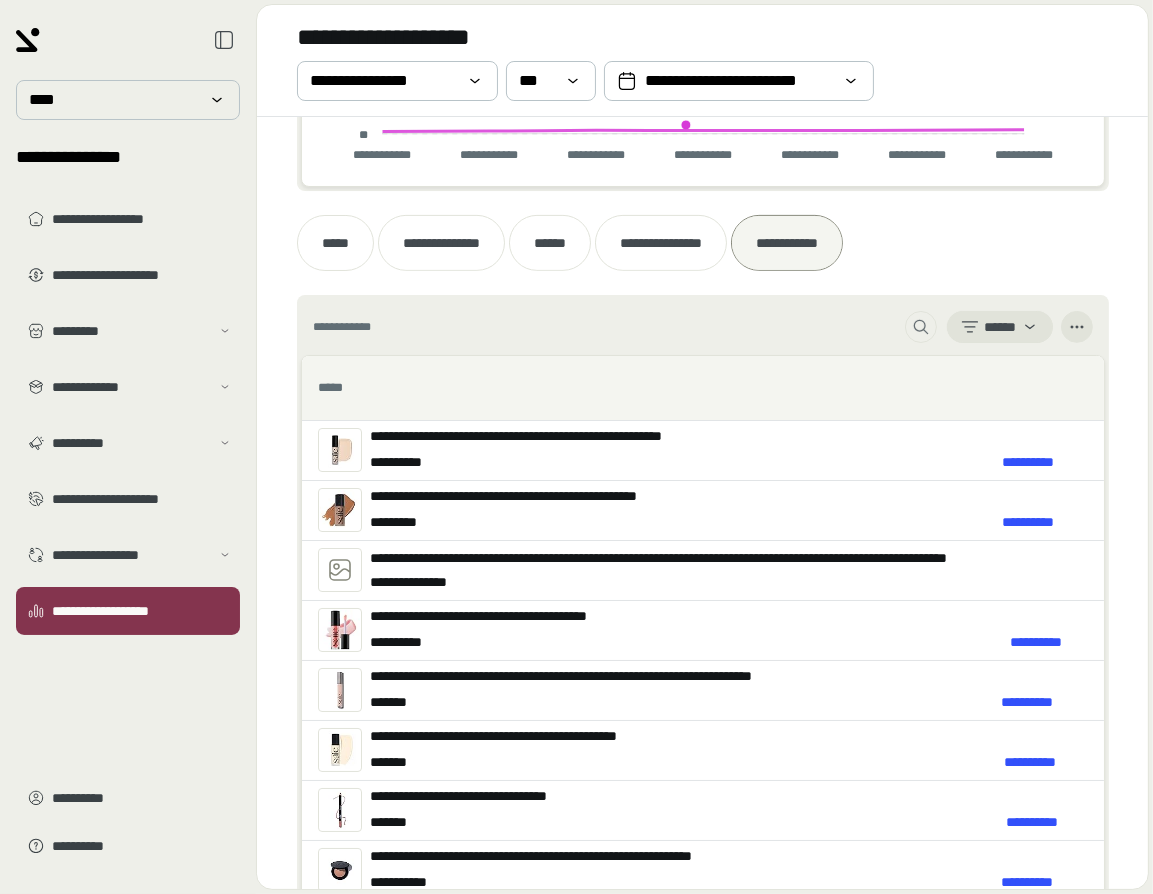 scroll, scrollTop: 797, scrollLeft: 0, axis: vertical 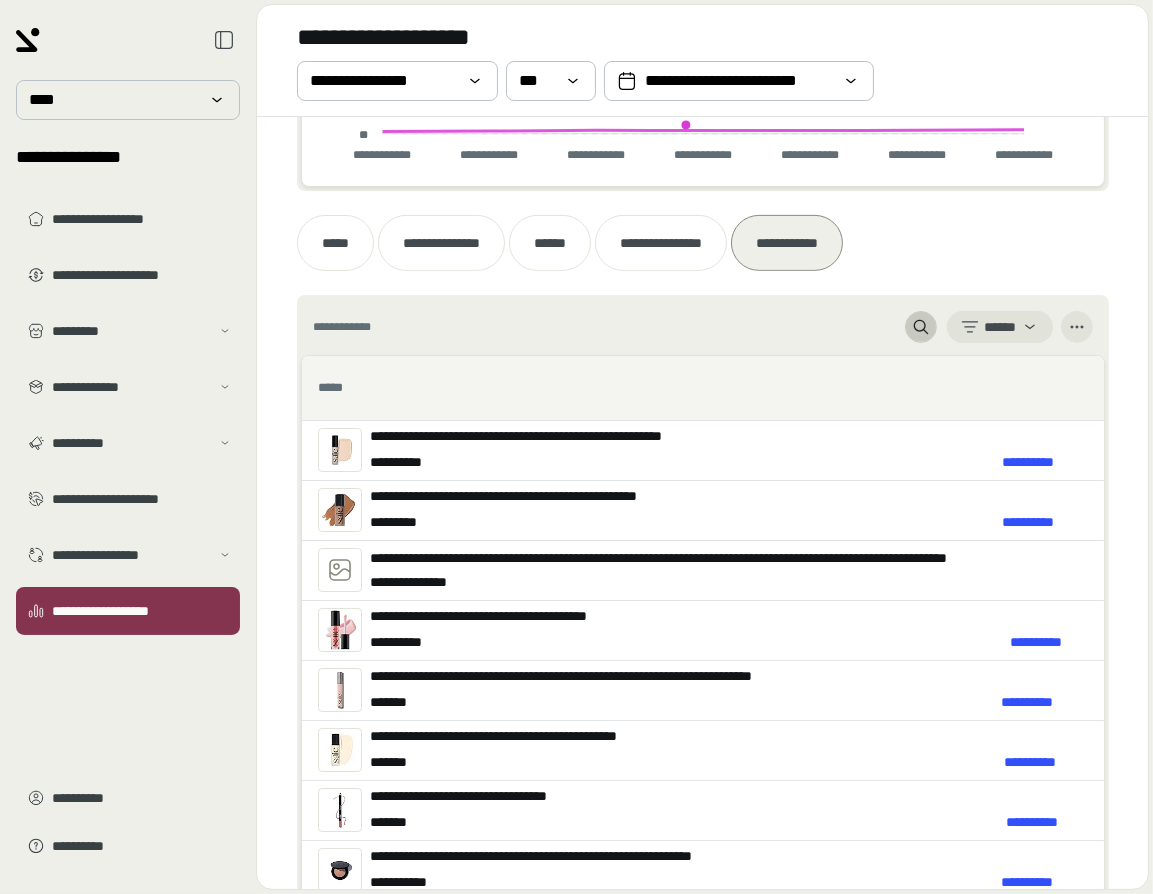 click 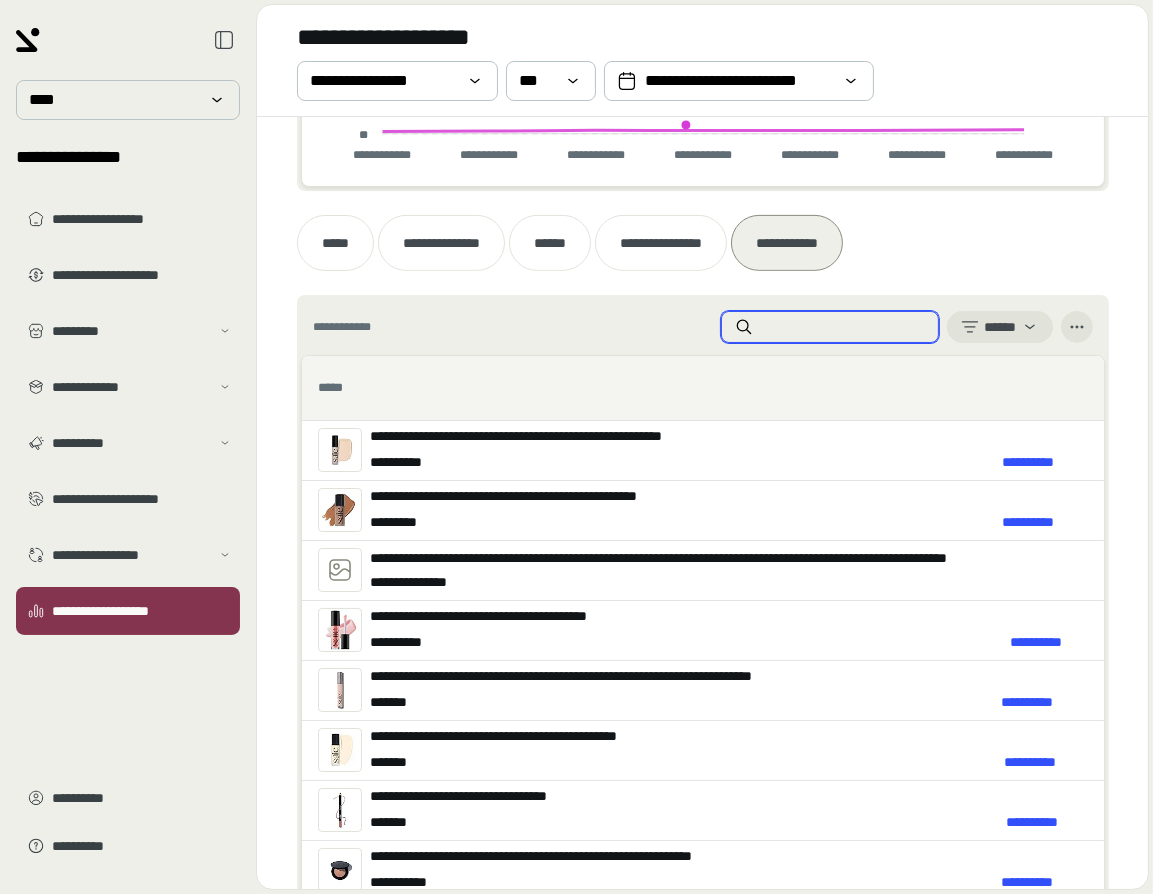 paste on "********" 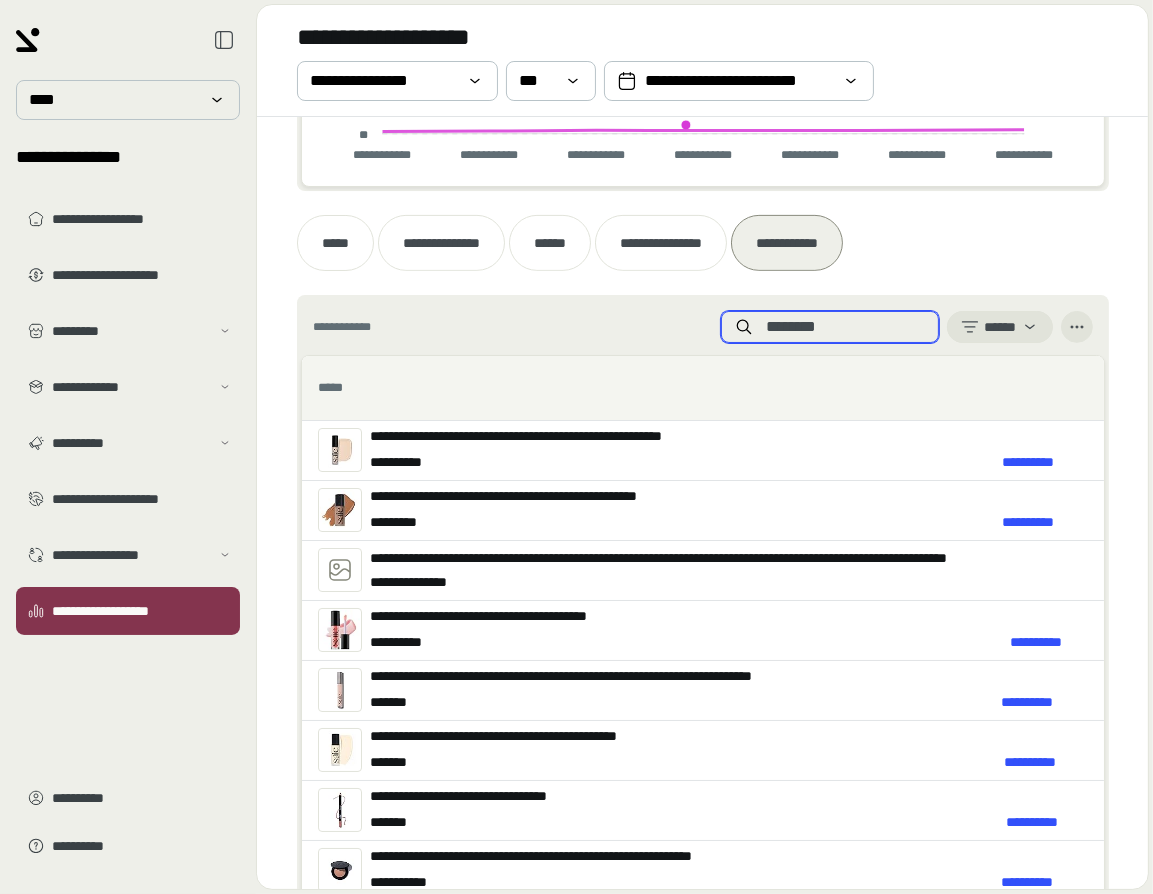 scroll, scrollTop: 469, scrollLeft: 0, axis: vertical 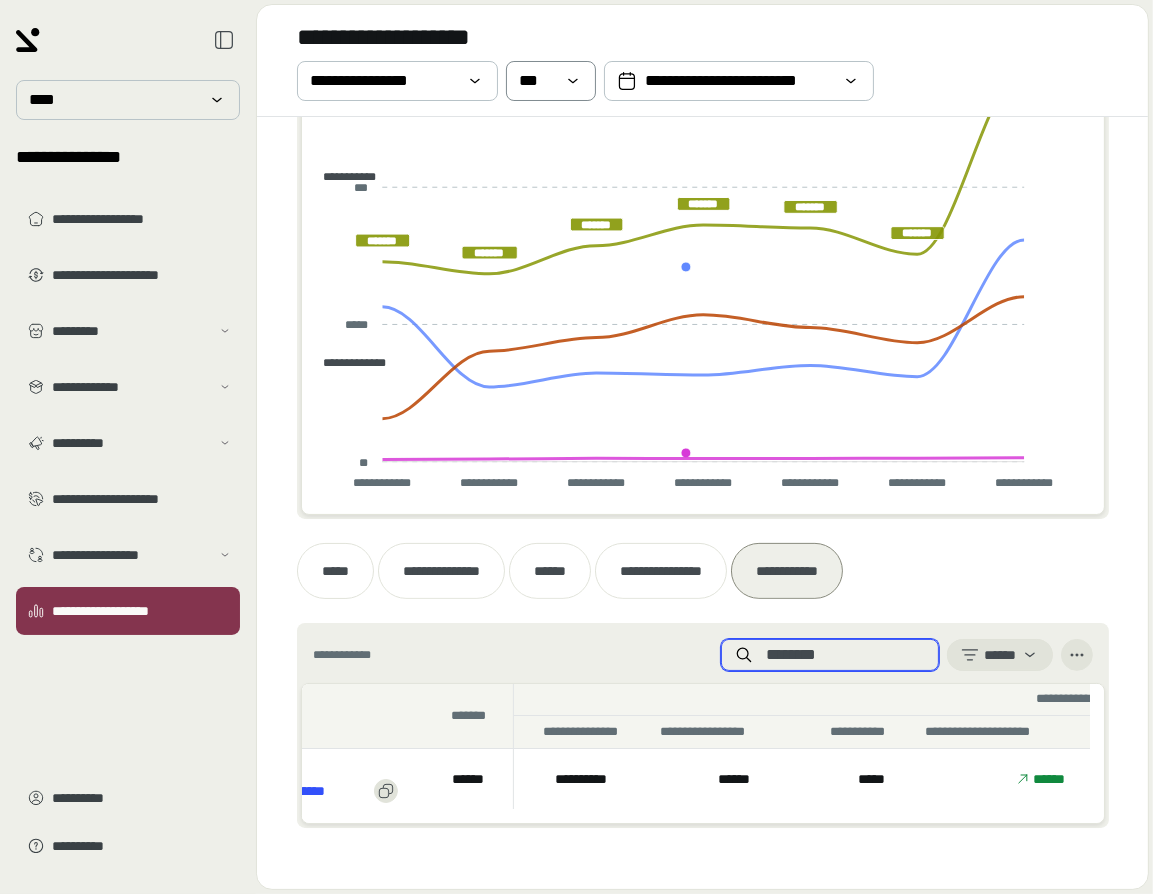 type on "********" 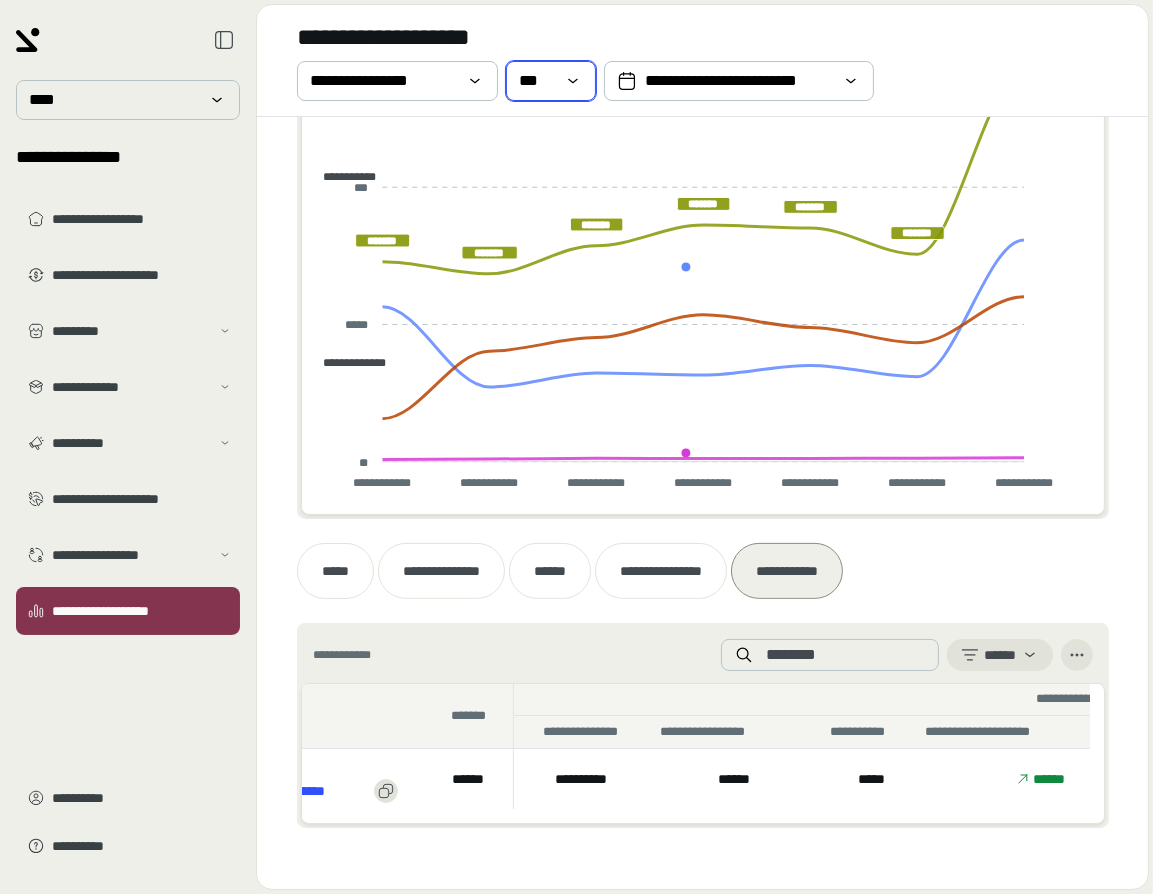 click 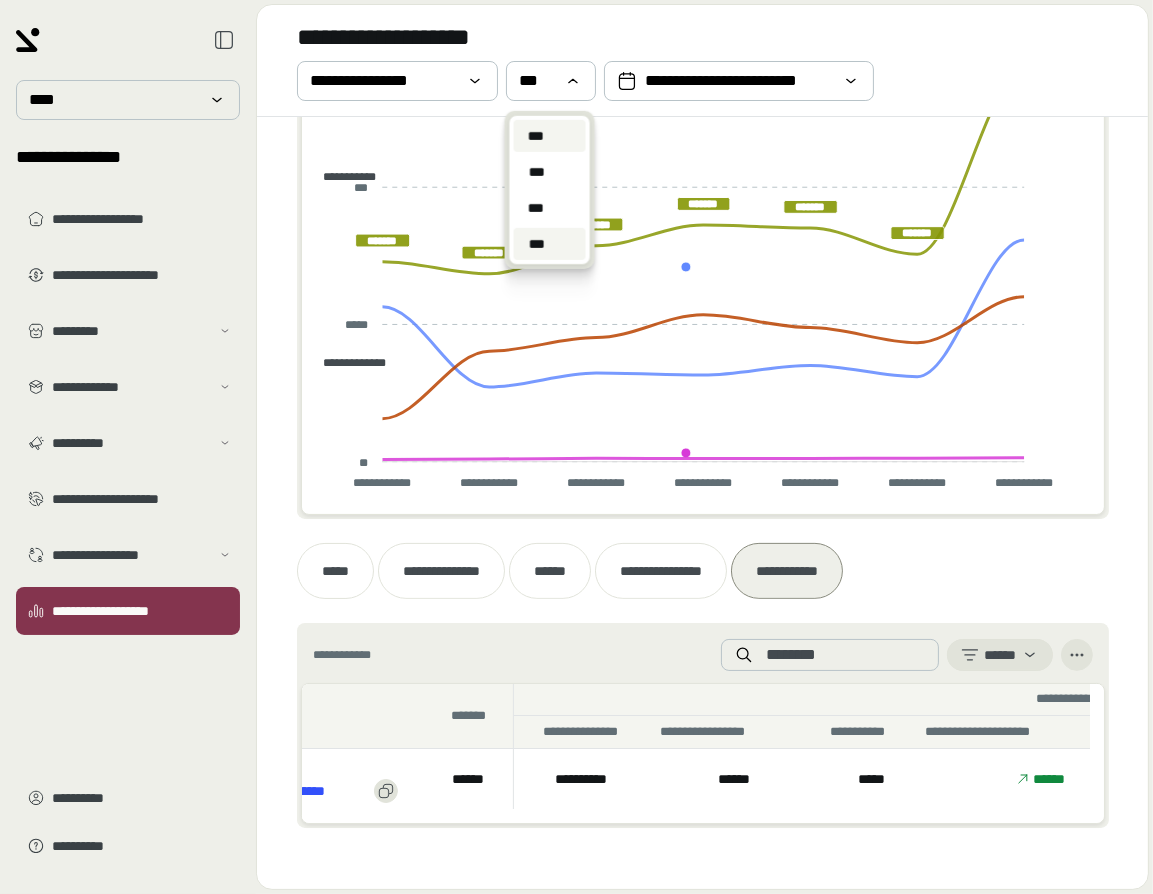 click on "***" at bounding box center (550, 136) 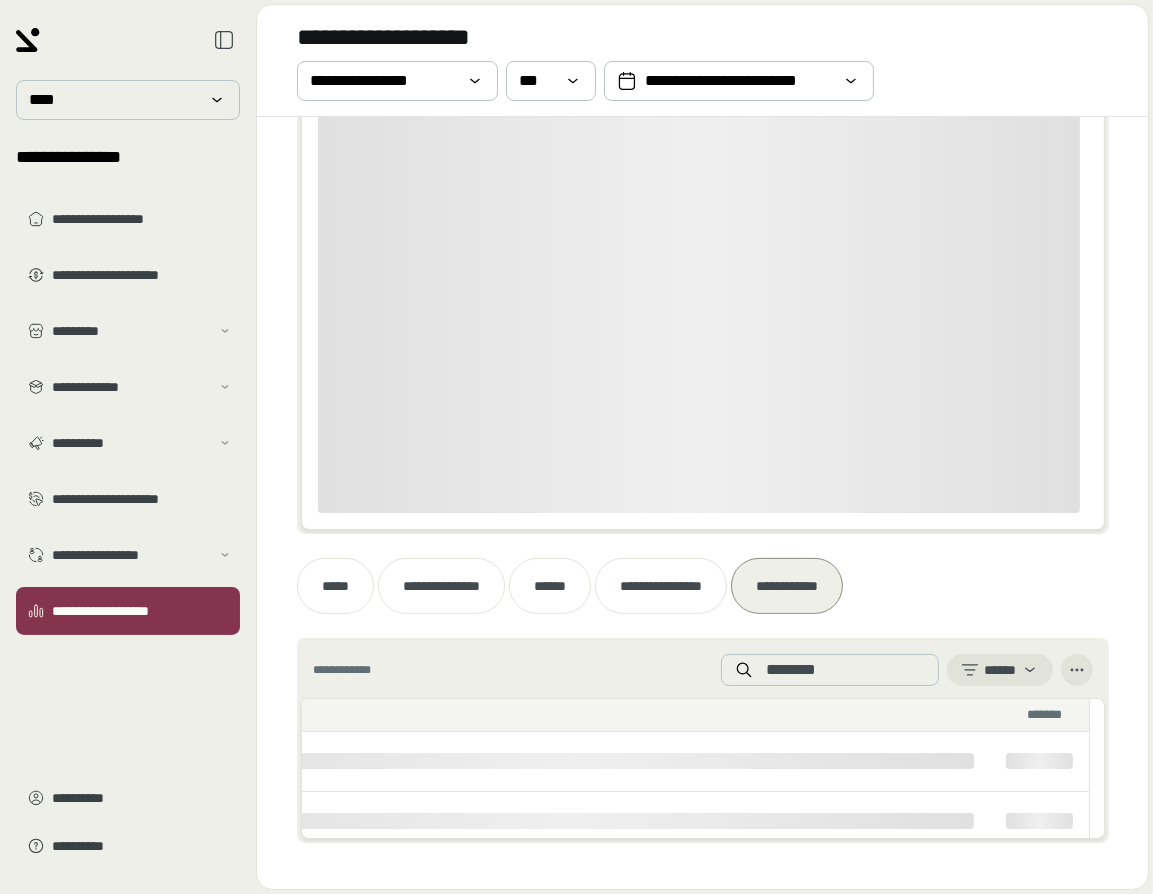 scroll, scrollTop: 0, scrollLeft: 154, axis: horizontal 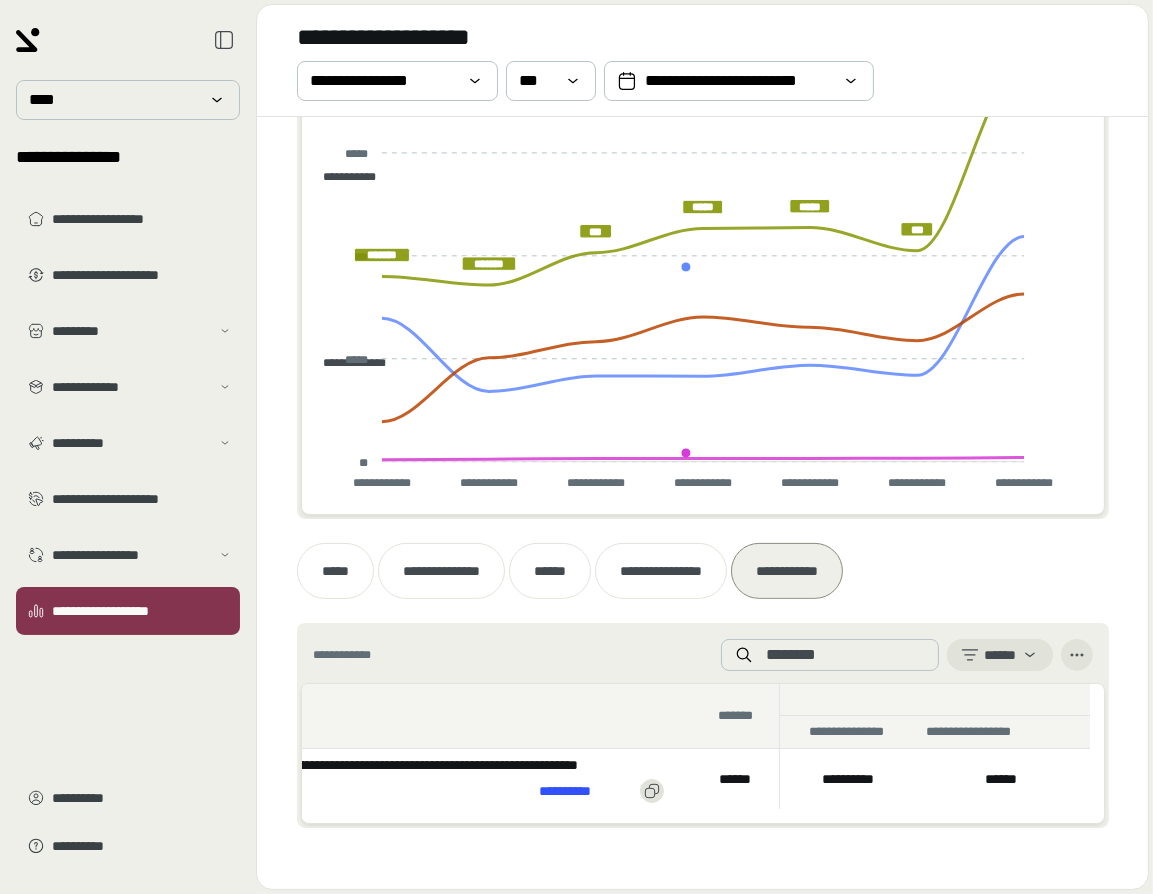 click on "**********" at bounding box center [703, 249] 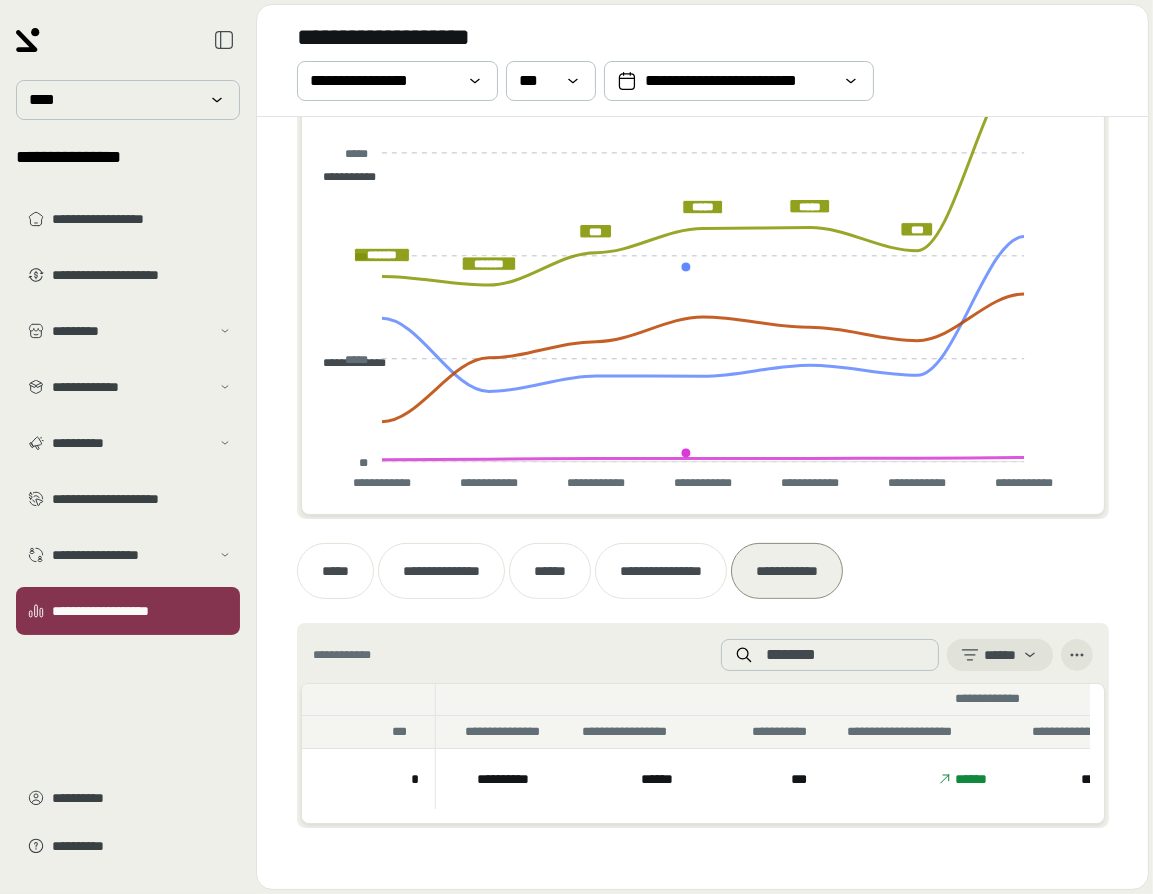 scroll, scrollTop: 0, scrollLeft: 1636, axis: horizontal 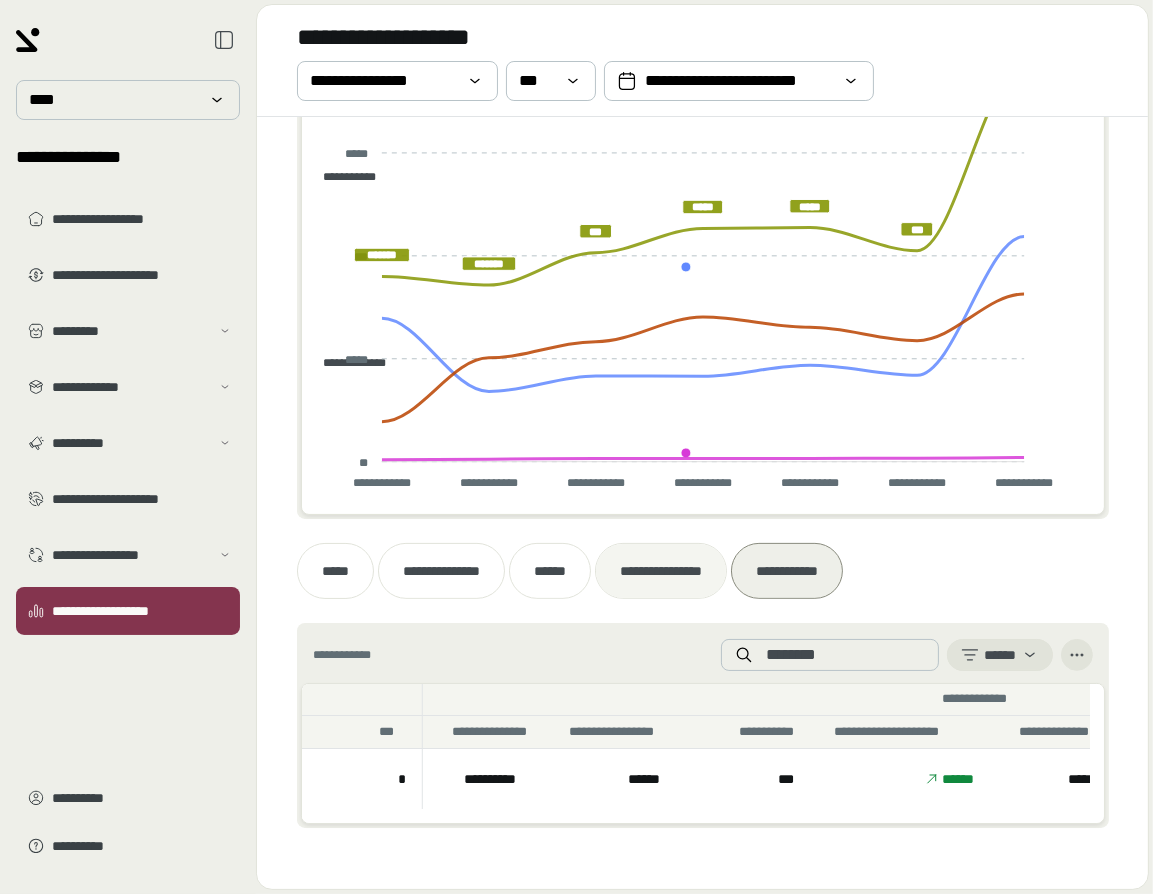 click at bounding box center (661, 571) 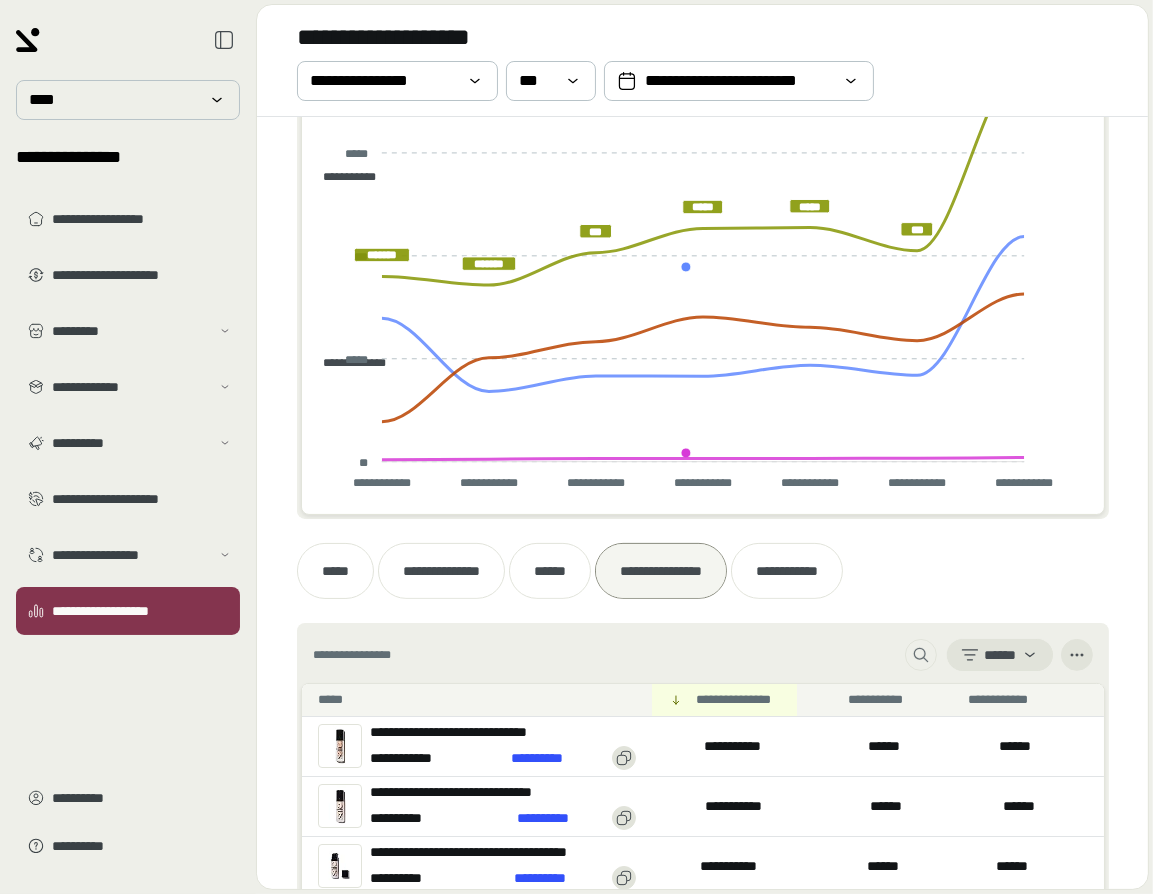 scroll, scrollTop: 569, scrollLeft: 0, axis: vertical 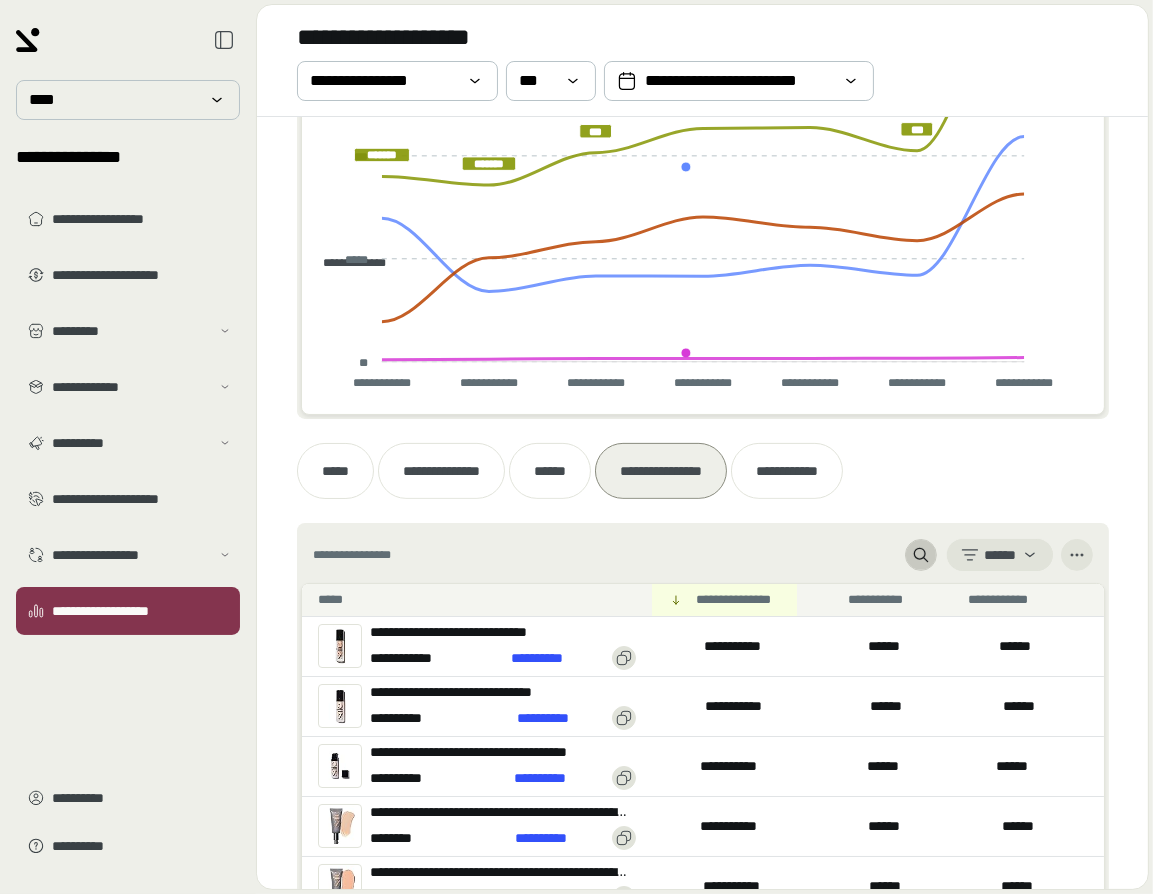 click 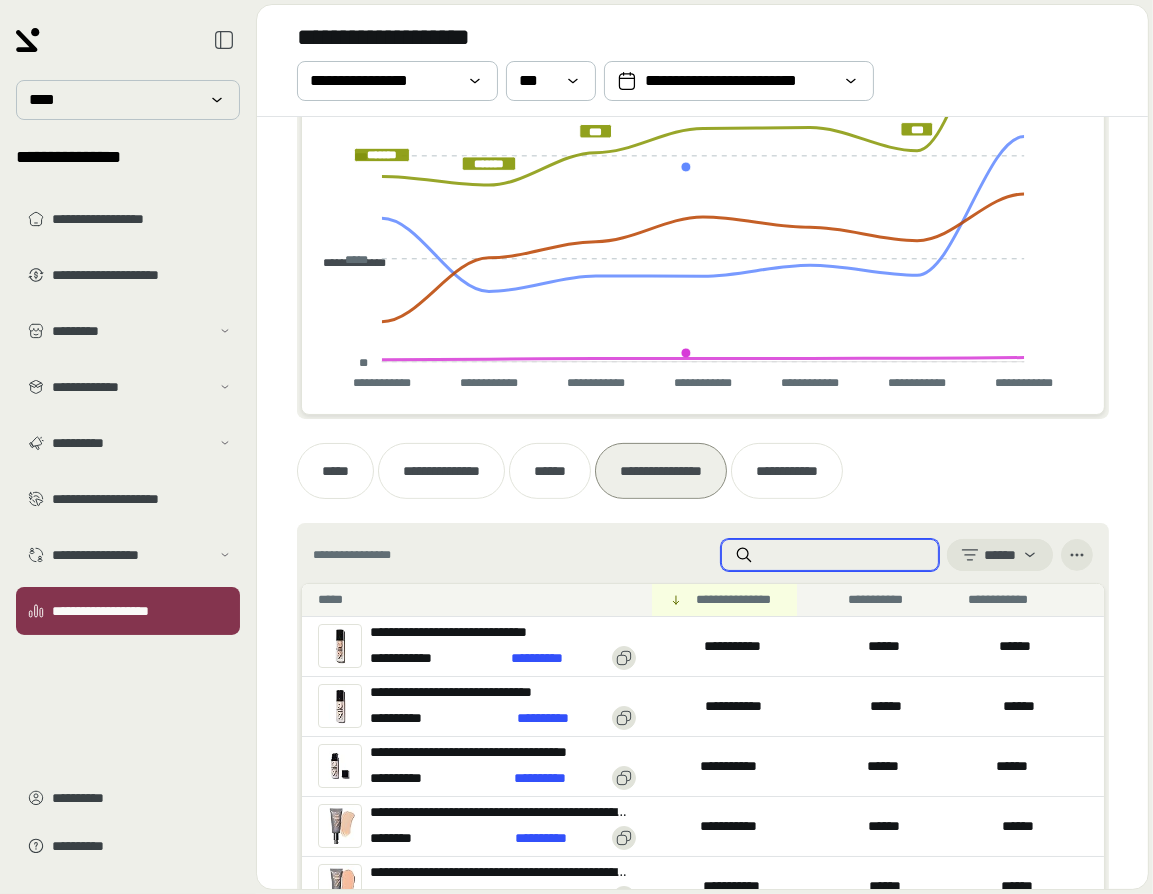 paste on "********" 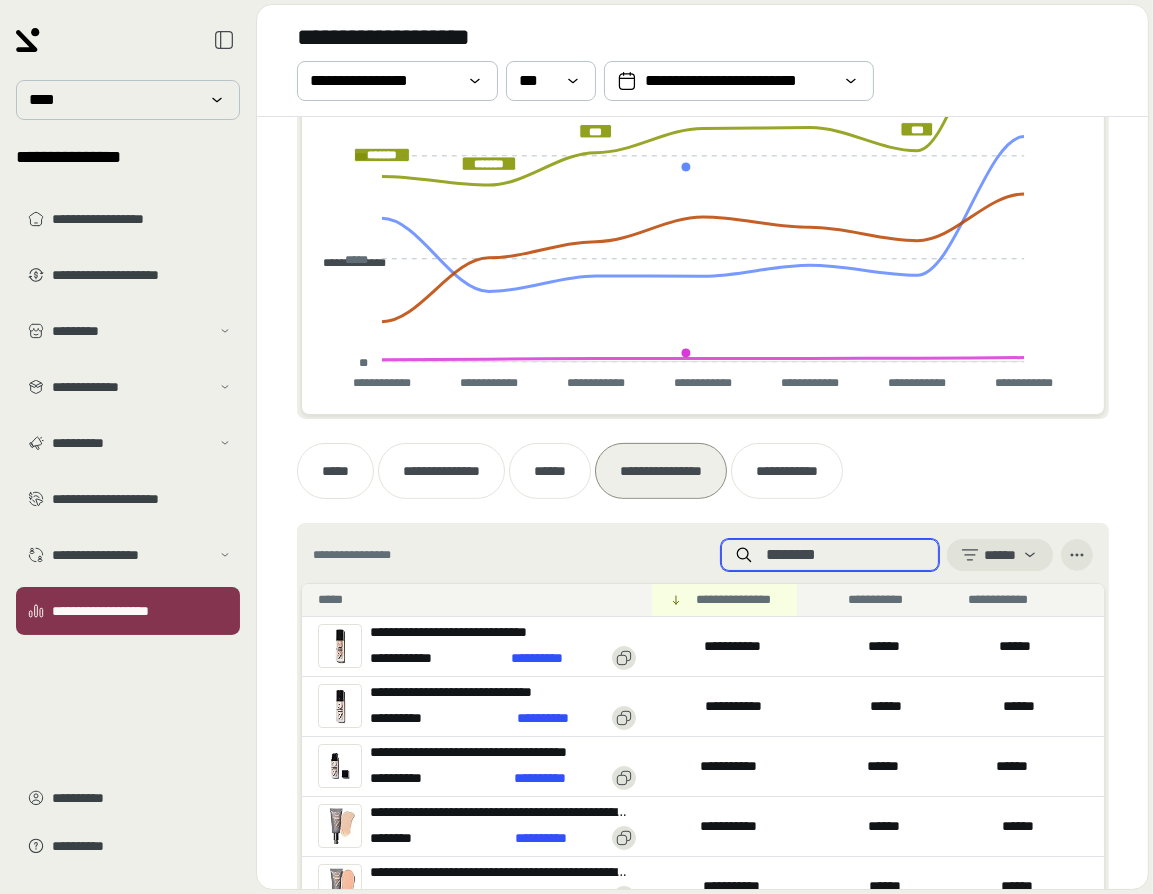 scroll, scrollTop: 437, scrollLeft: 0, axis: vertical 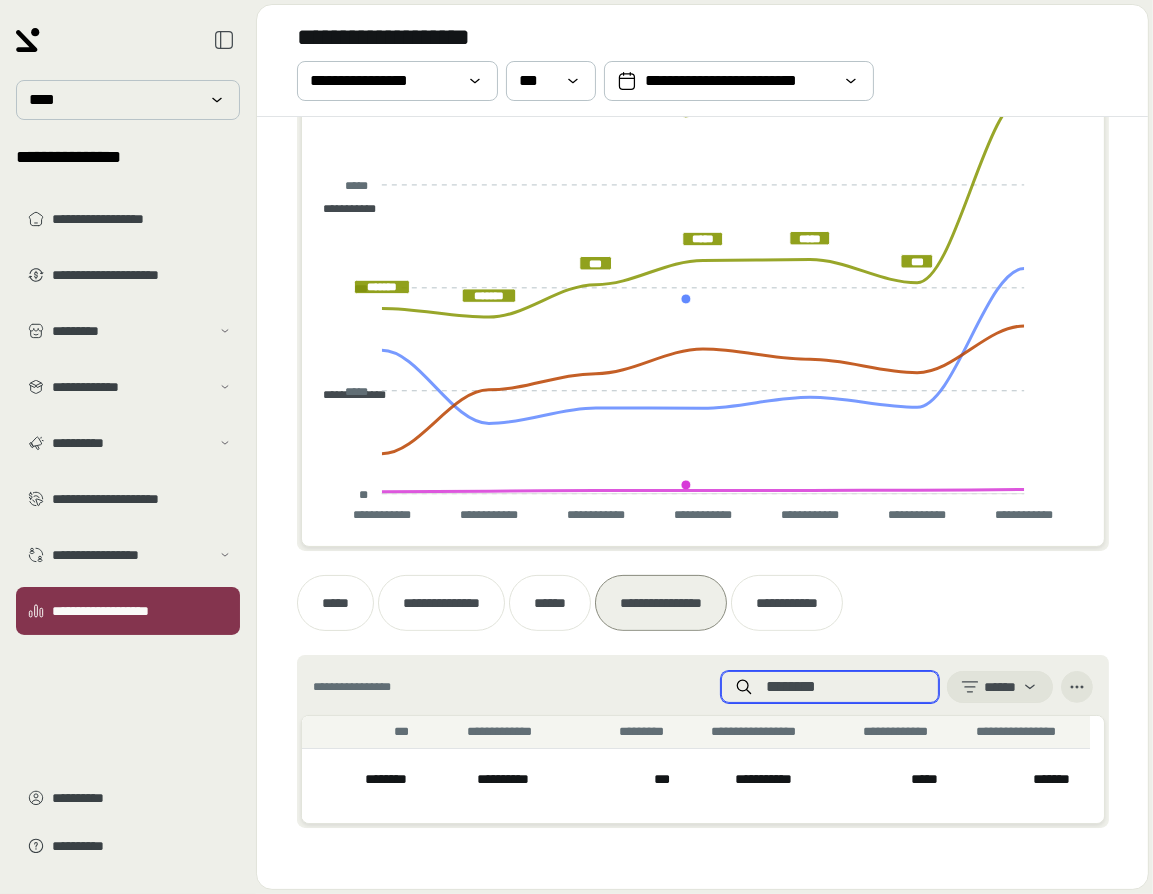 type on "********" 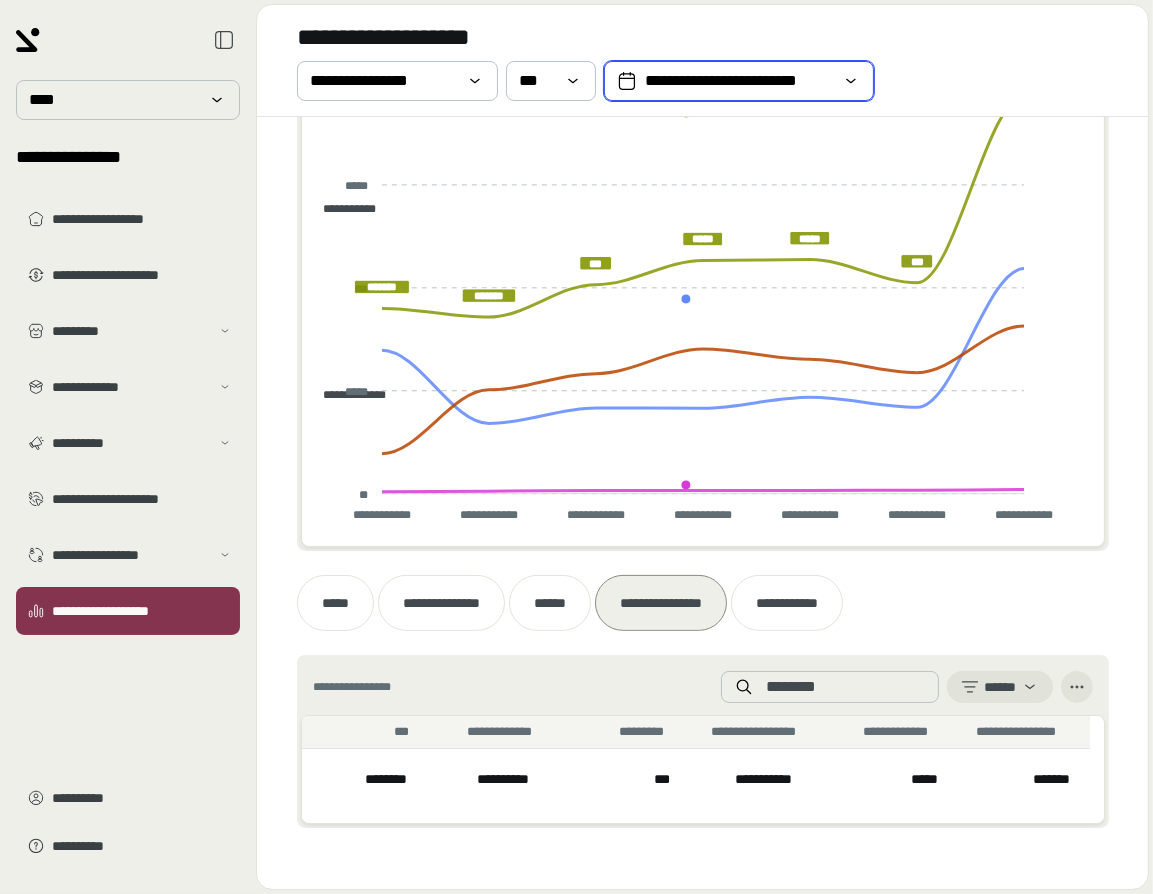 click on "**********" at bounding box center (739, 81) 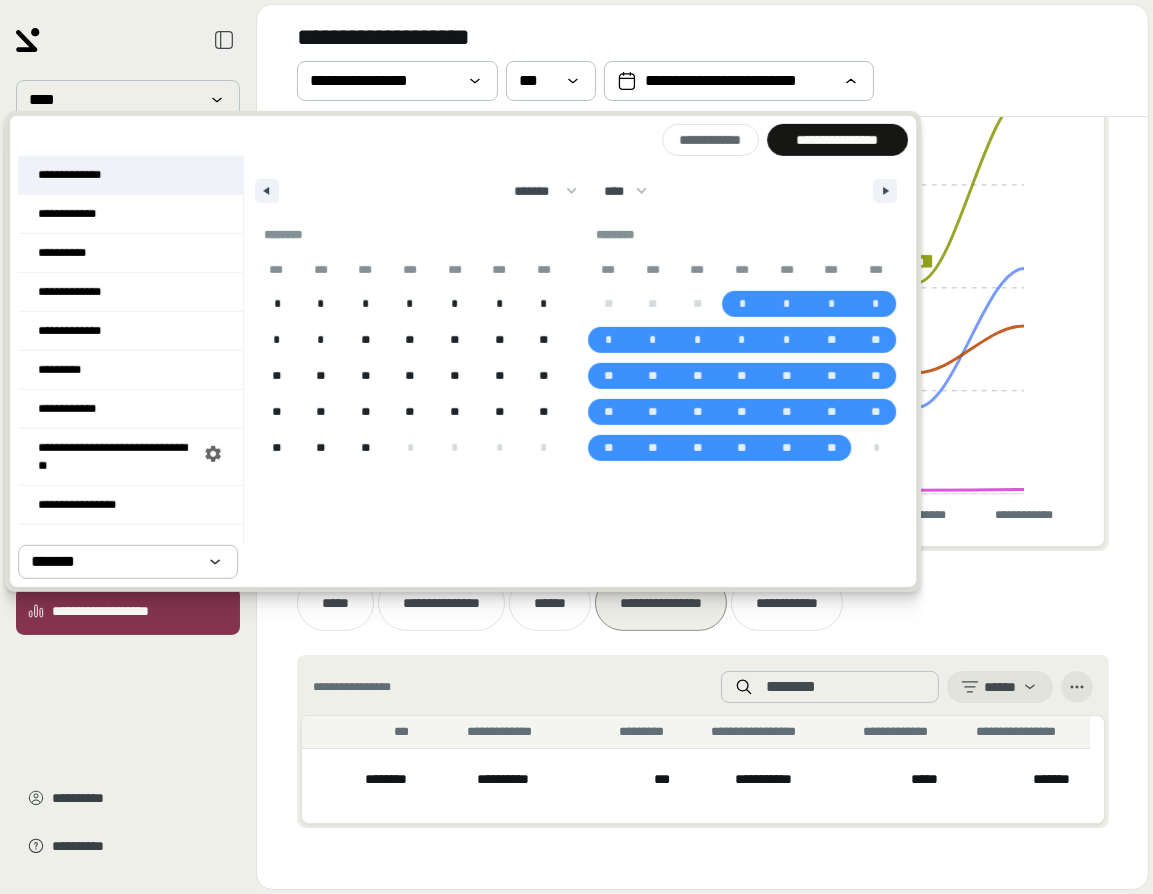 click on "**********" at bounding box center (130, 175) 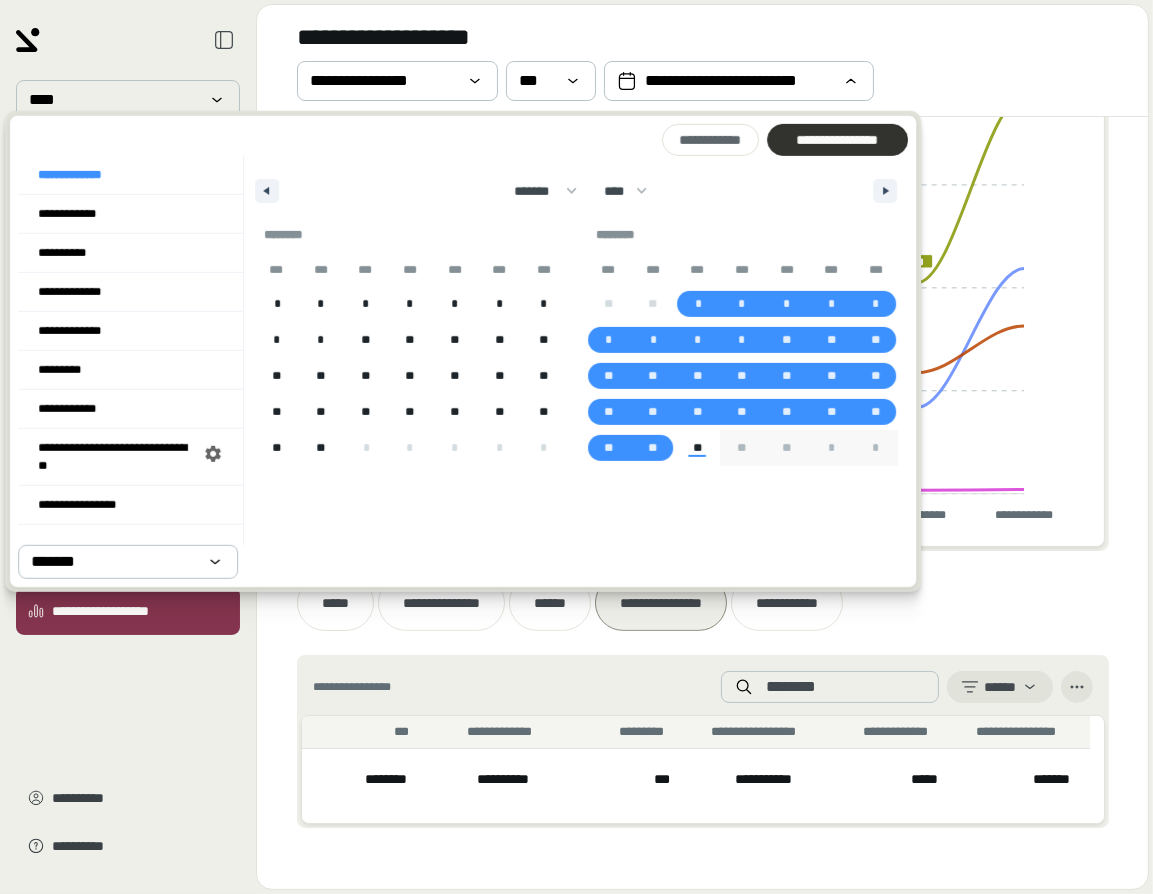 click on "**********" at bounding box center (837, 140) 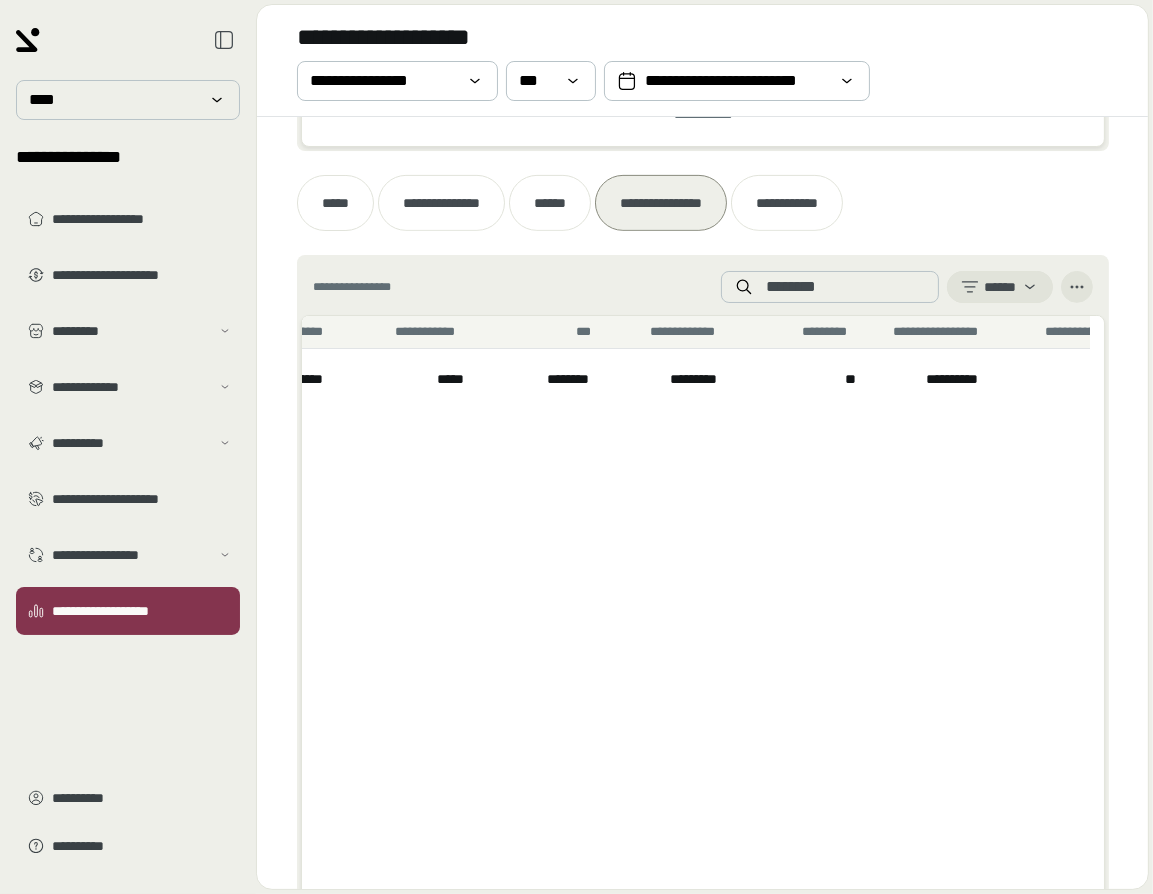 scroll, scrollTop: 437, scrollLeft: 0, axis: vertical 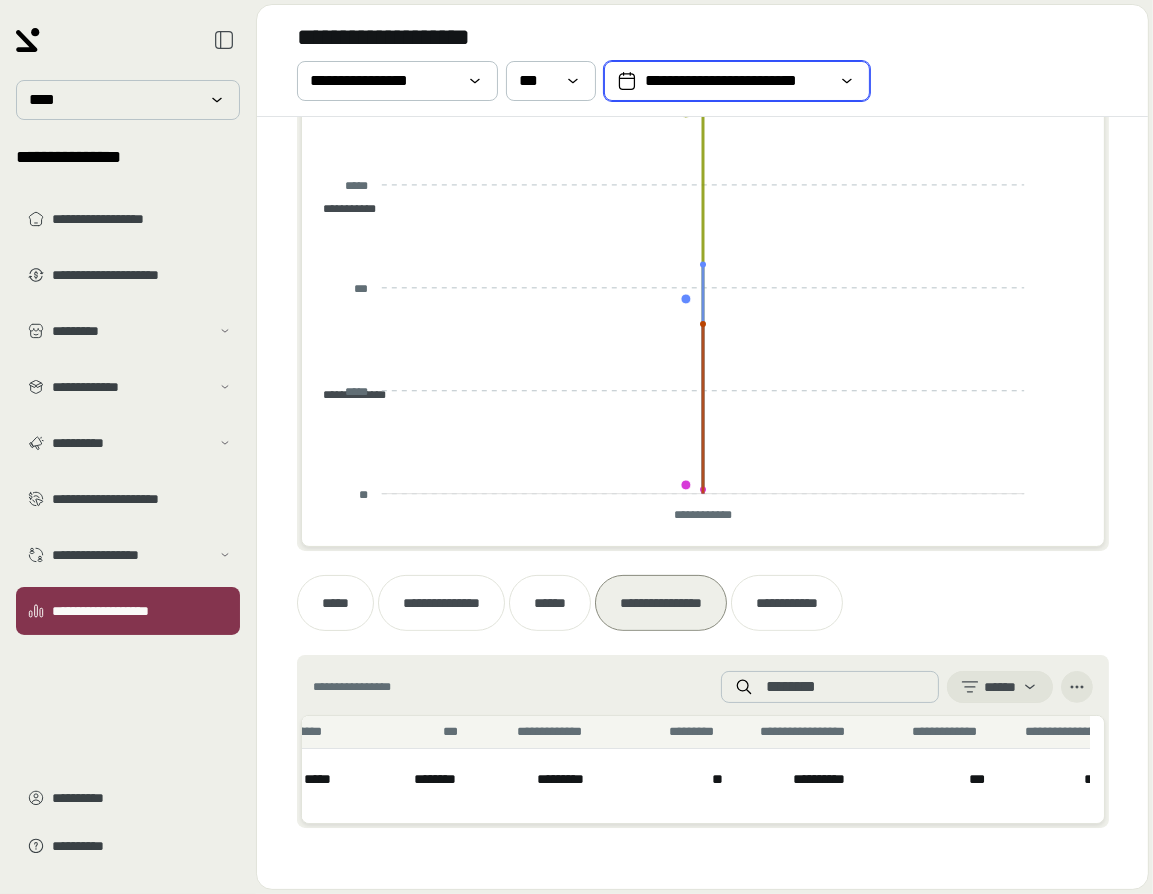 click on "**********" at bounding box center [737, 81] 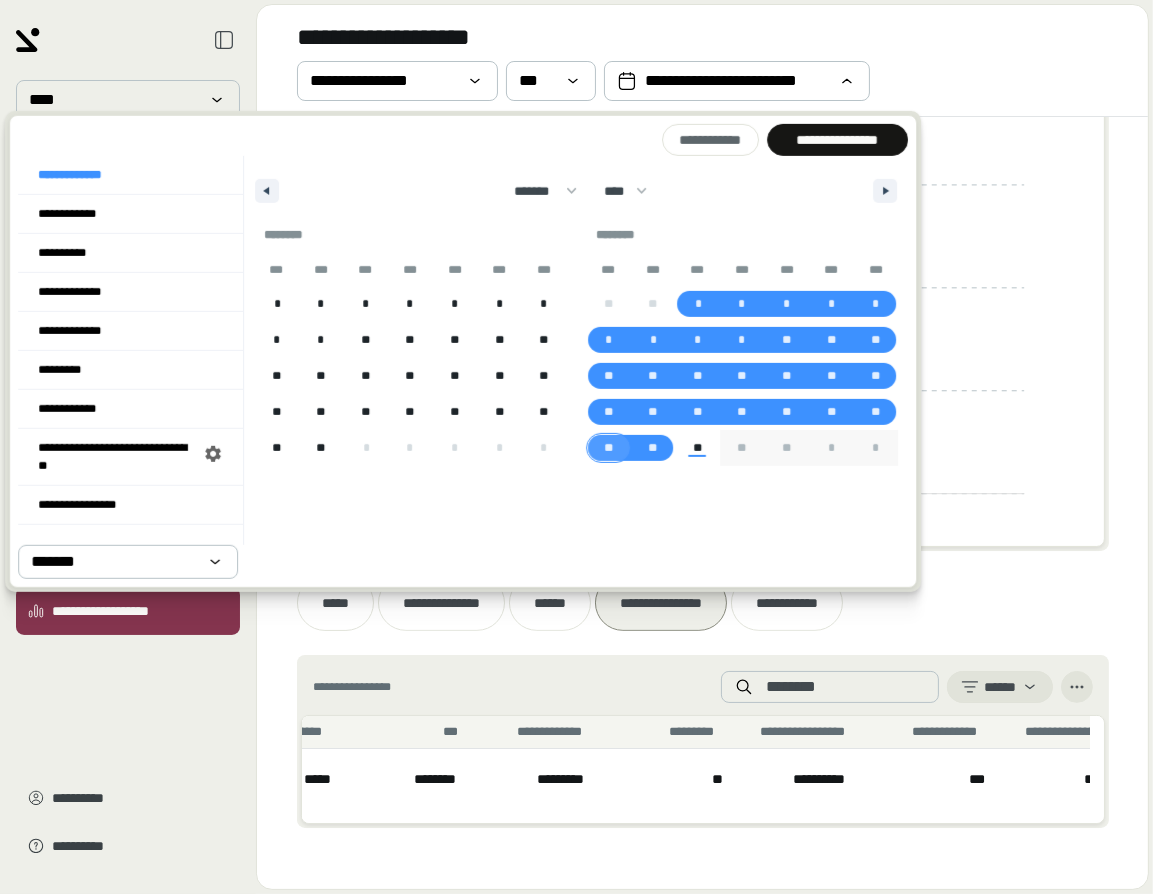 click on "**" at bounding box center [608, 448] 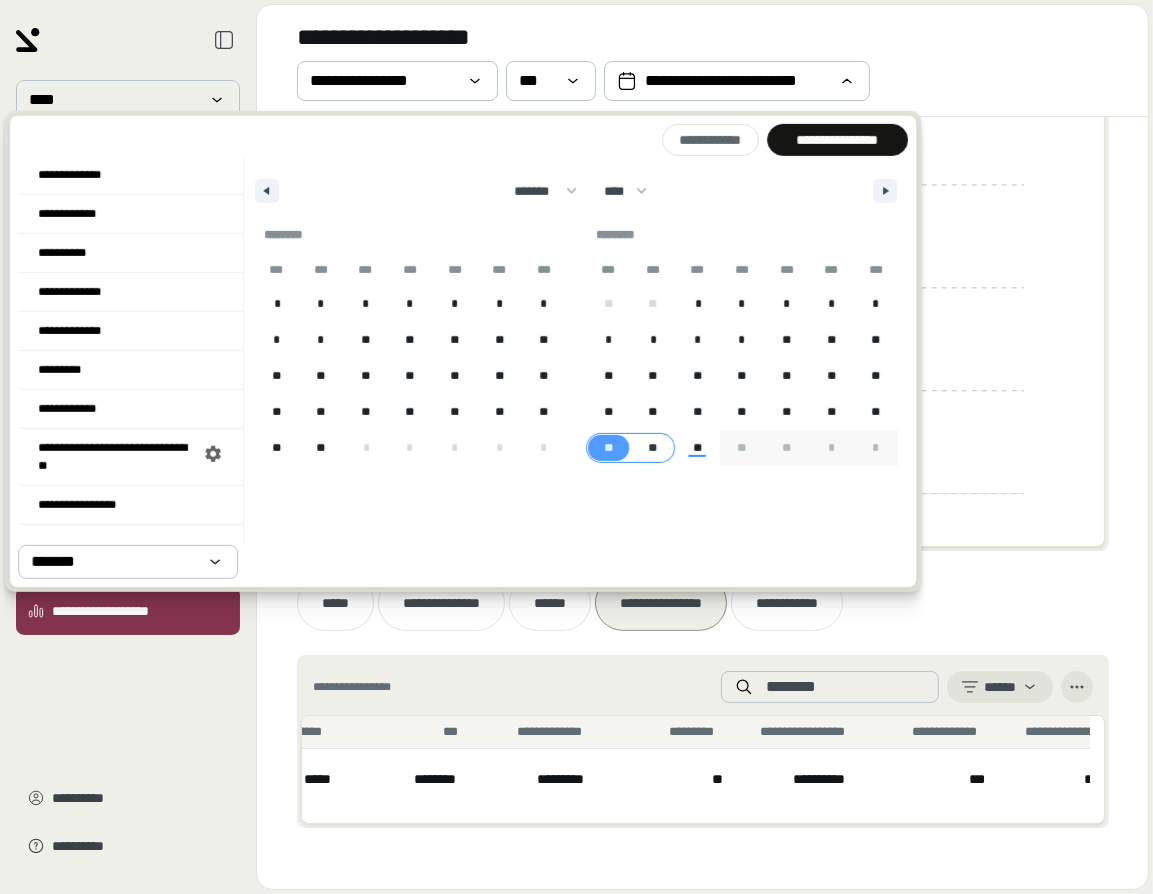 click on "**" at bounding box center (653, 448) 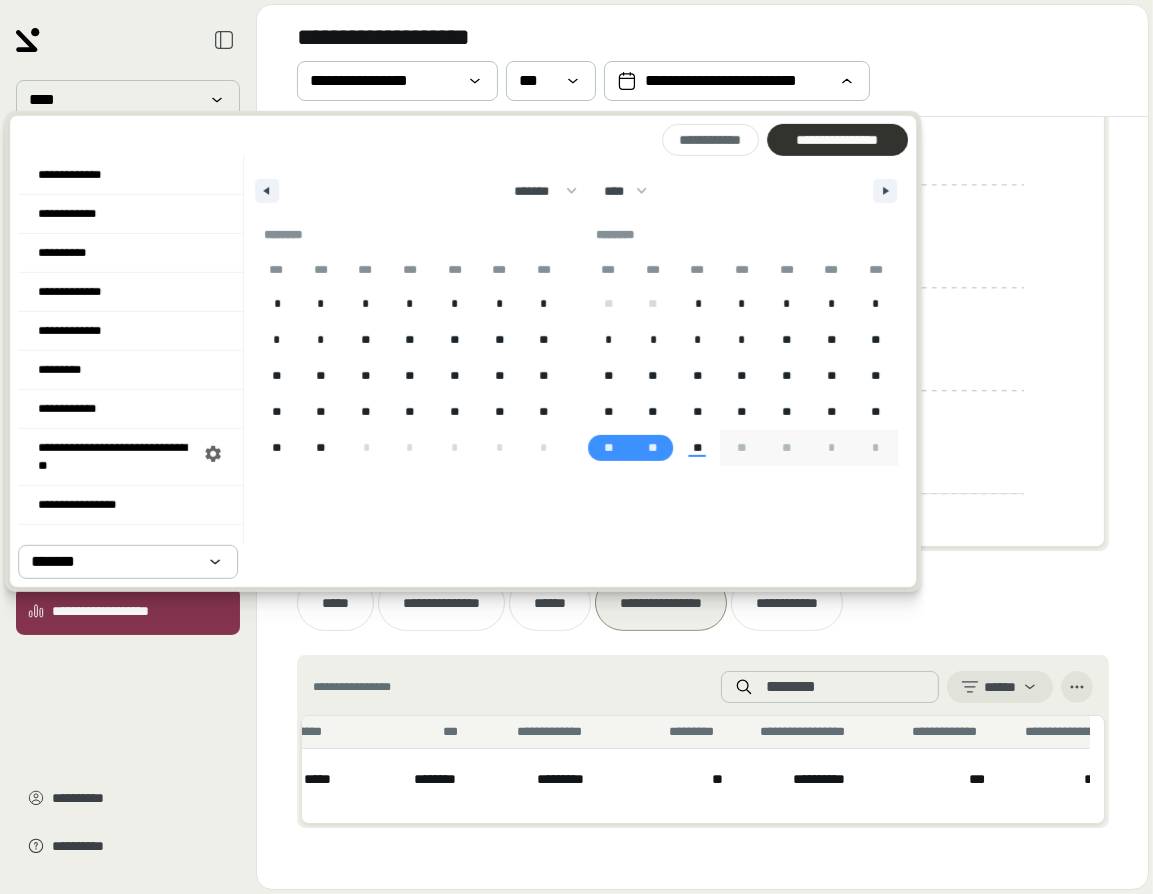 click on "**********" at bounding box center (837, 140) 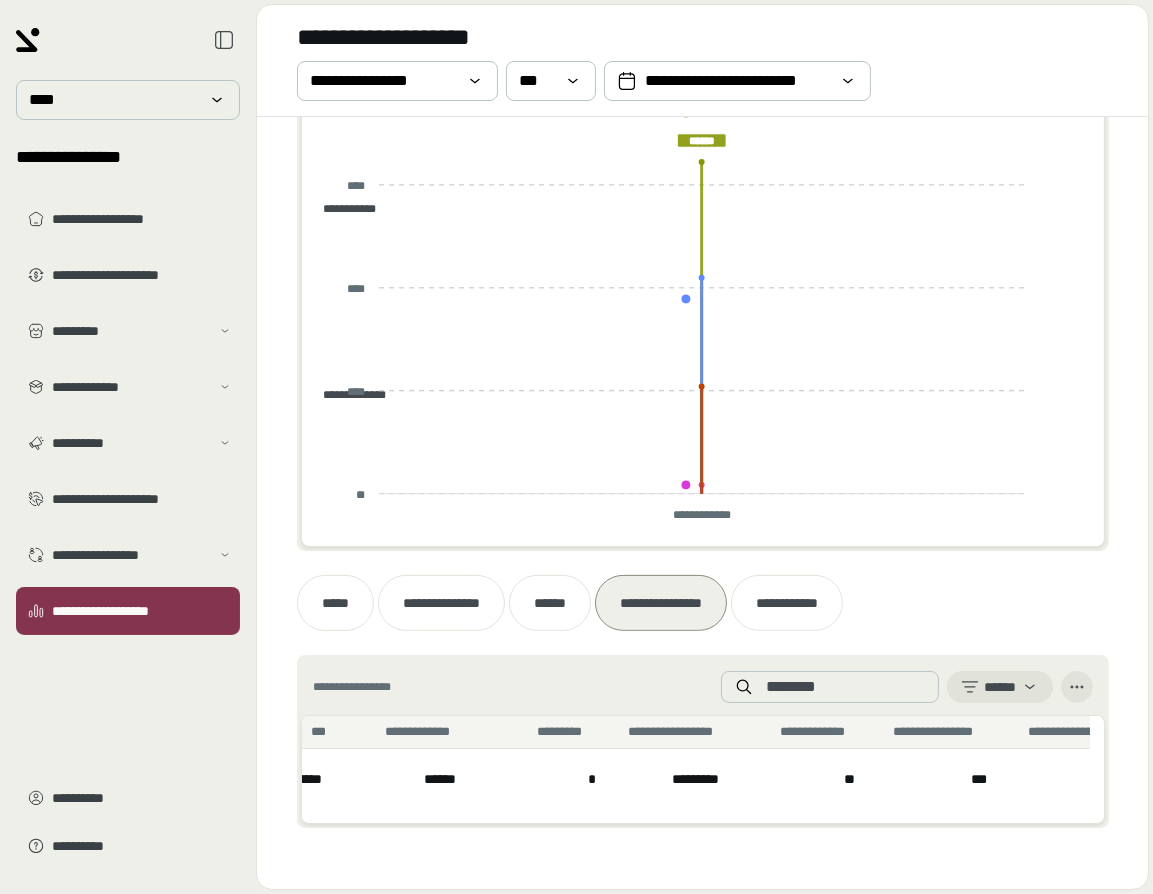 scroll, scrollTop: 0, scrollLeft: 3441, axis: horizontal 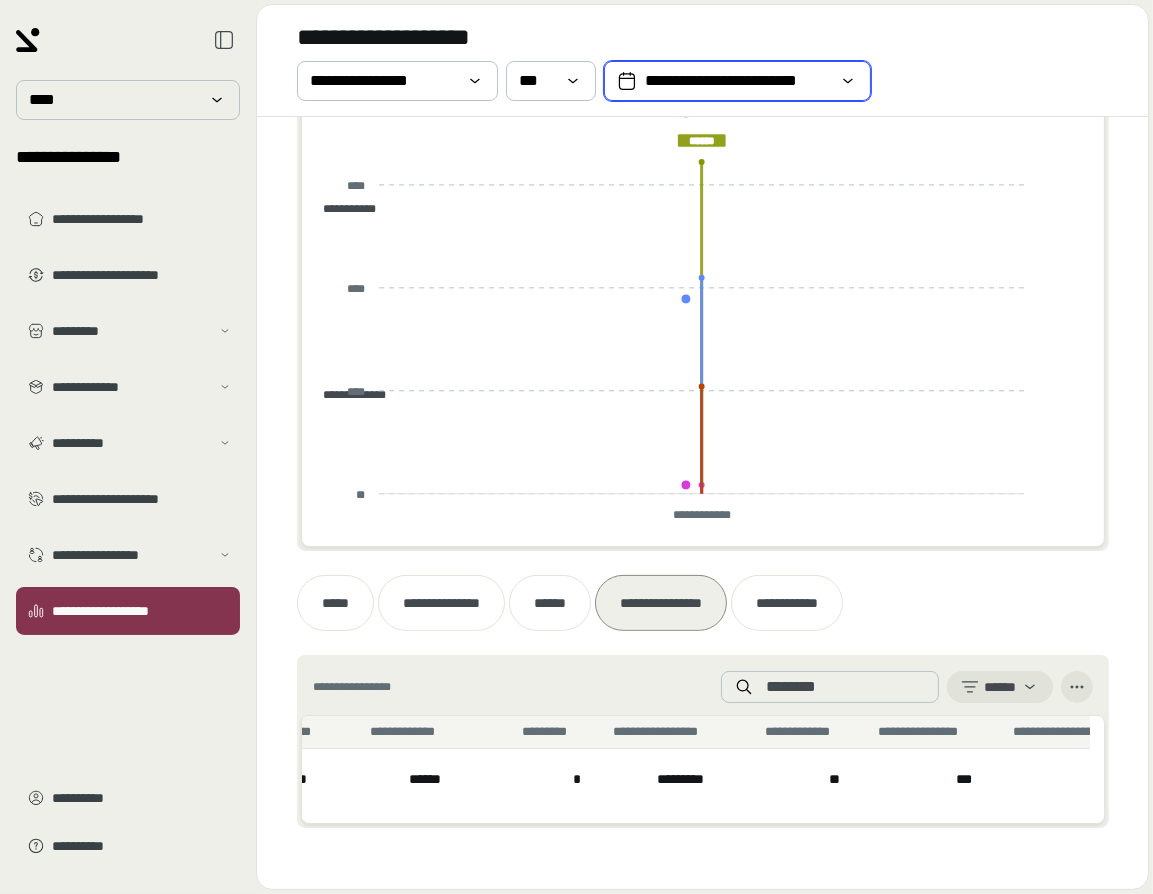 click 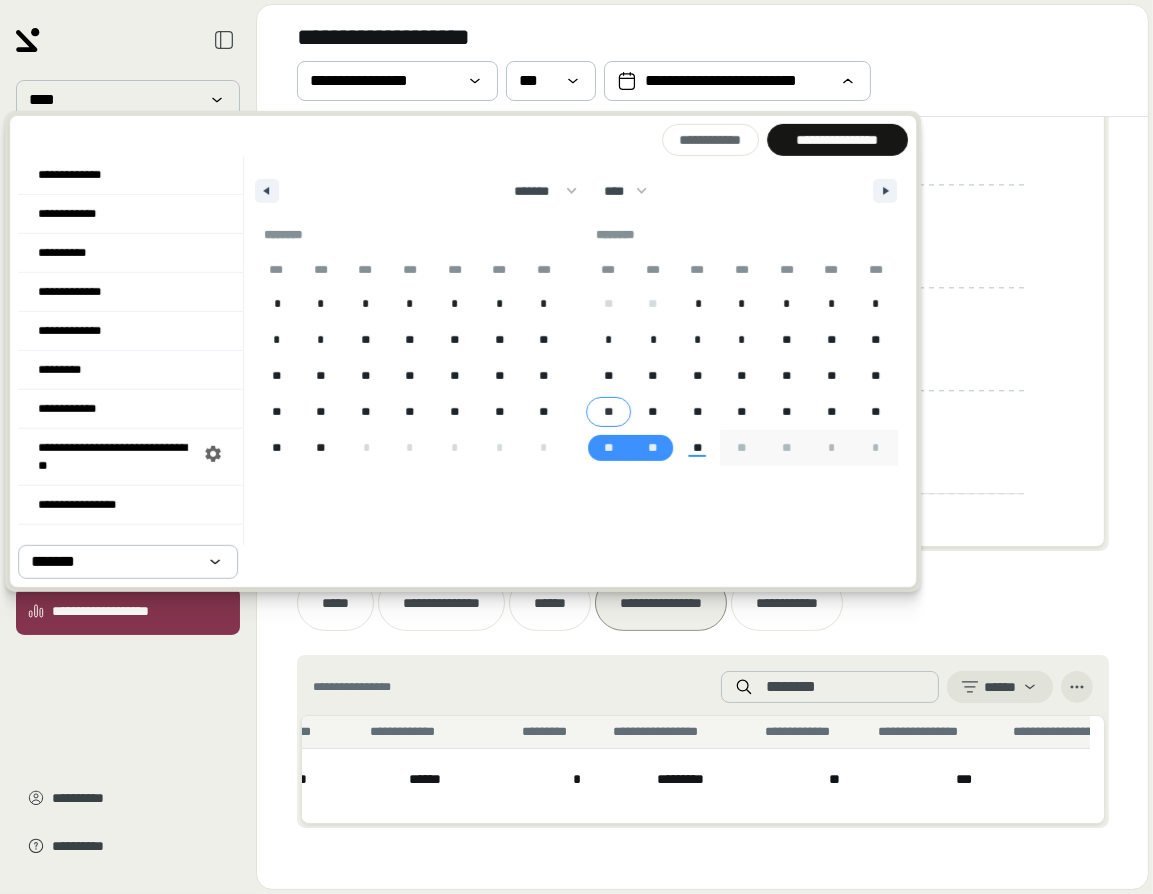 click on "**" at bounding box center [608, 412] 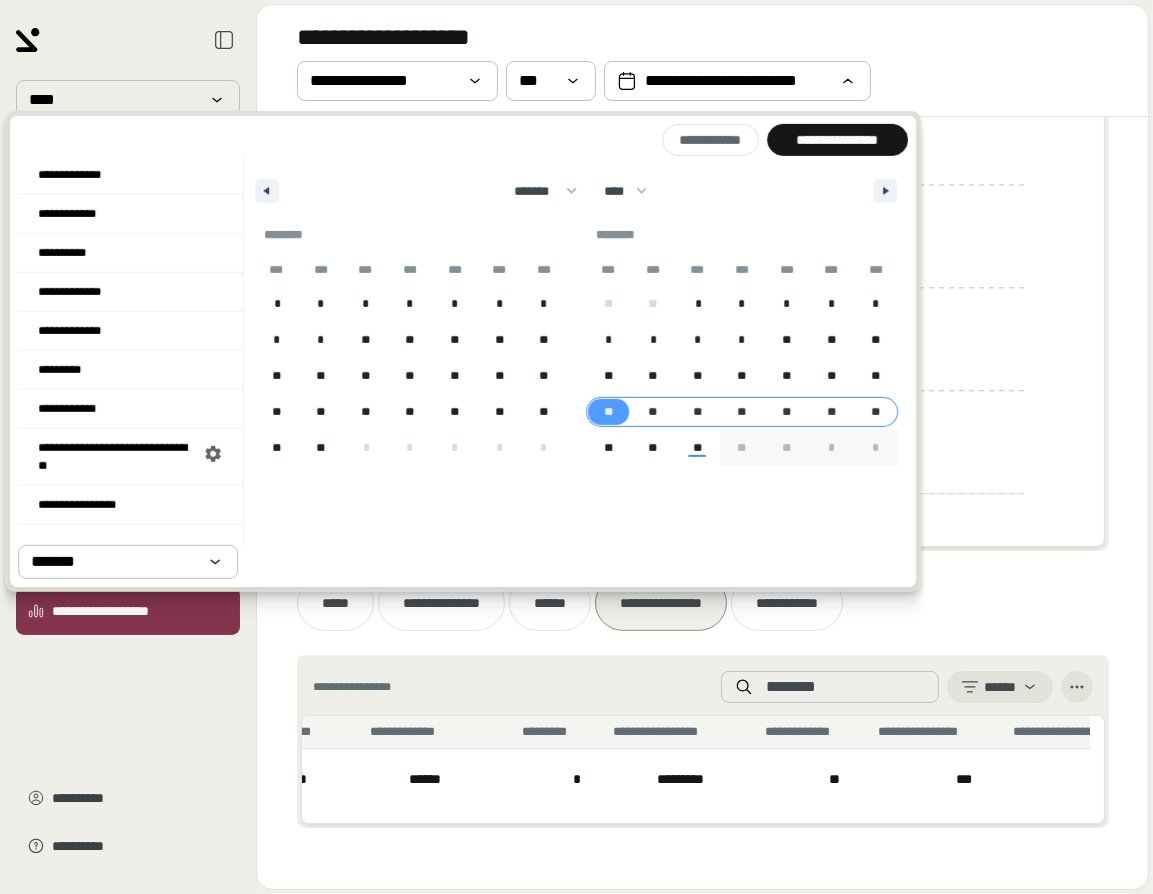 click on "**" at bounding box center (876, 412) 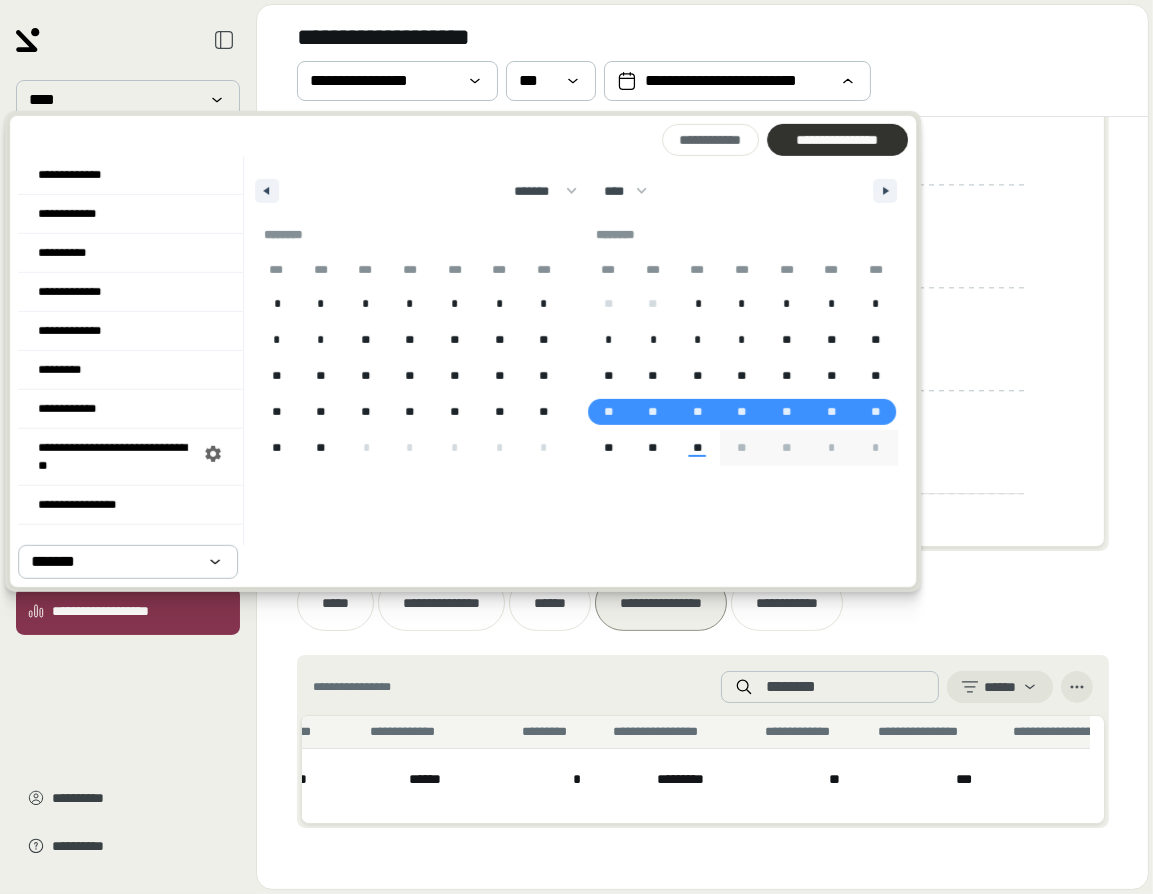 click on "**********" at bounding box center [837, 140] 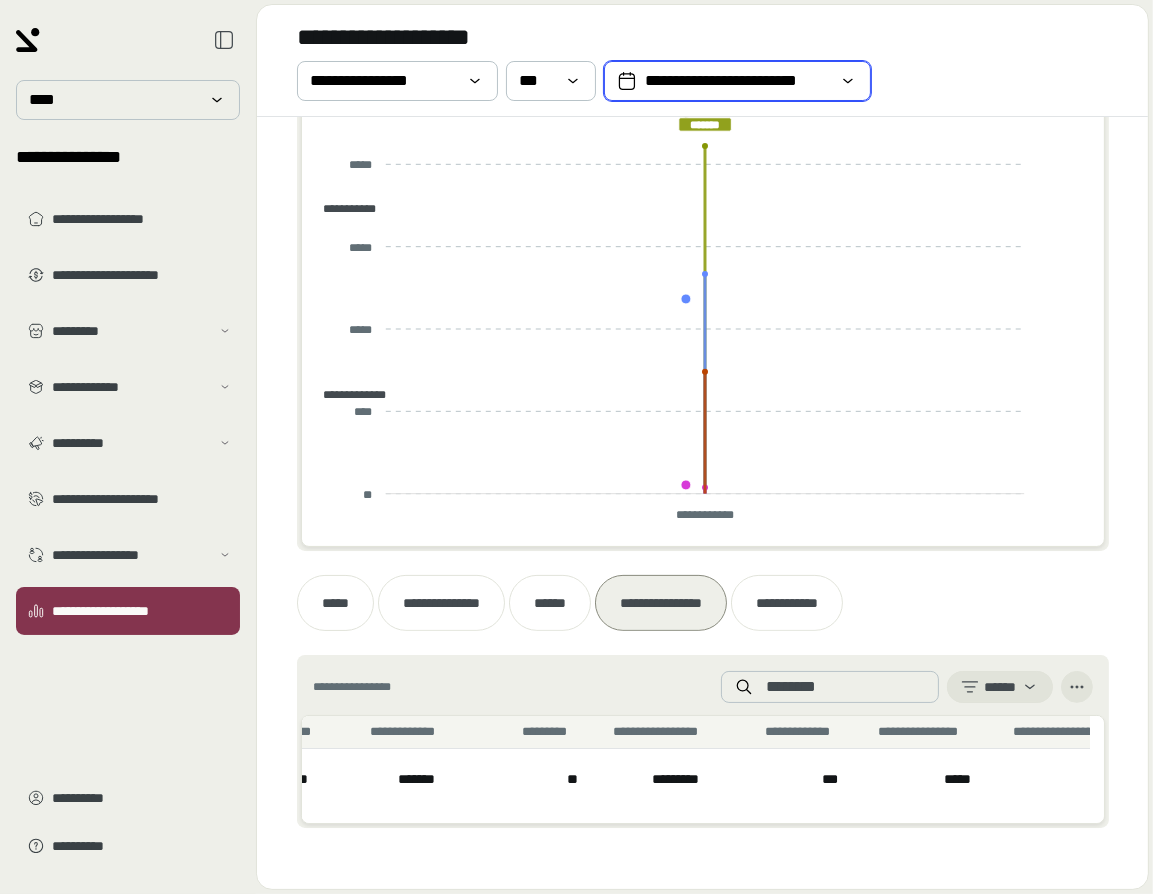 click 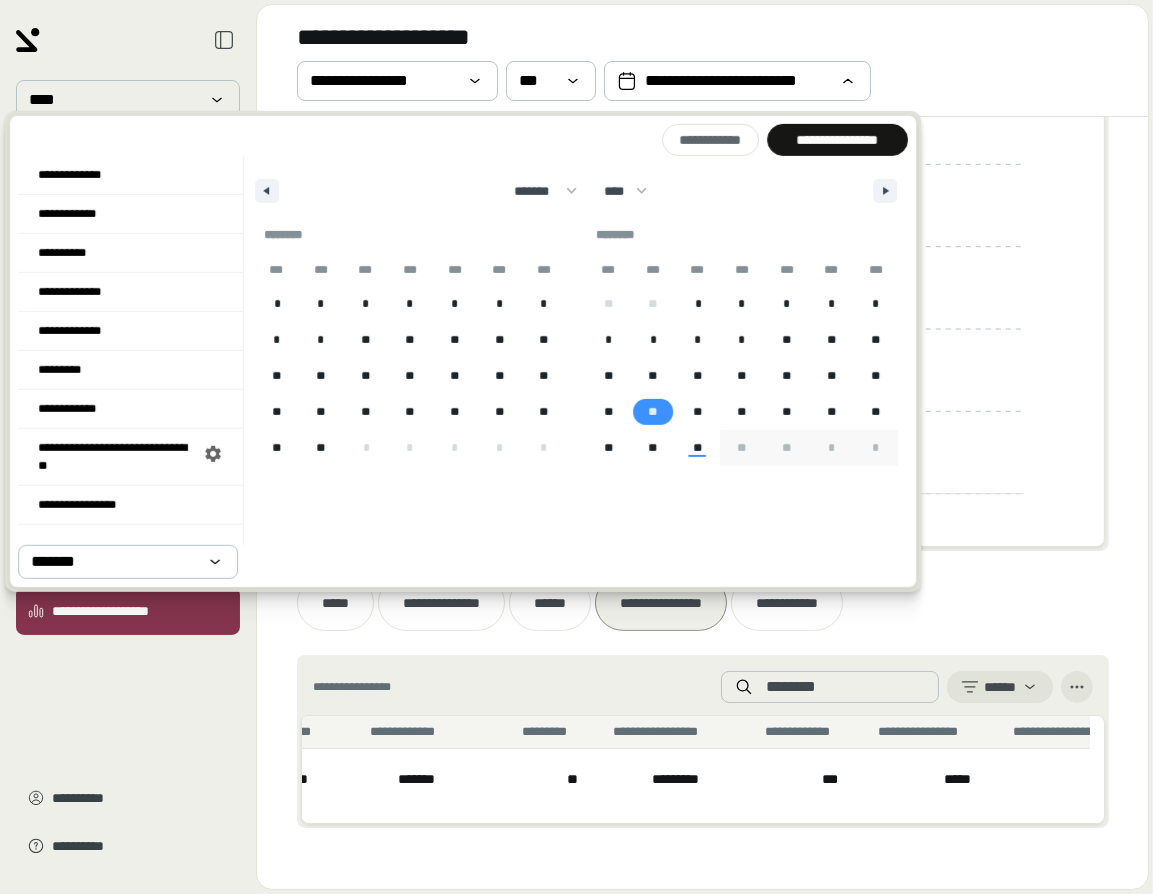click on "**" at bounding box center [653, 412] 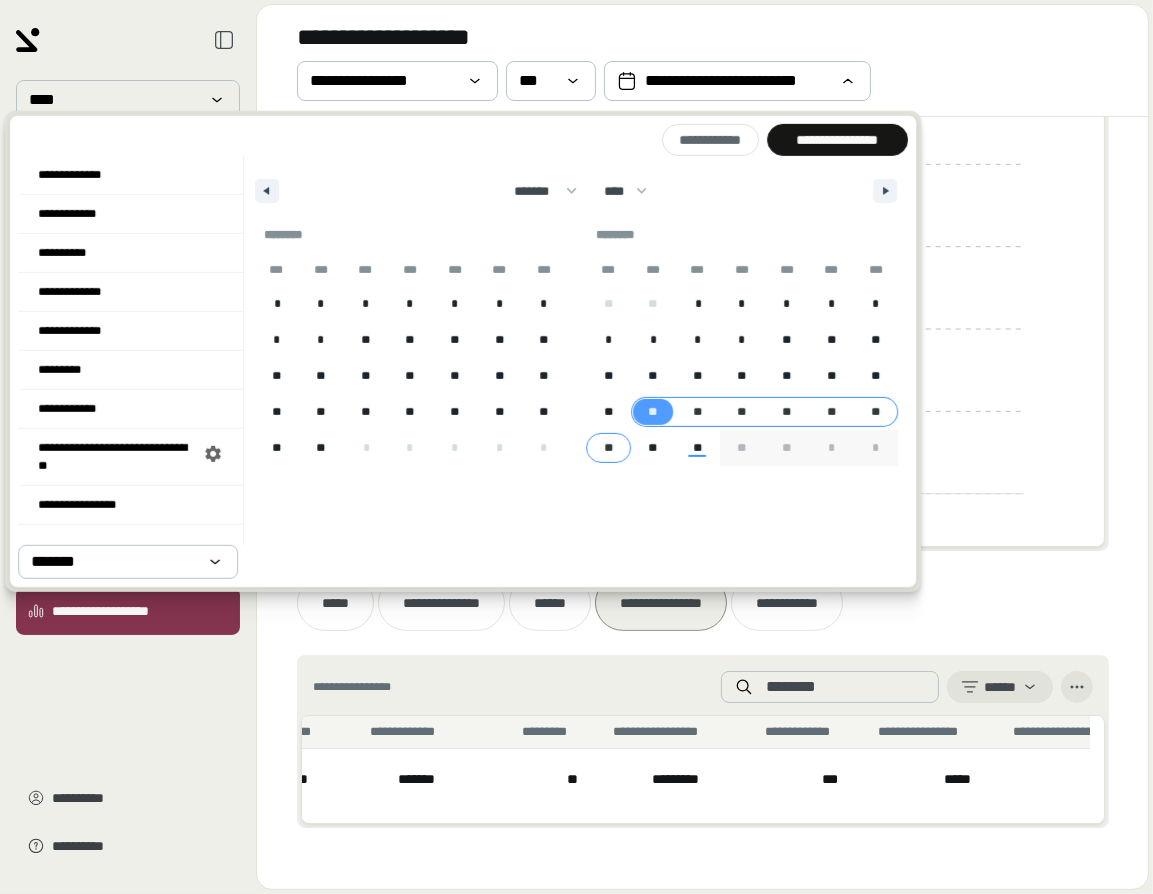 click on "**" at bounding box center (608, 448) 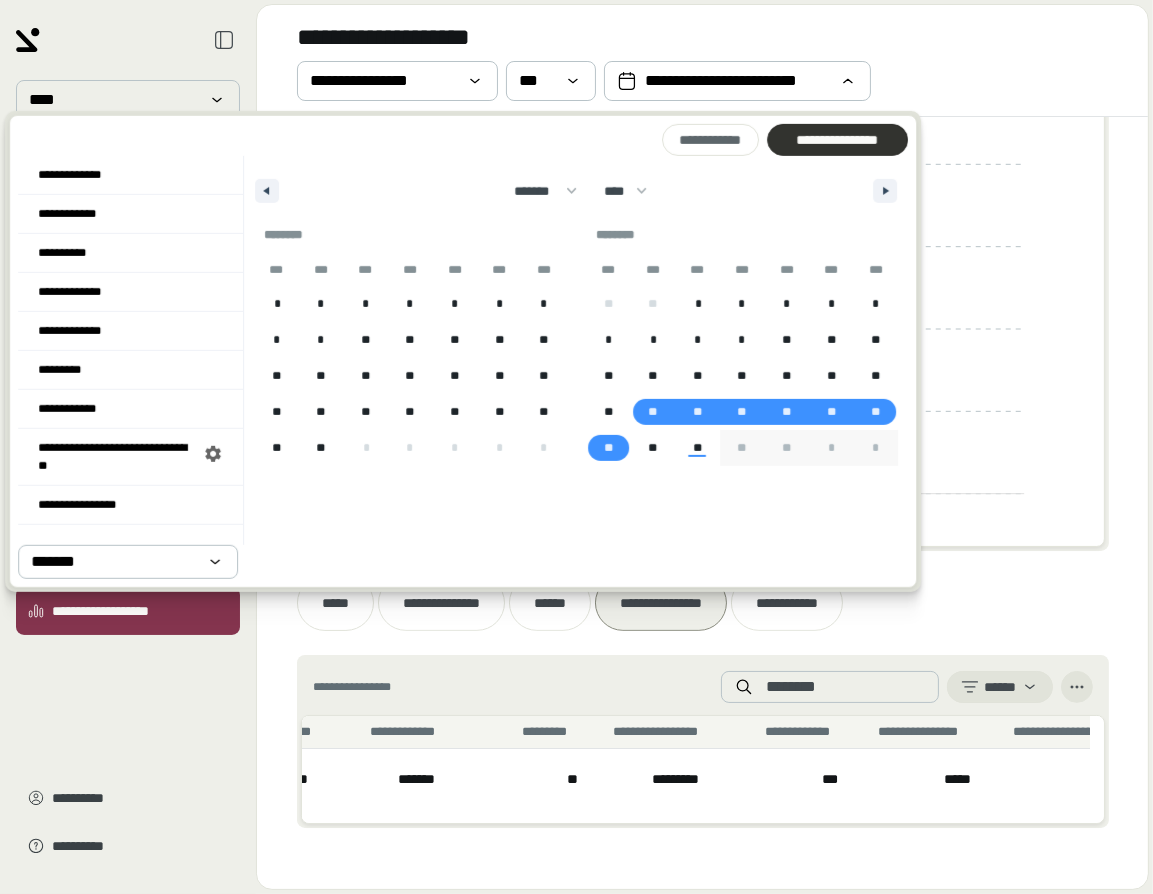 click on "**********" at bounding box center [837, 140] 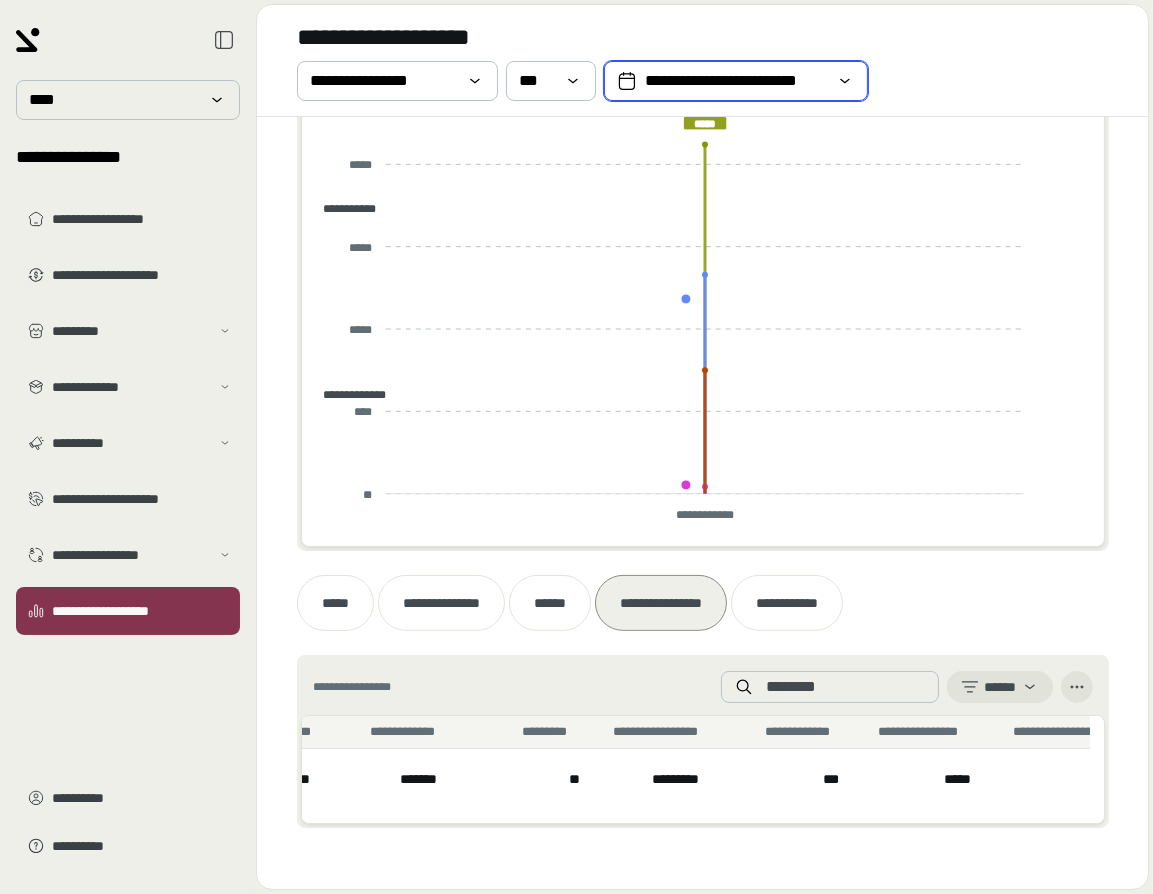 click 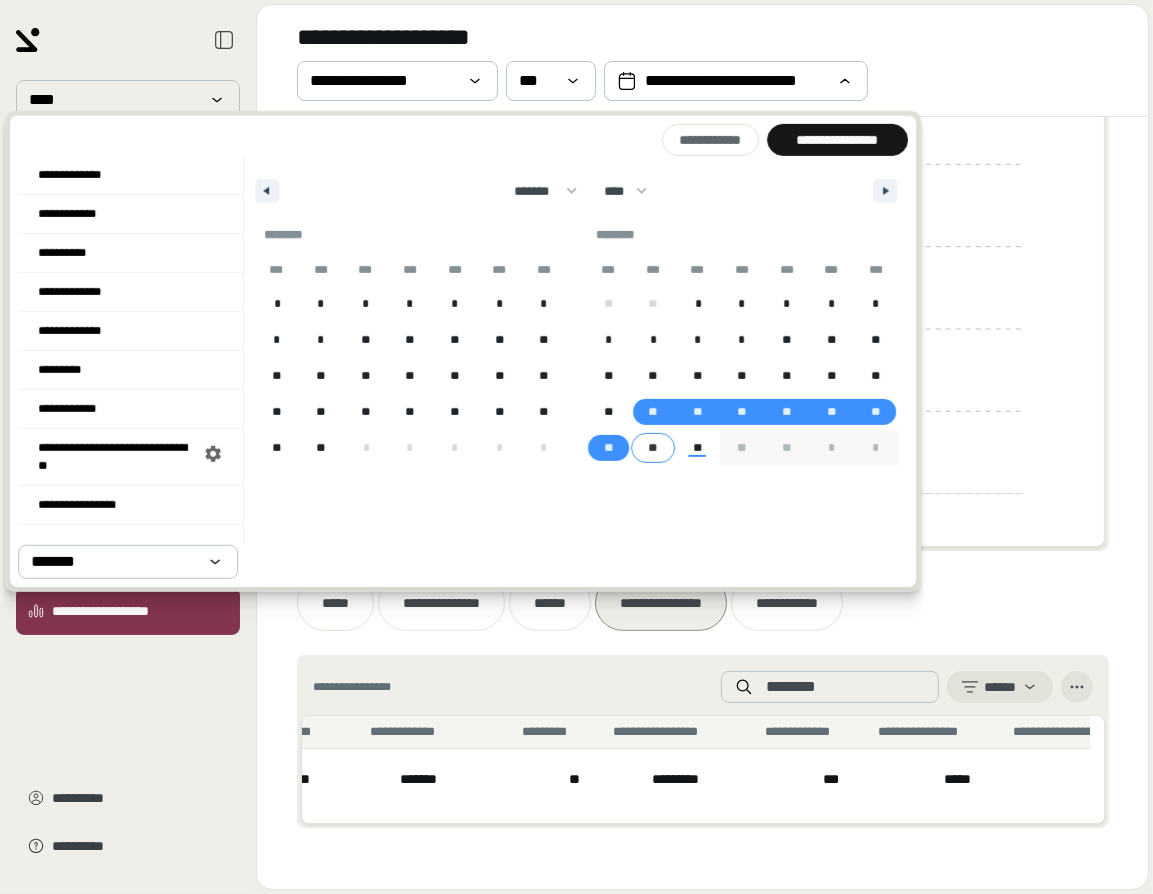 click on "**" at bounding box center [653, 448] 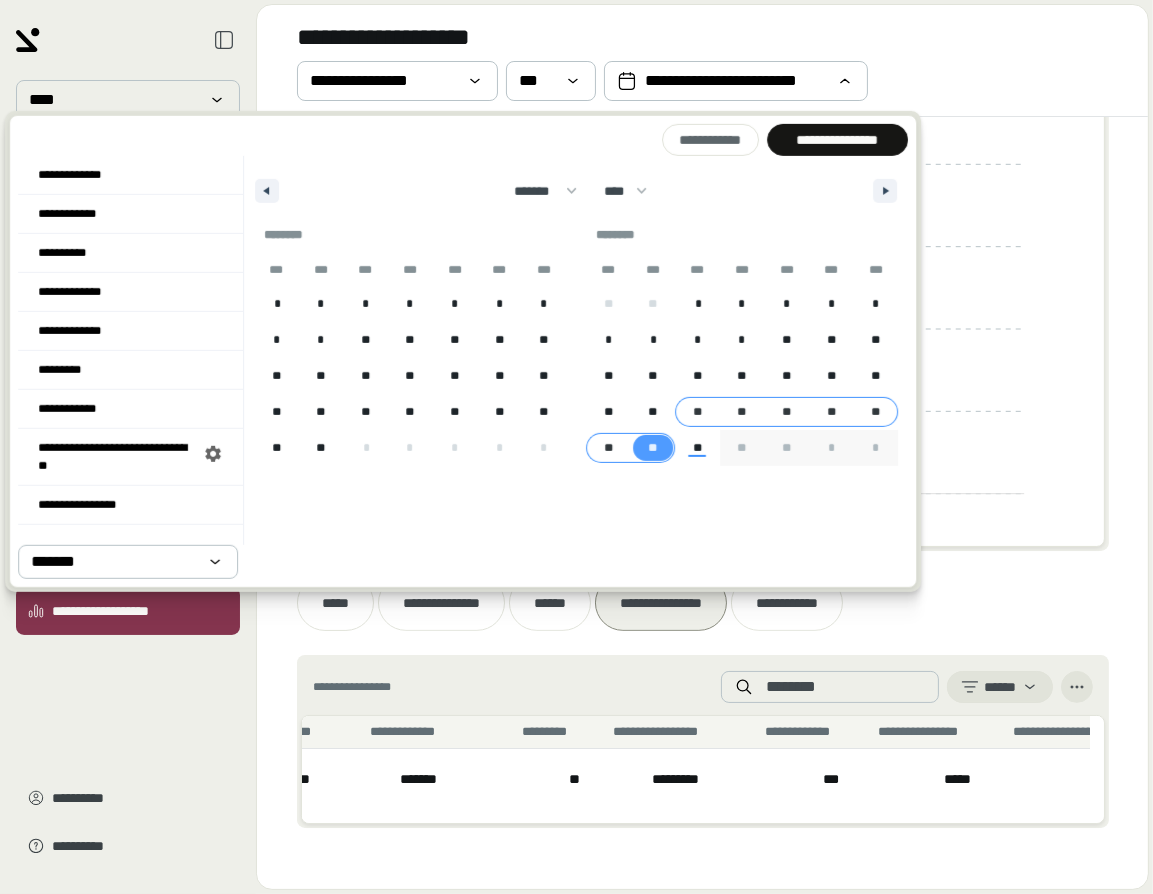 click on "**" at bounding box center (697, 412) 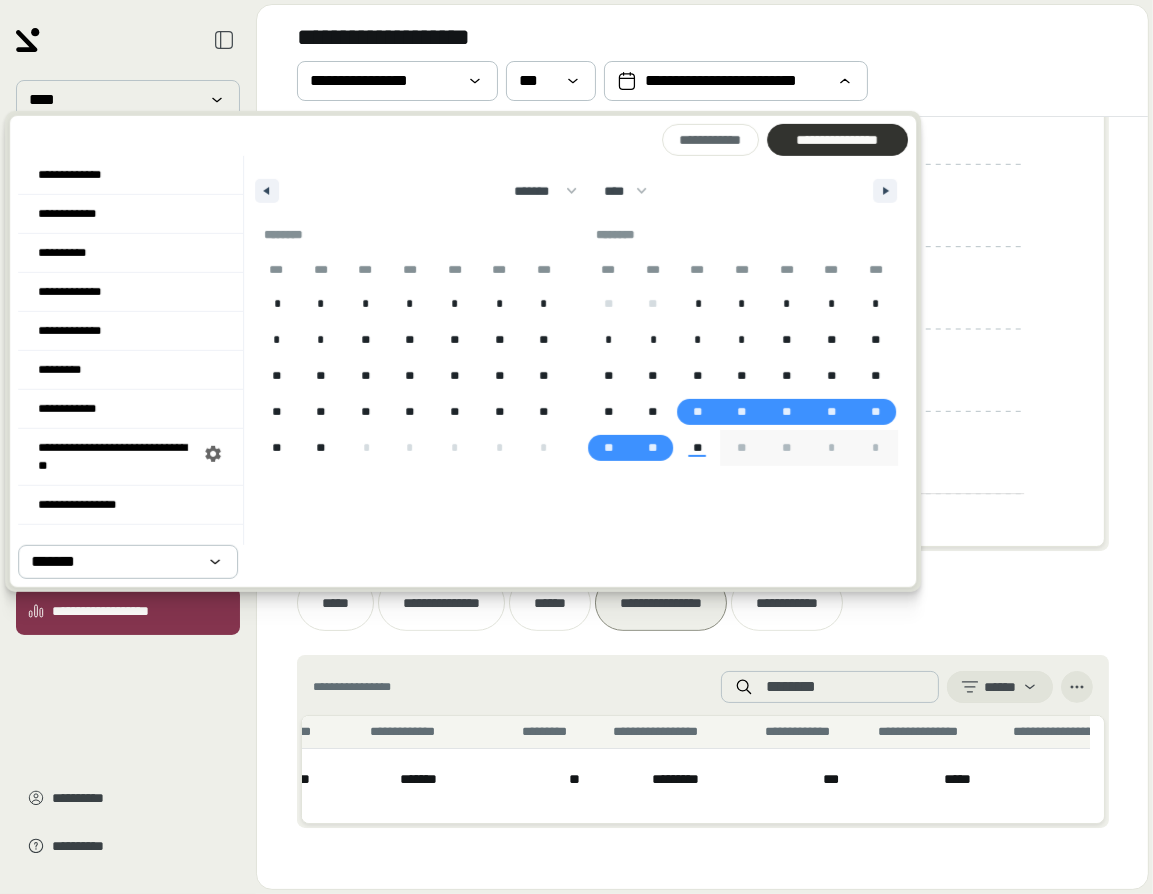 click on "**********" at bounding box center (837, 140) 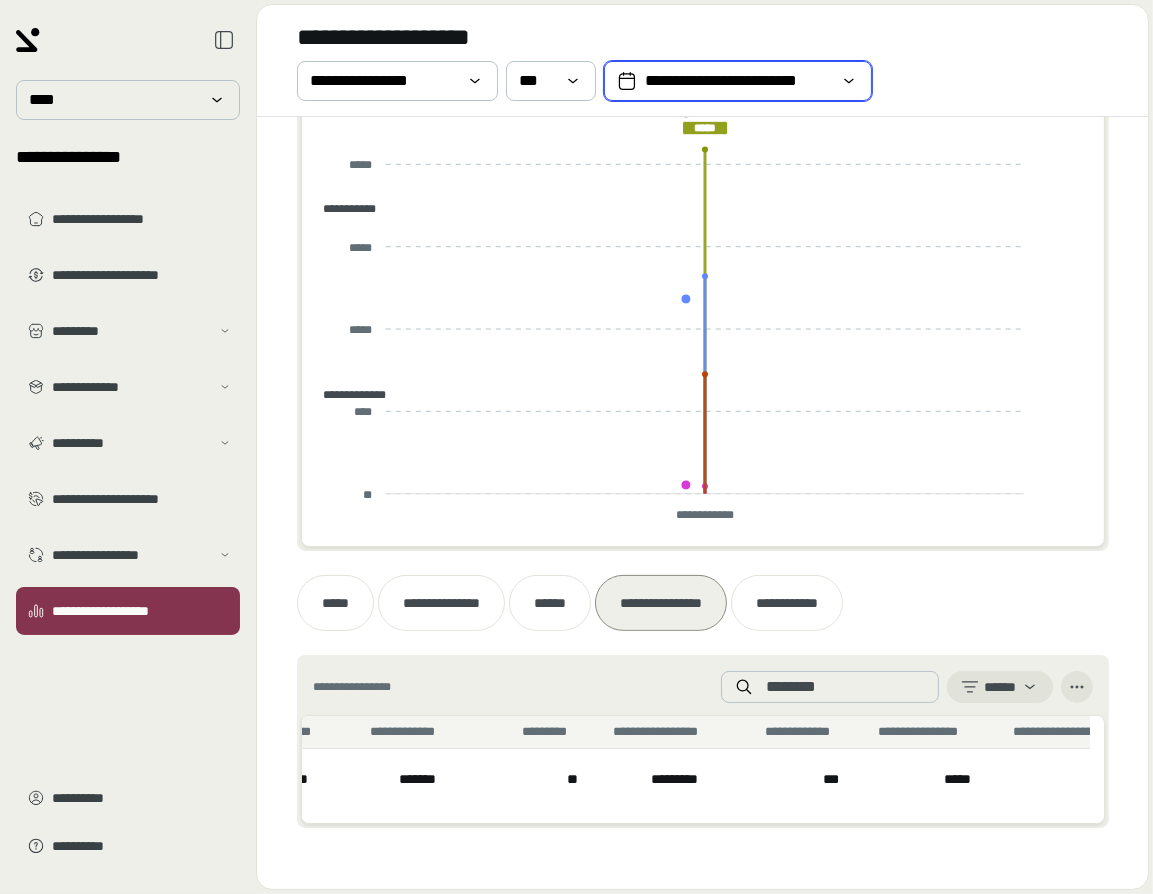 click on "**********" at bounding box center [738, 81] 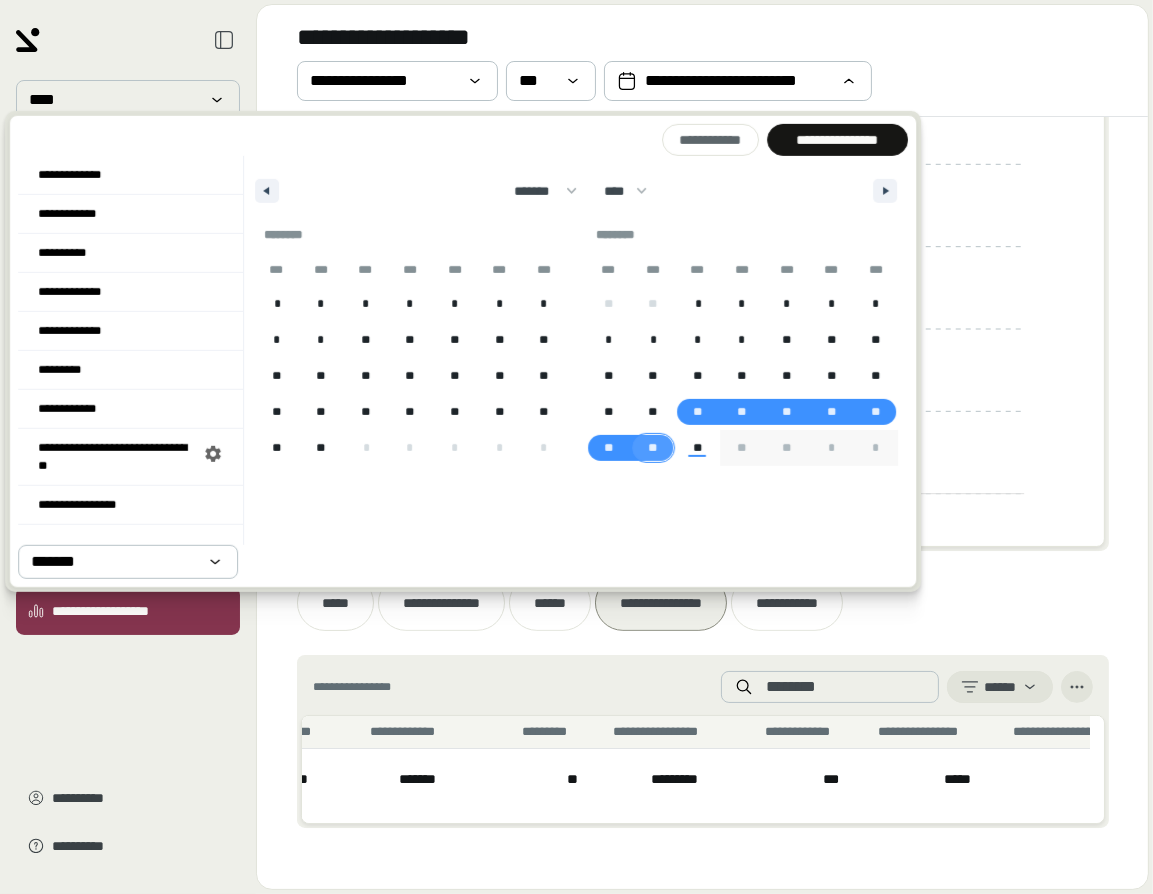 click on "**" at bounding box center [653, 448] 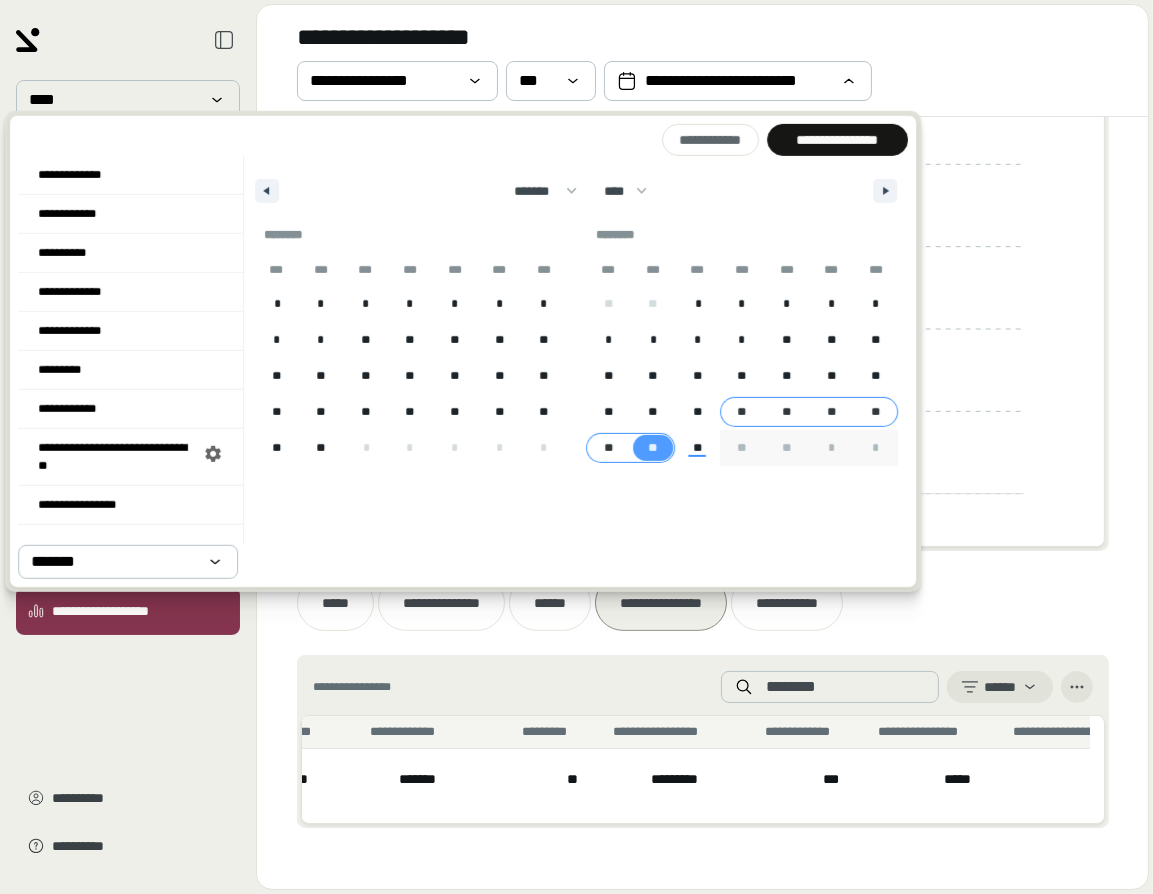 click on "**" at bounding box center (742, 412) 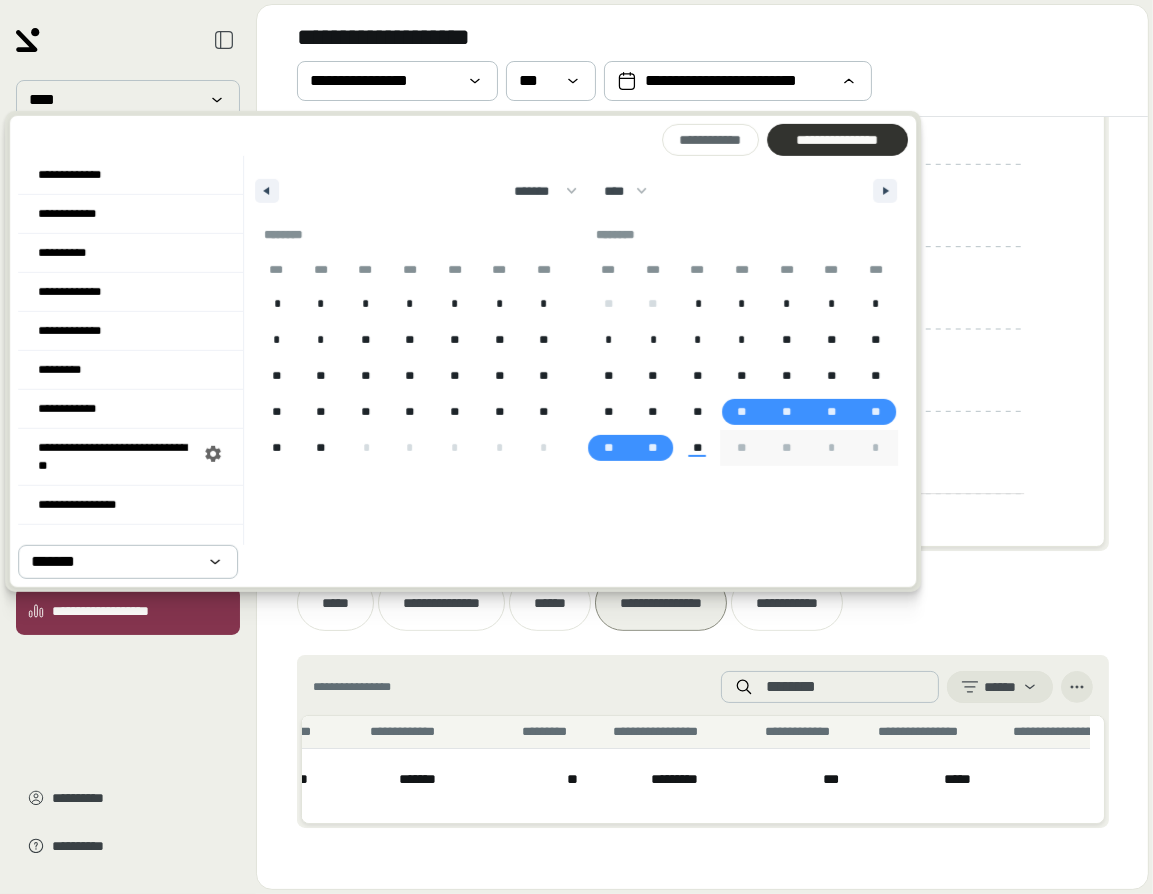 click on "**********" at bounding box center [837, 140] 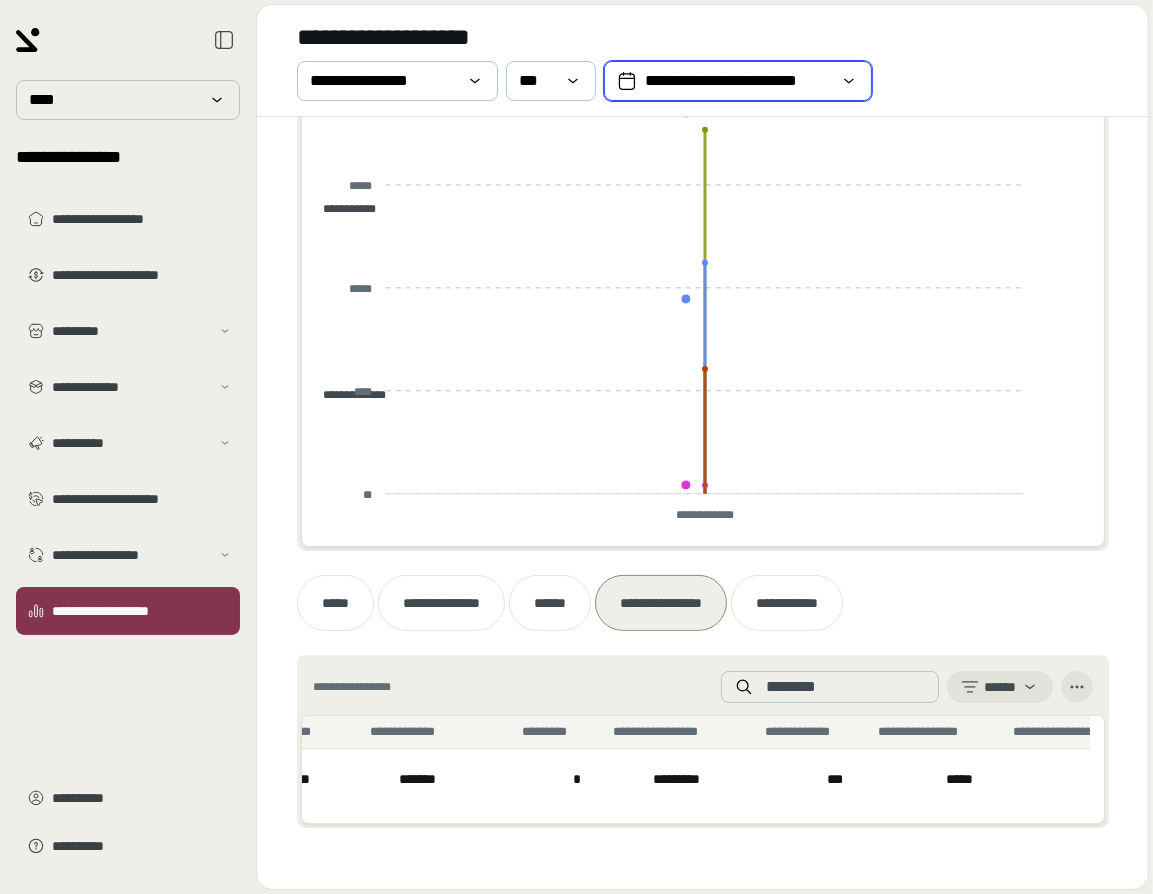 click 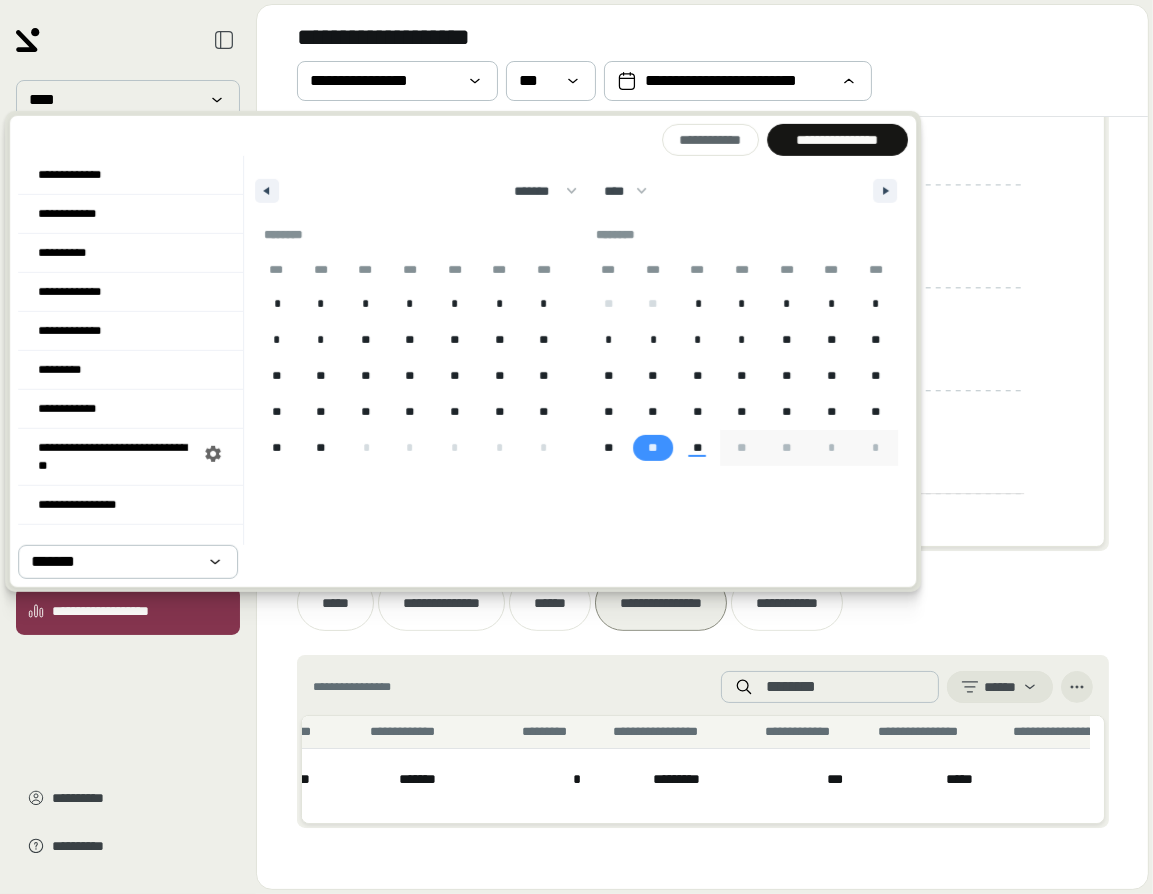 click on "**" at bounding box center (653, 448) 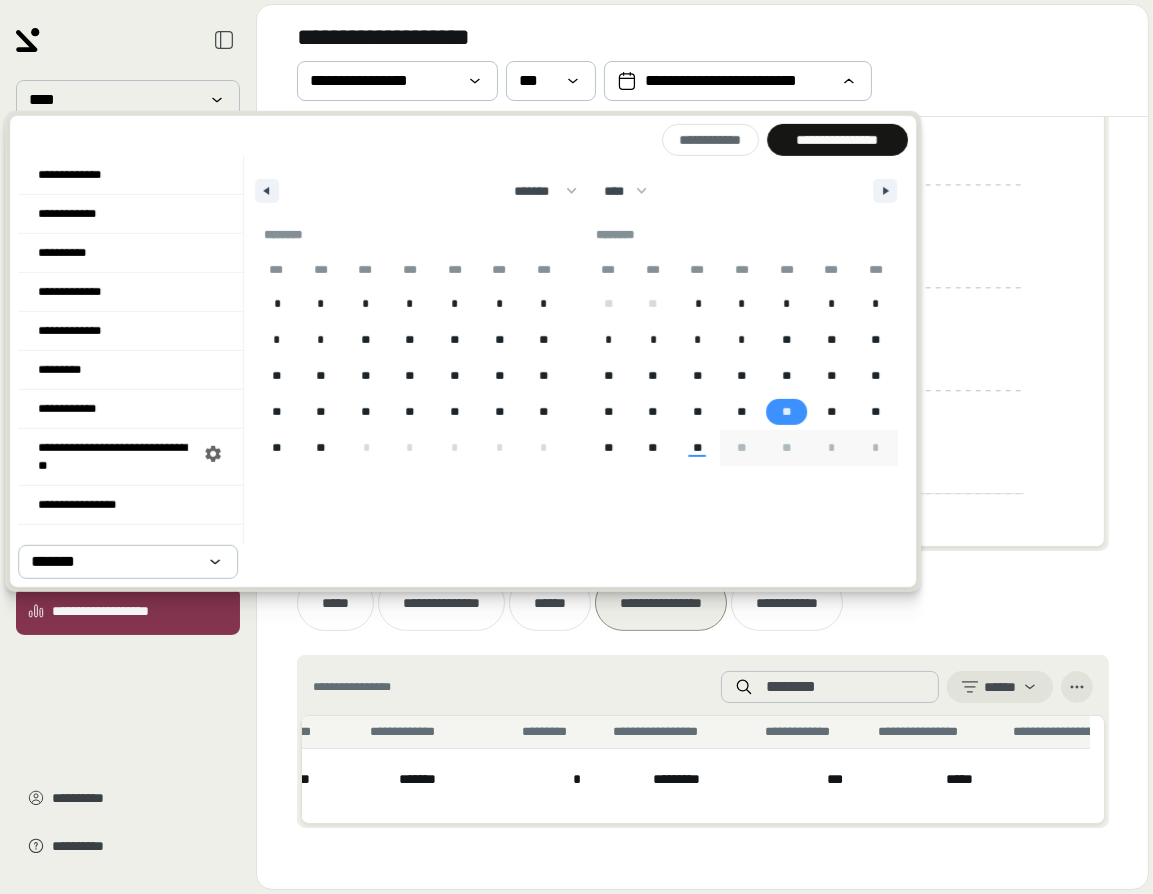 click on "**" at bounding box center [786, 412] 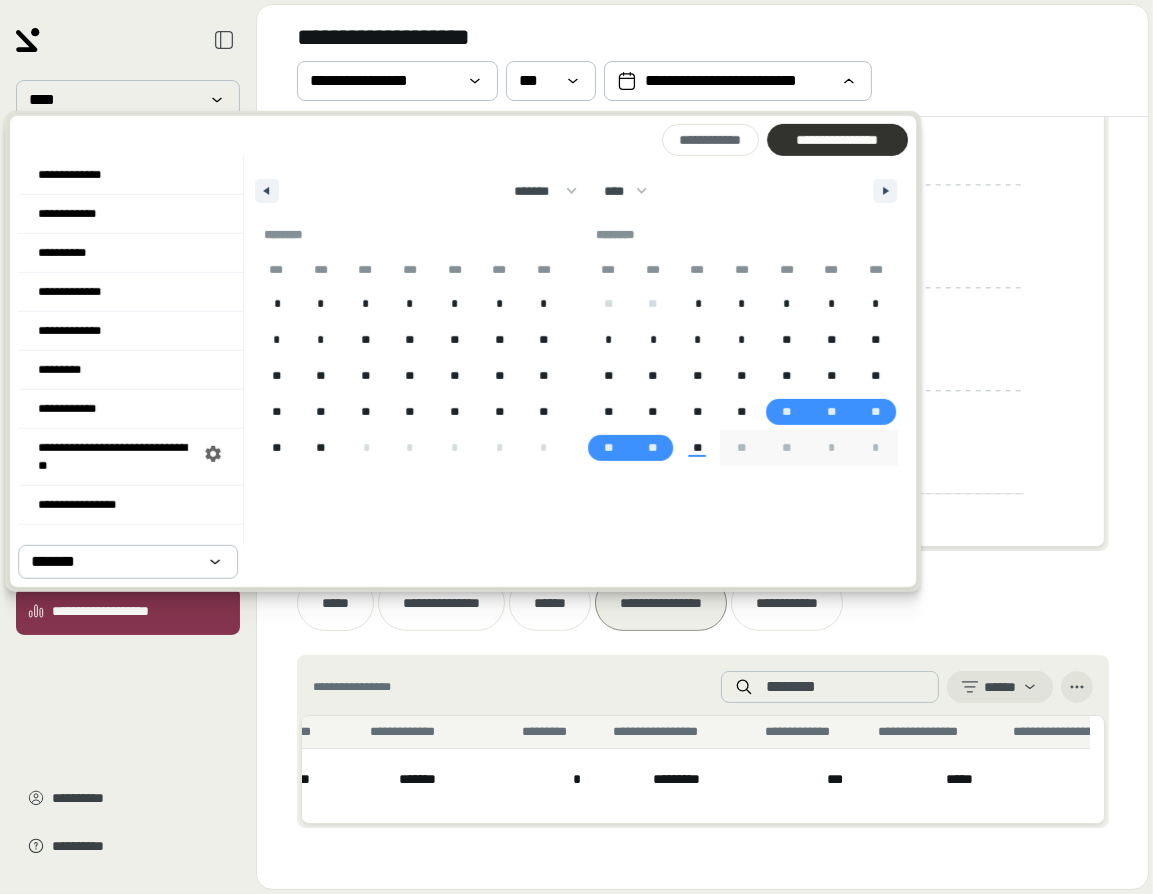 click on "**********" at bounding box center [837, 140] 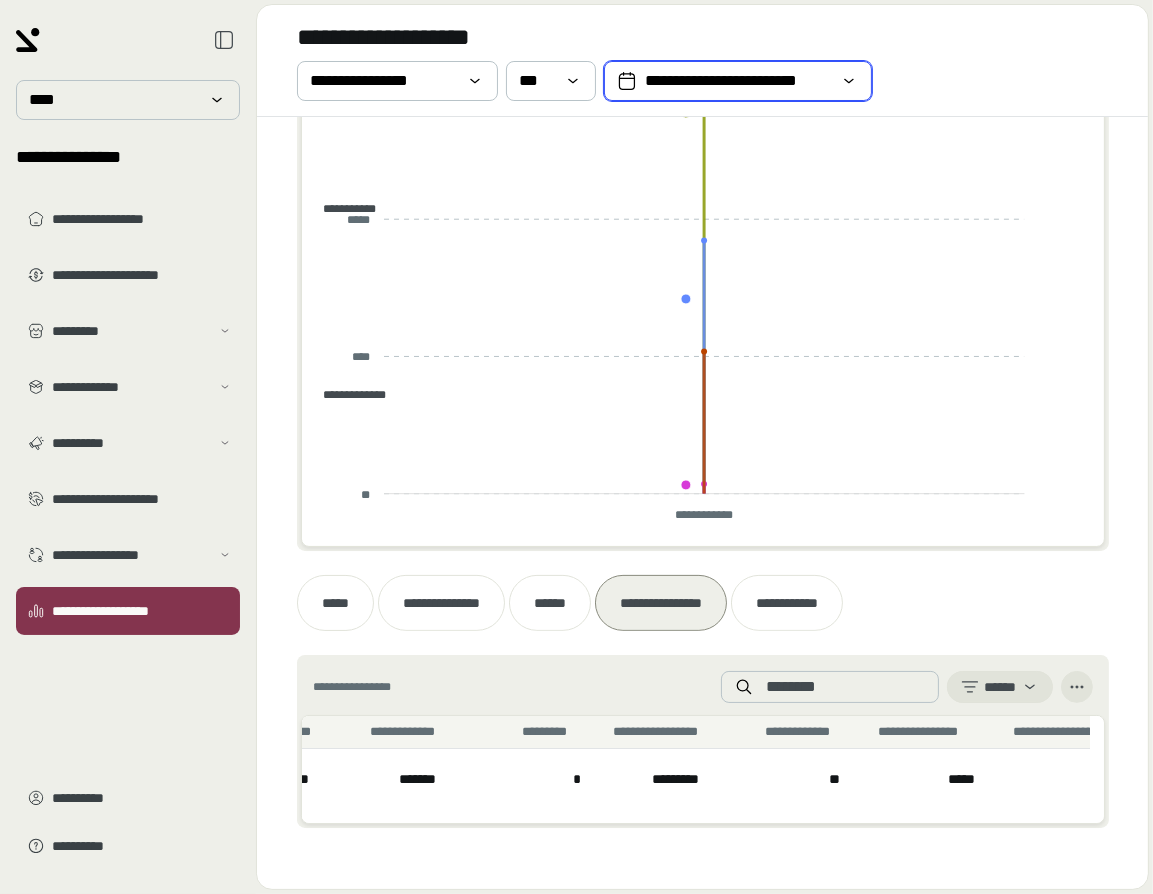 click on "**********" at bounding box center (738, 81) 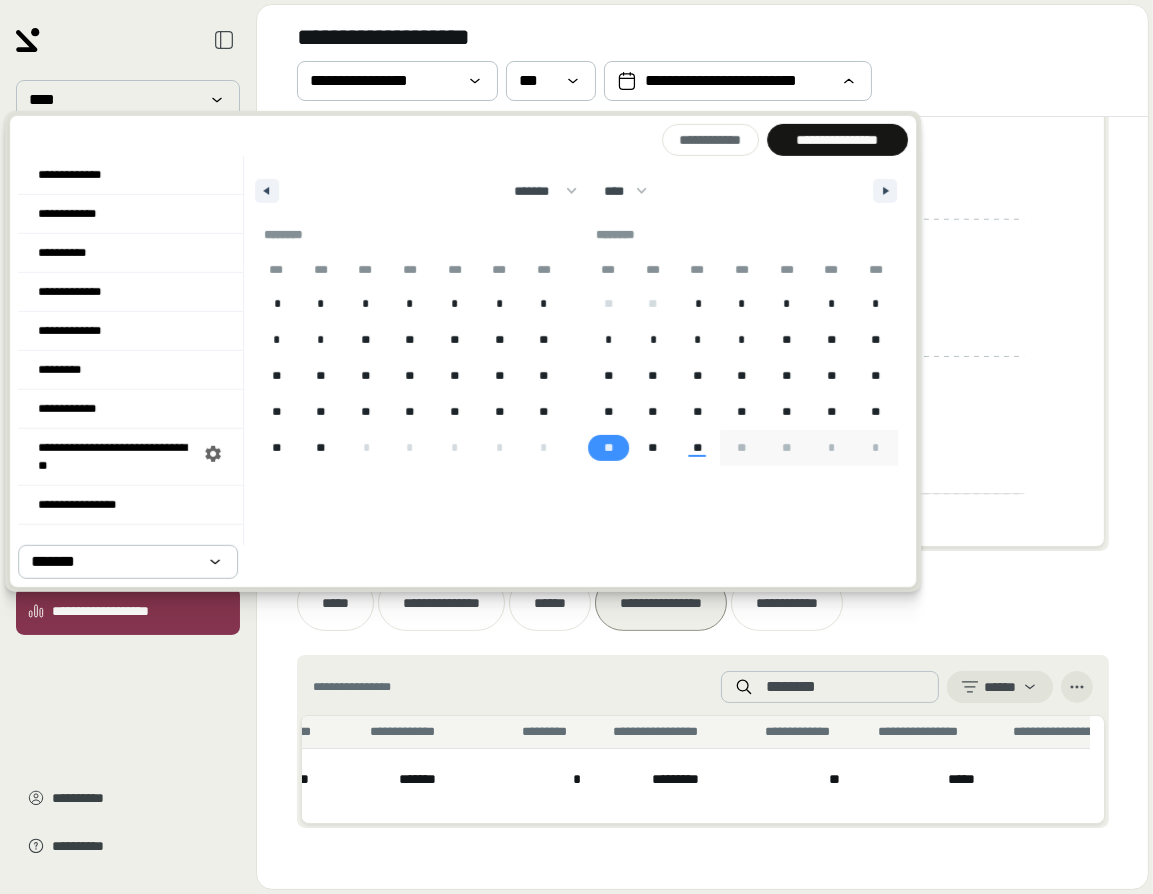 click on "**" at bounding box center [608, 448] 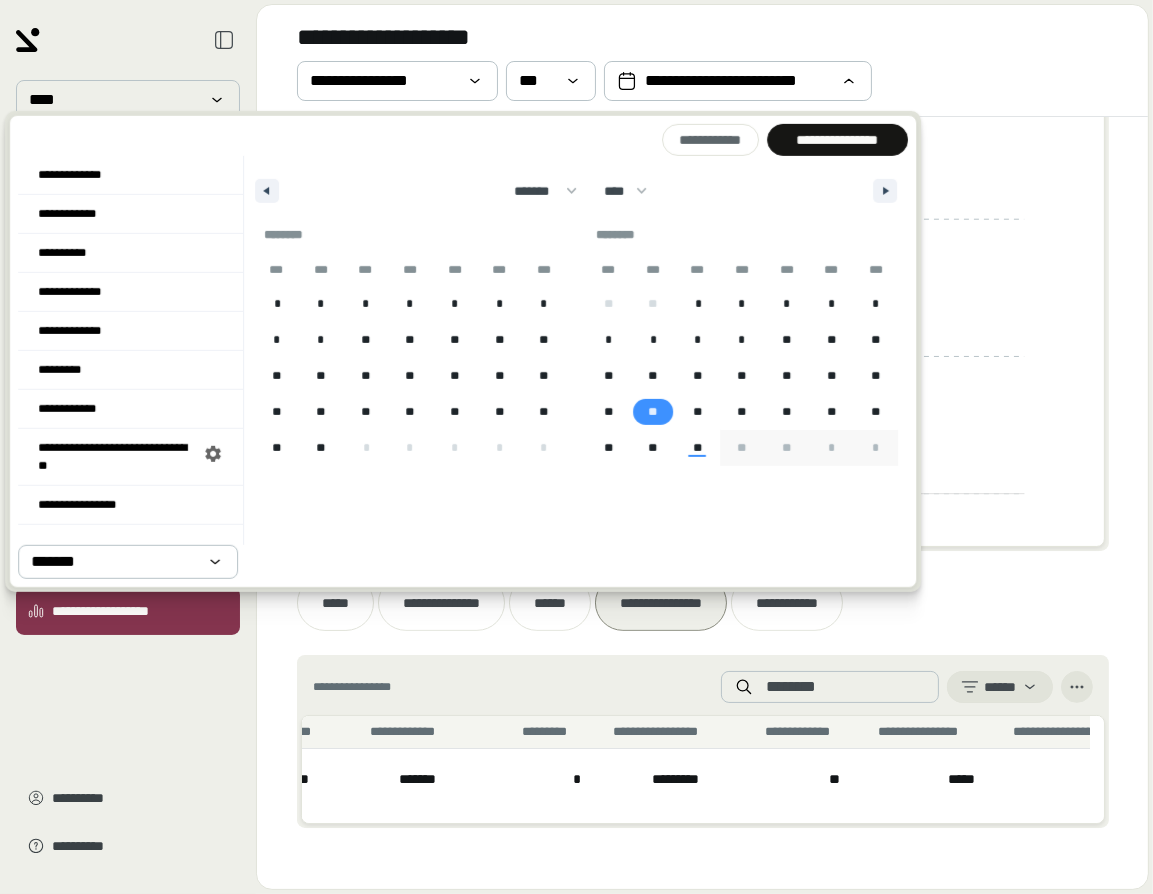 click on "**" at bounding box center [653, 412] 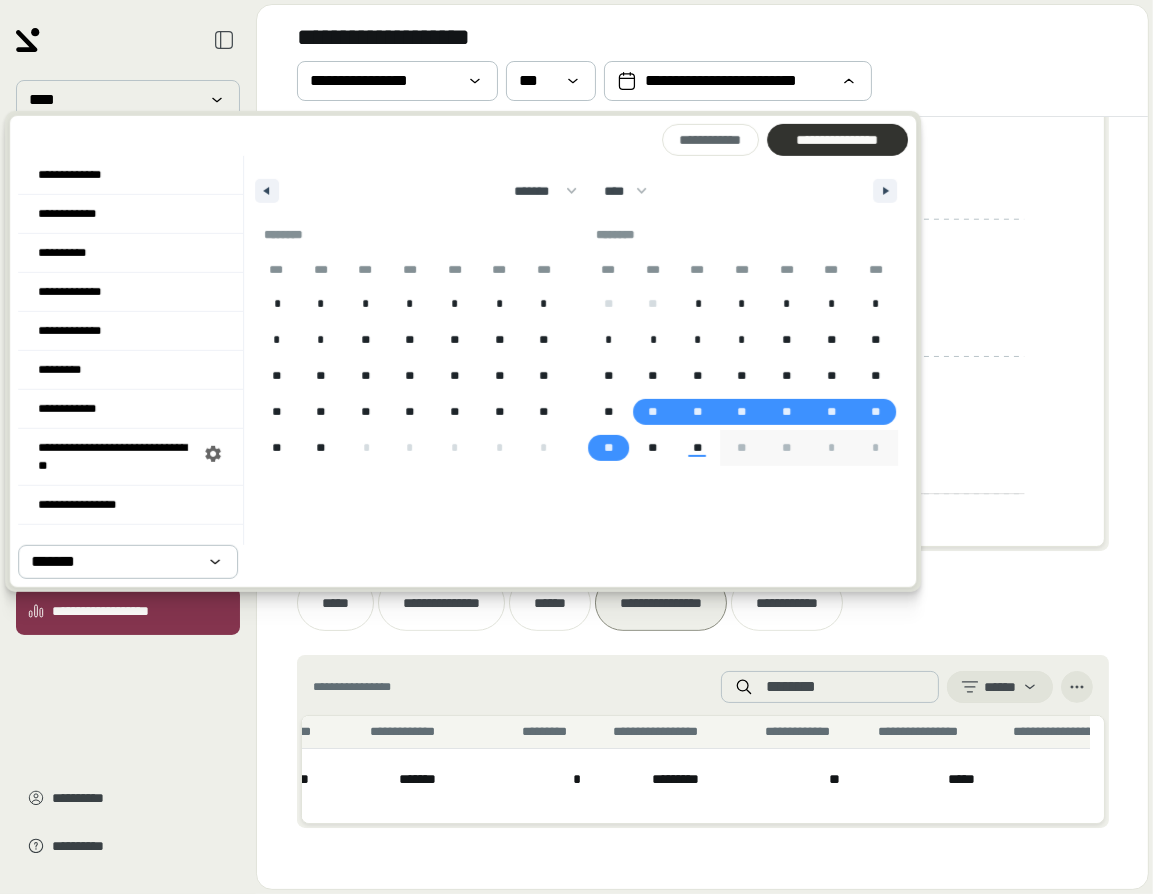 click on "**********" at bounding box center (837, 140) 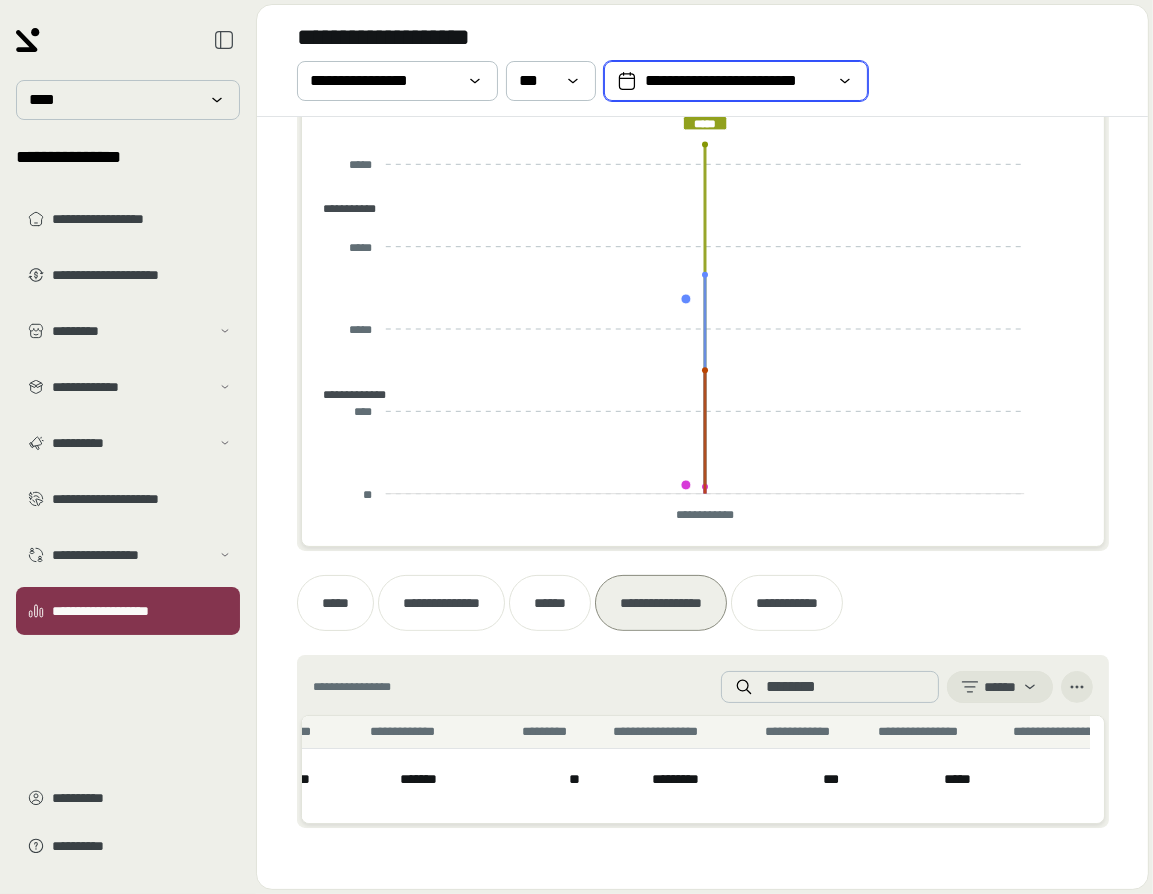 click on "**********" at bounding box center [736, 81] 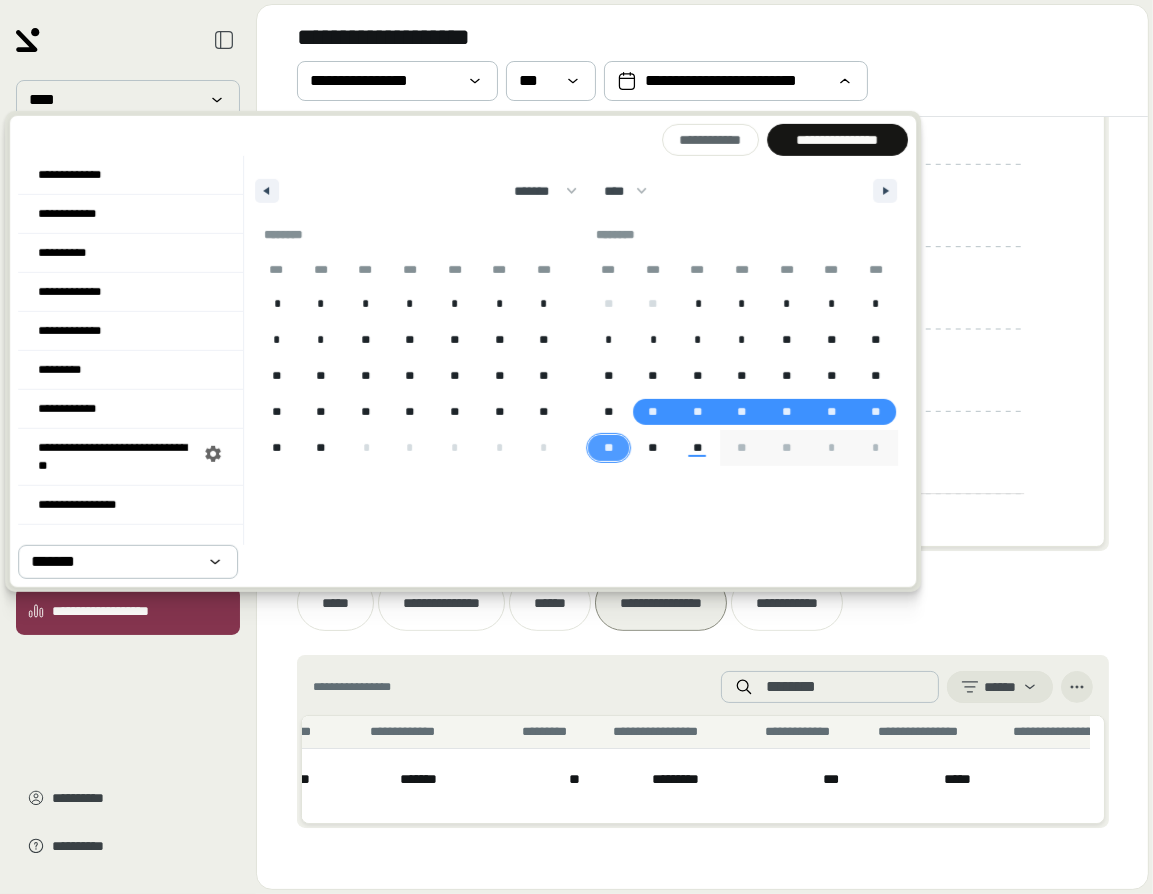 click on "**" at bounding box center [609, 448] 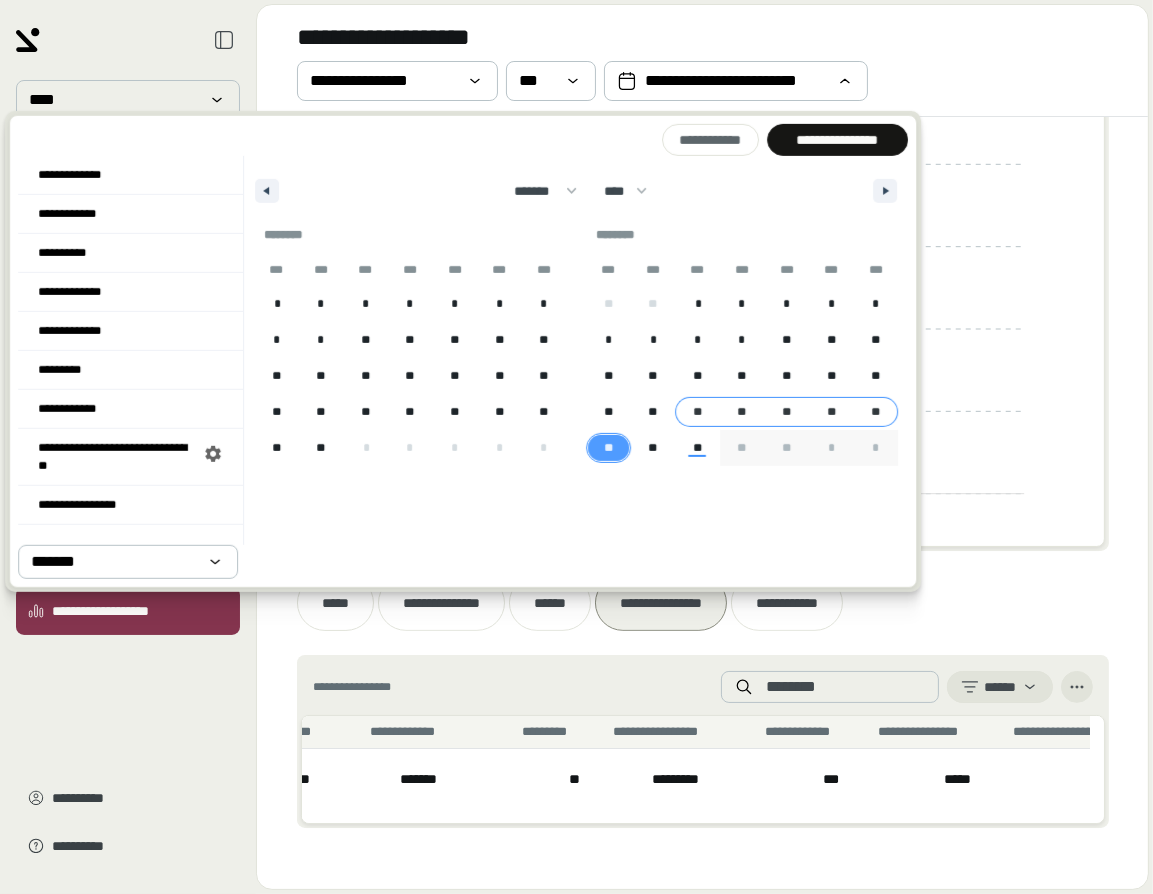 click on "**" at bounding box center (697, 412) 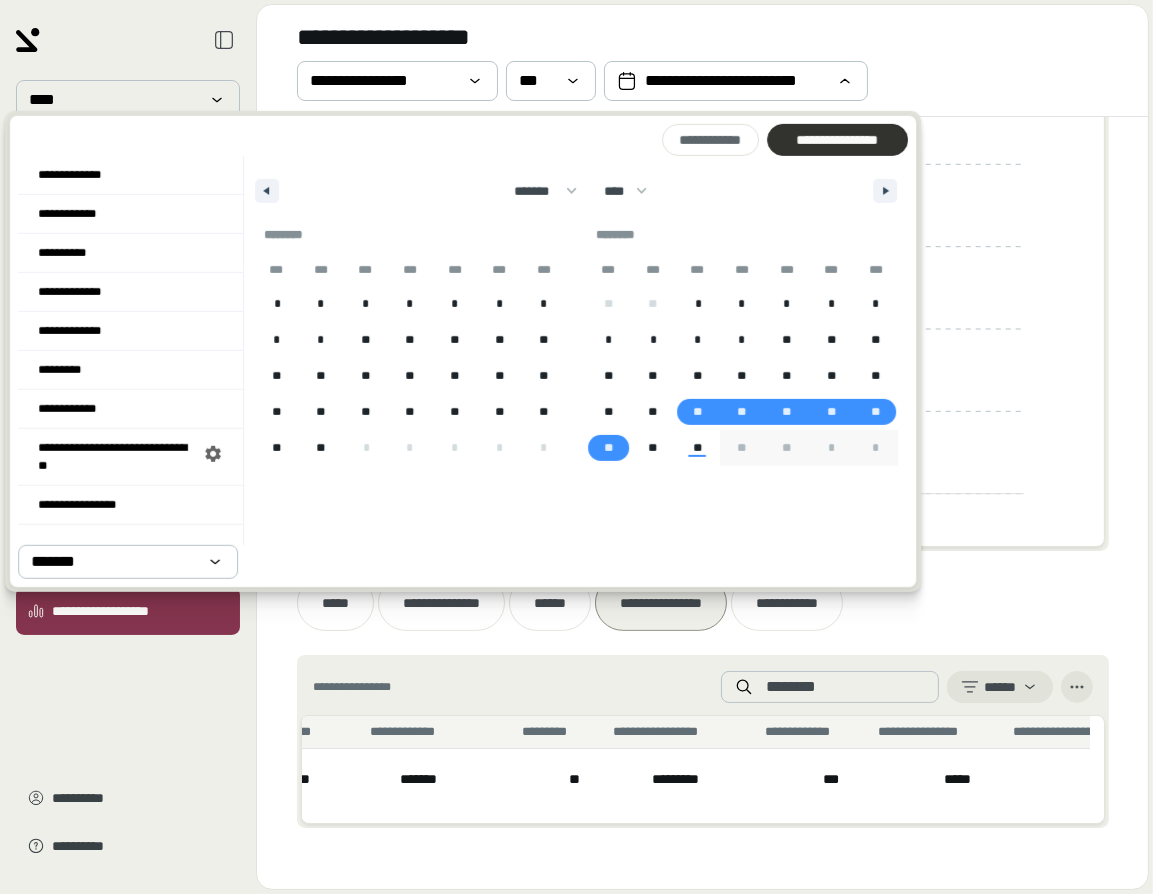click on "**********" at bounding box center [837, 140] 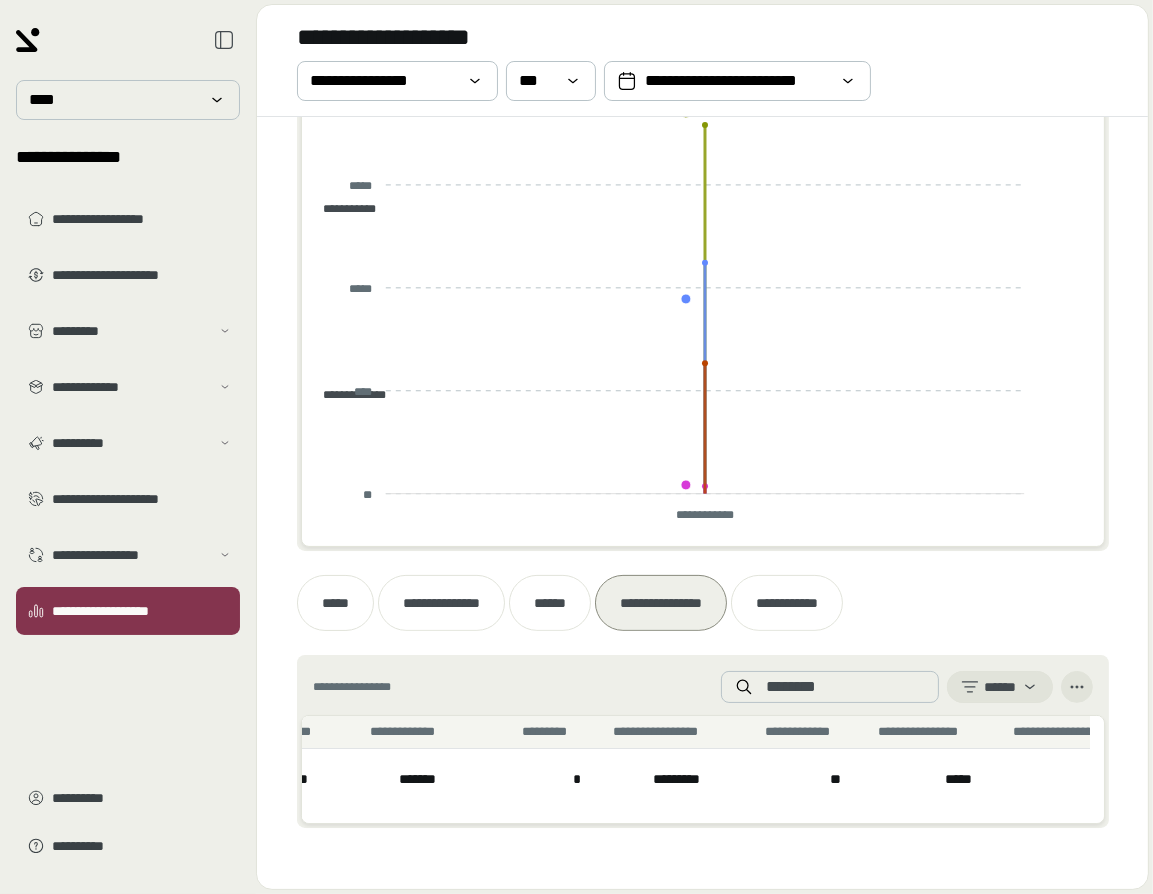 click on "**********" at bounding box center [703, 502] 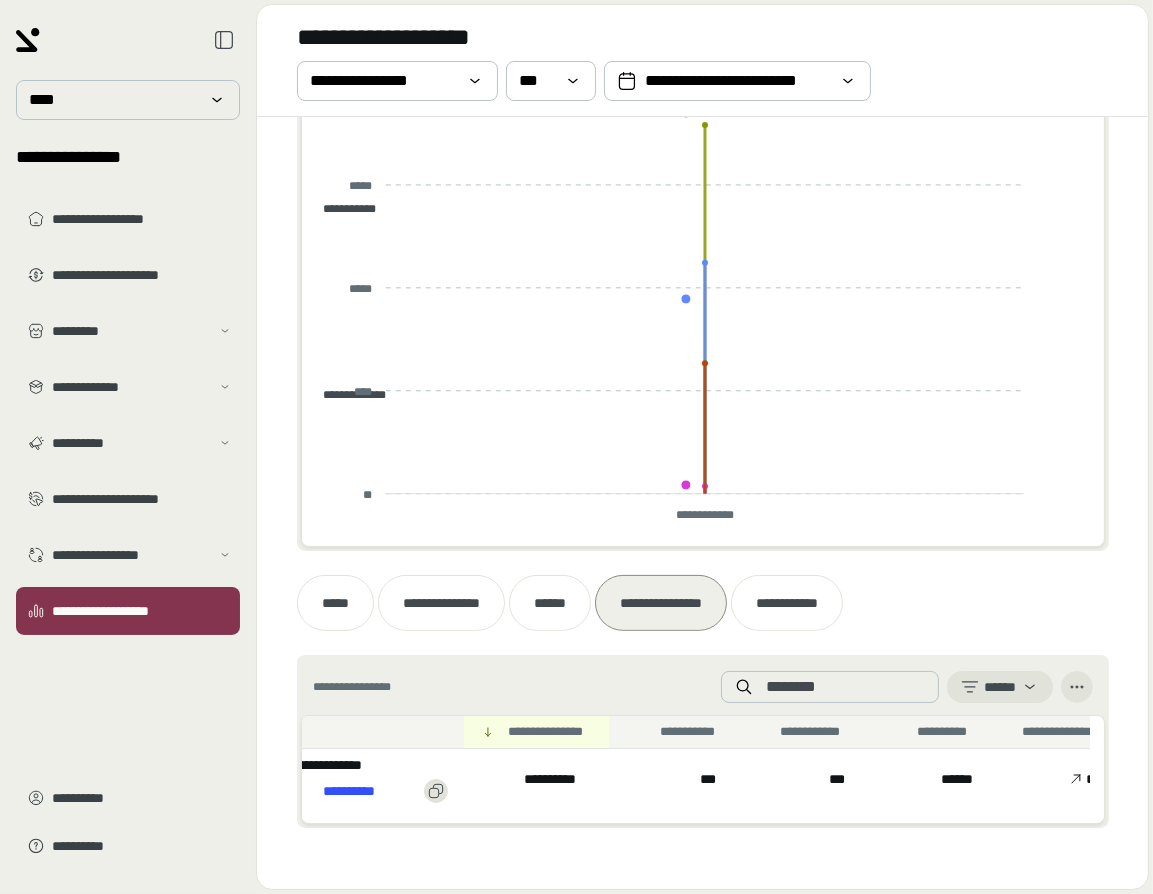 scroll, scrollTop: 0, scrollLeft: 384, axis: horizontal 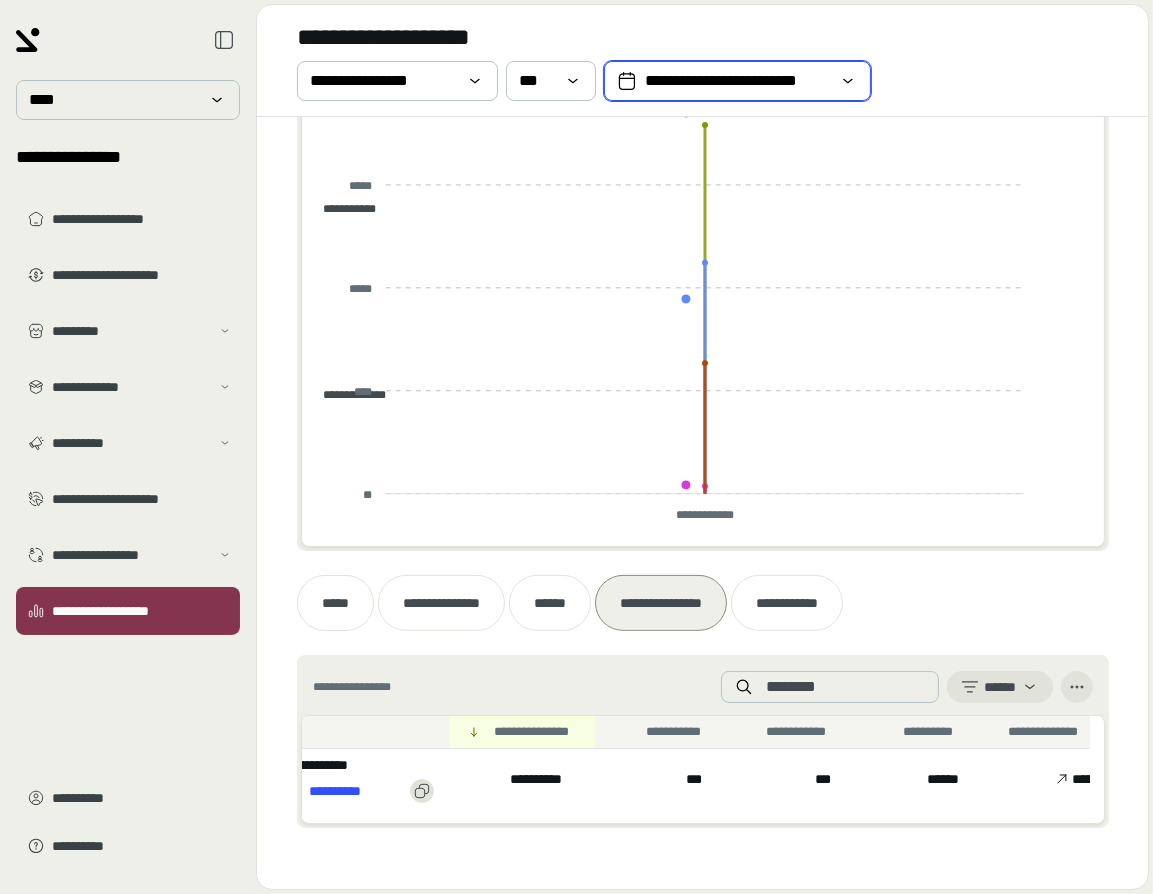 click on "**********" at bounding box center [737, 81] 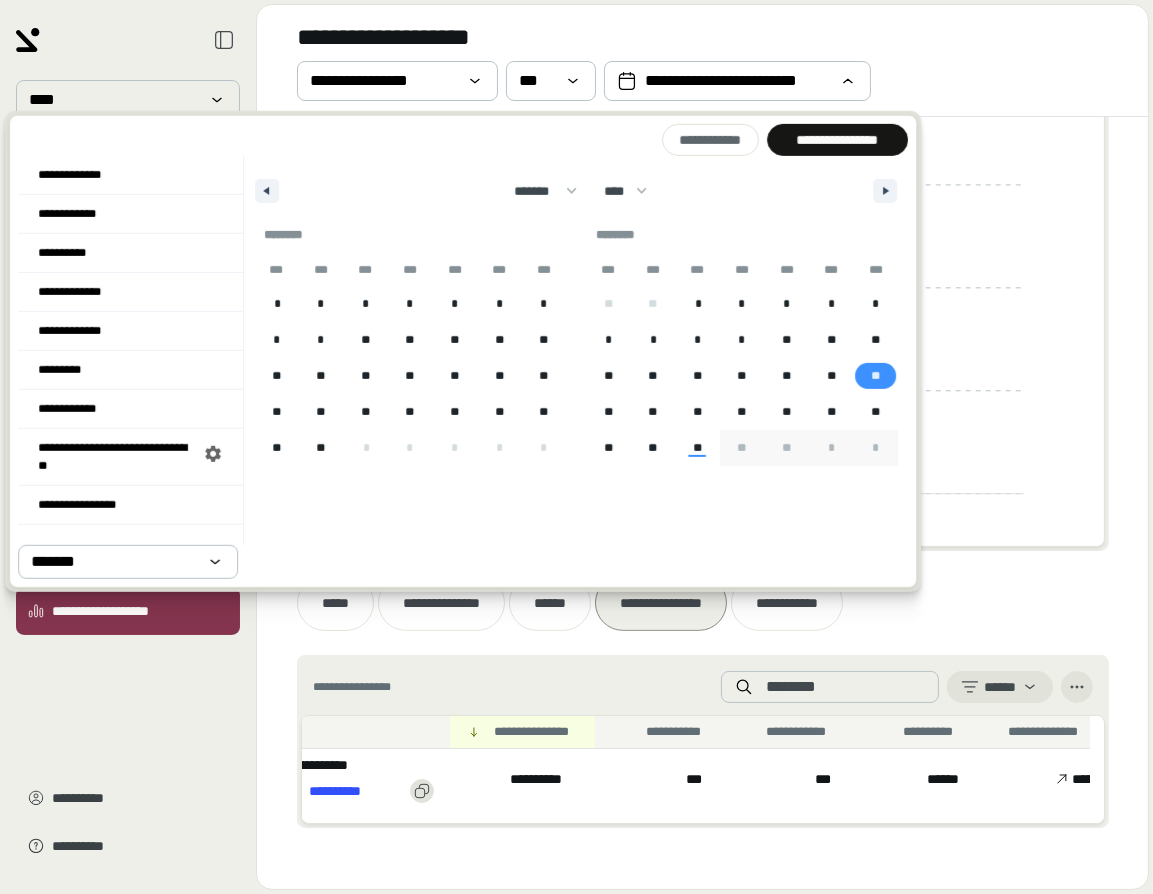 click on "**" at bounding box center (876, 376) 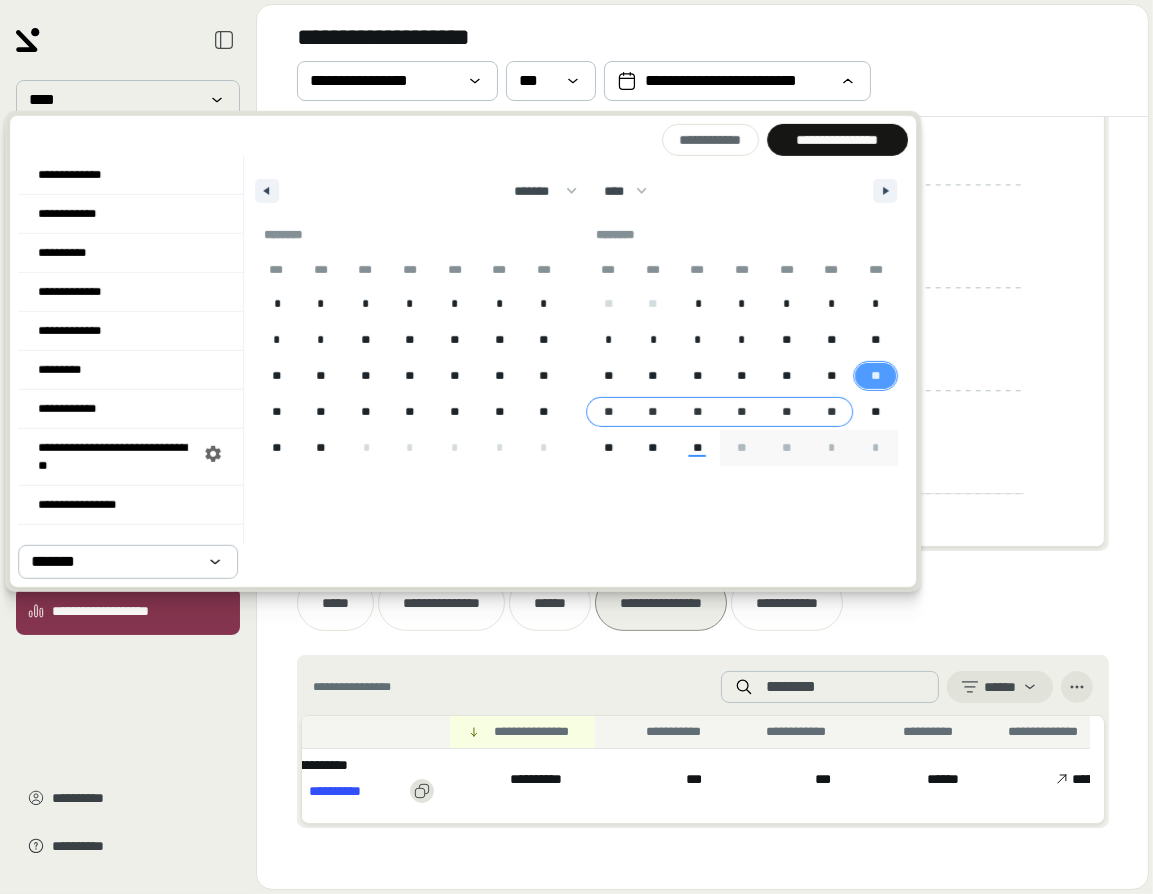 click on "**" at bounding box center [831, 412] 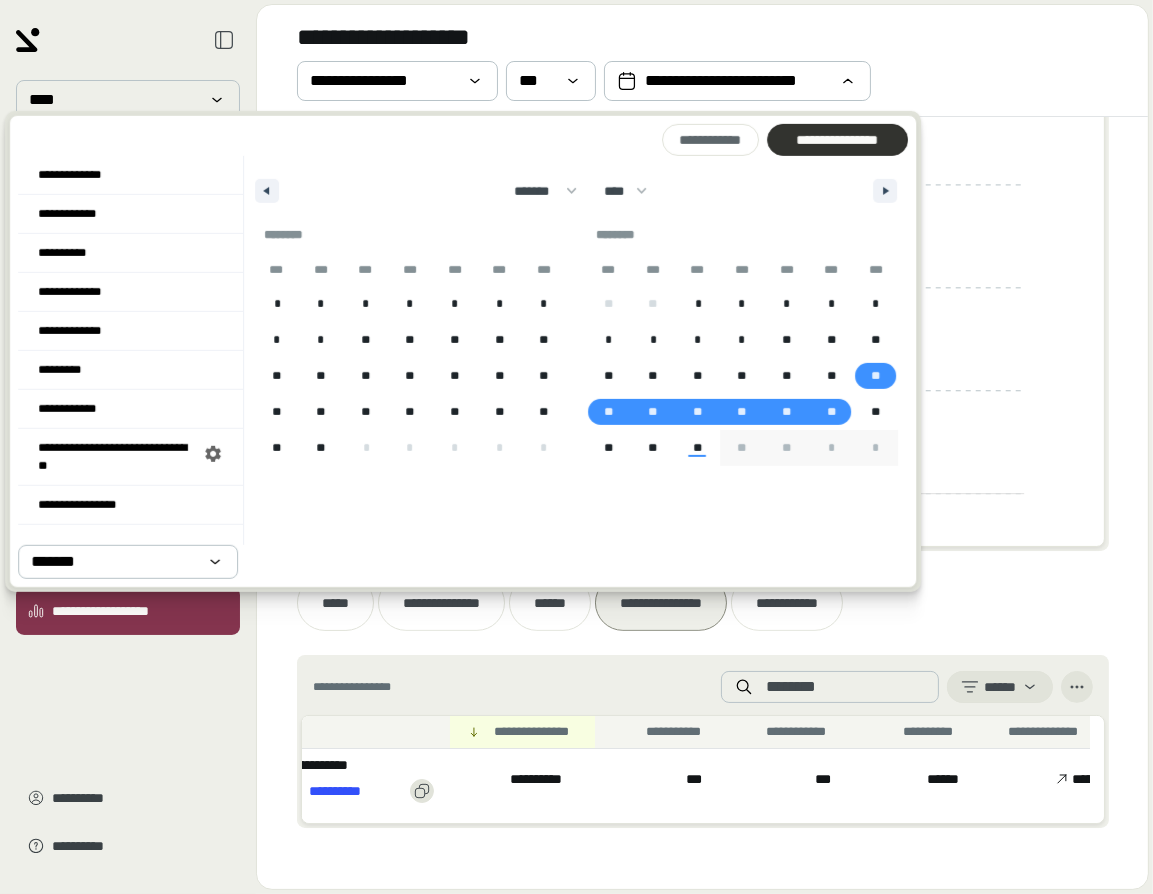 click on "**********" at bounding box center [837, 140] 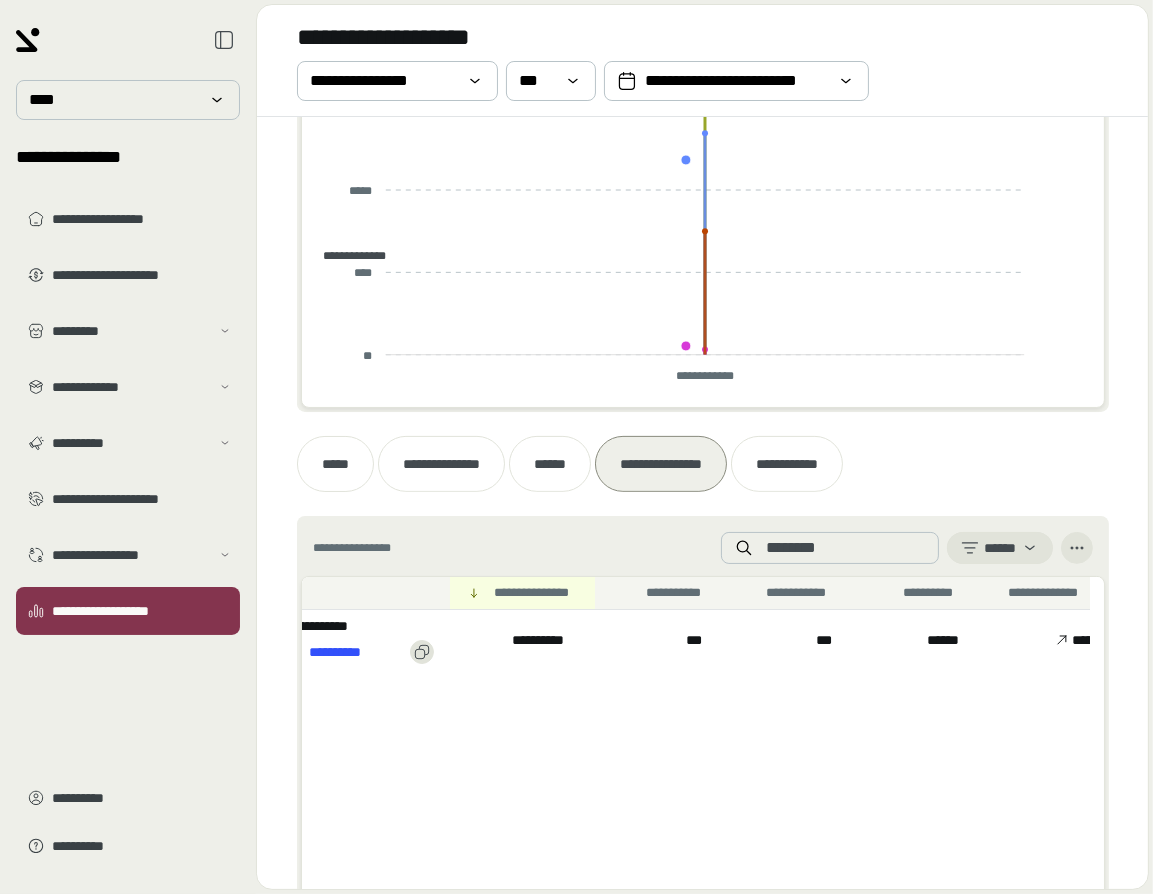 scroll, scrollTop: 437, scrollLeft: 0, axis: vertical 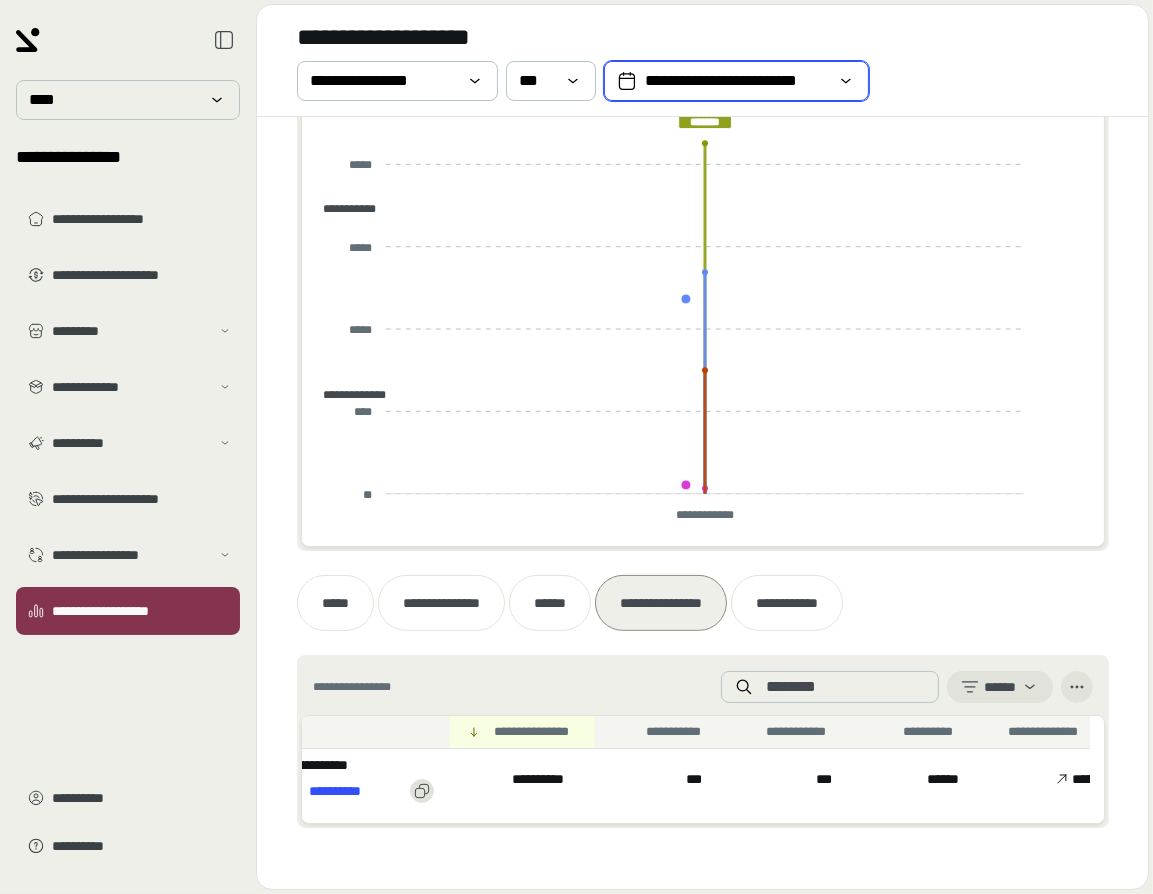 click on "**********" at bounding box center [736, 81] 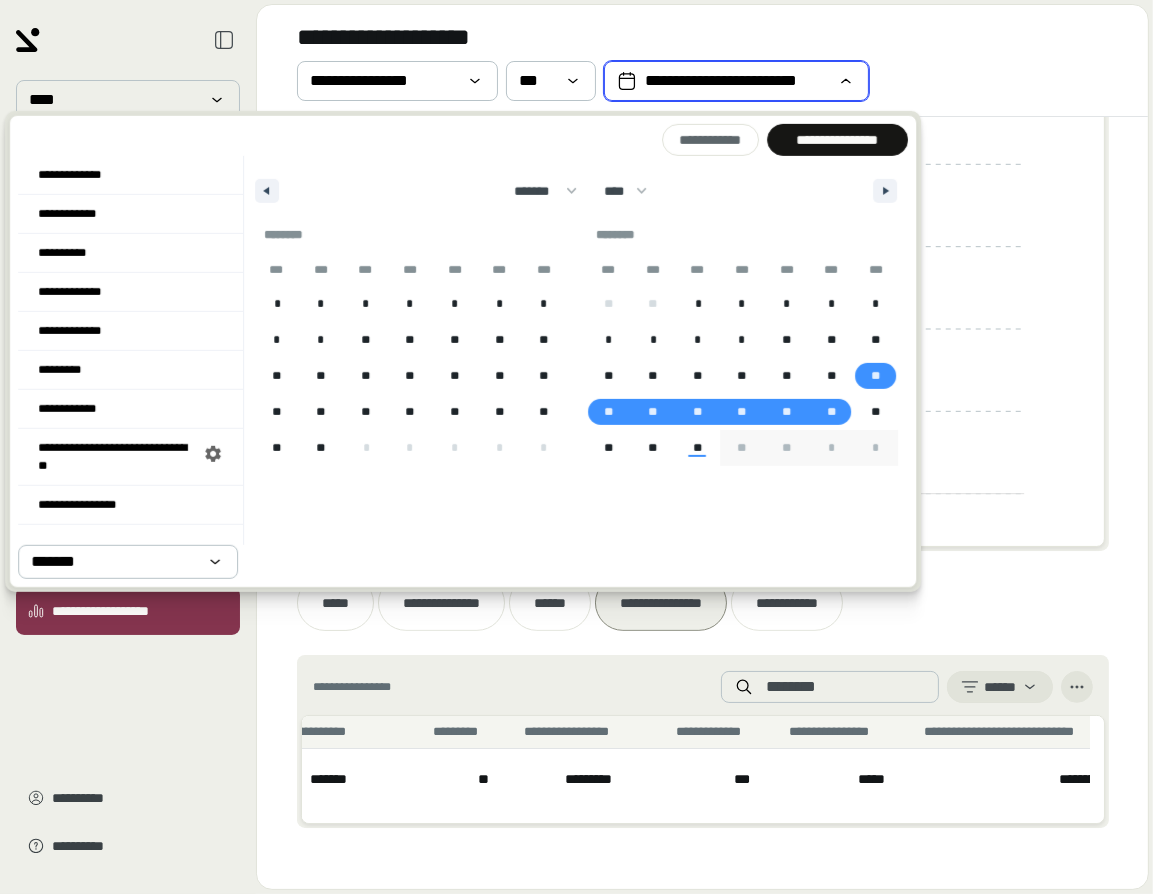 scroll, scrollTop: 0, scrollLeft: 3500, axis: horizontal 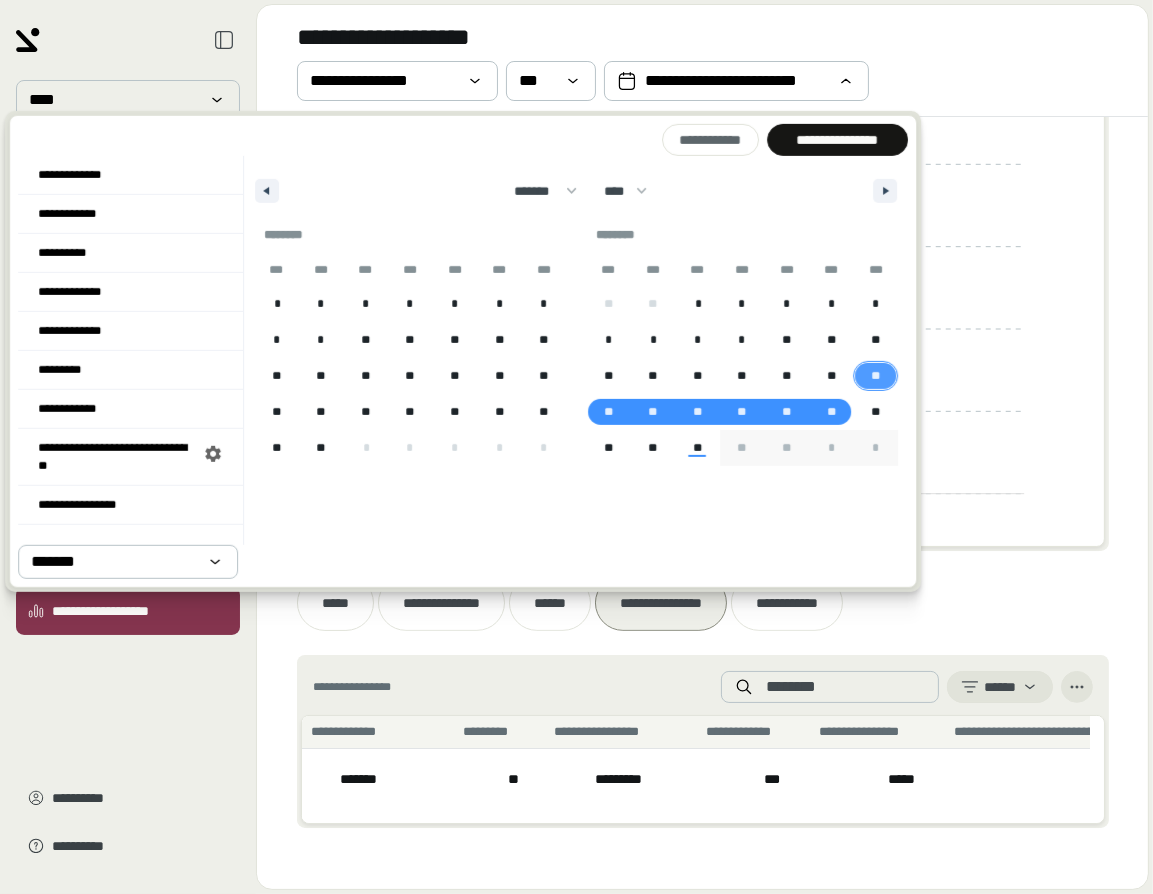 click on "**" at bounding box center (876, 376) 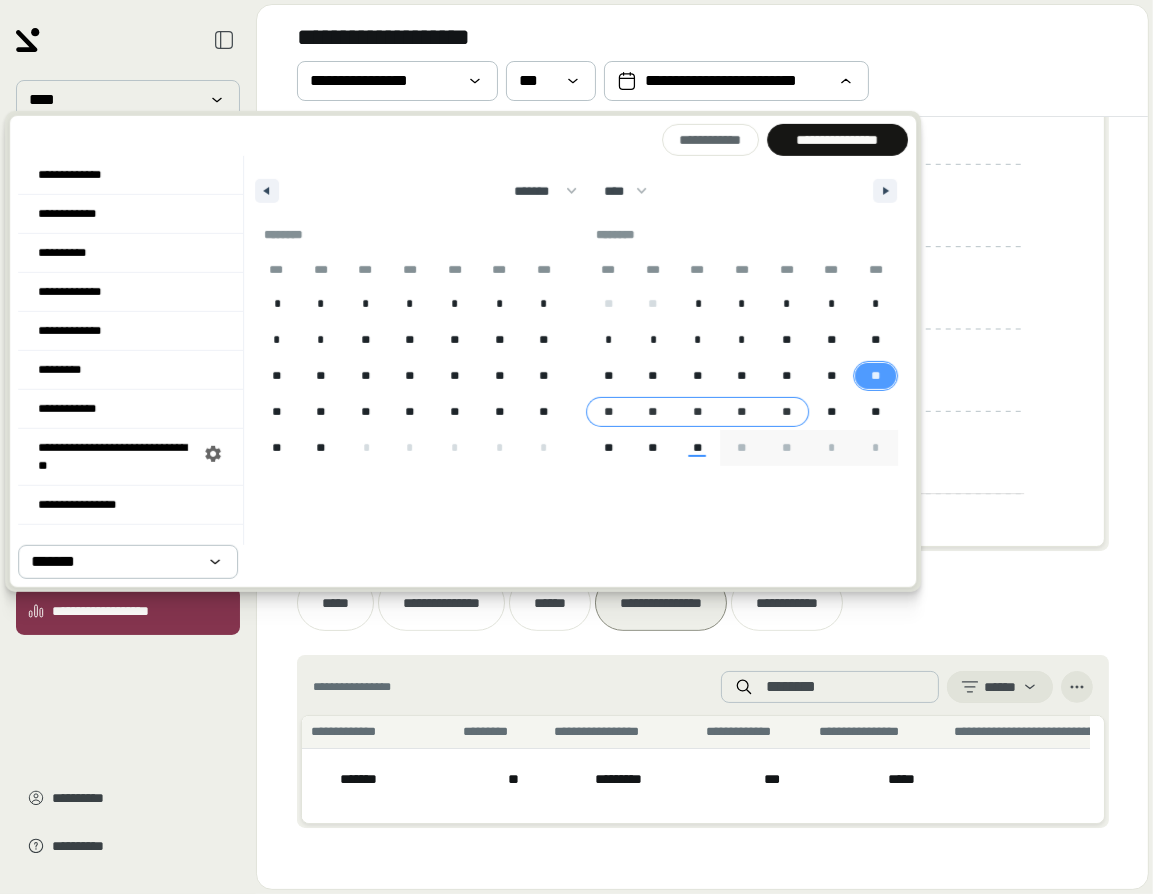 click on "**" at bounding box center [786, 412] 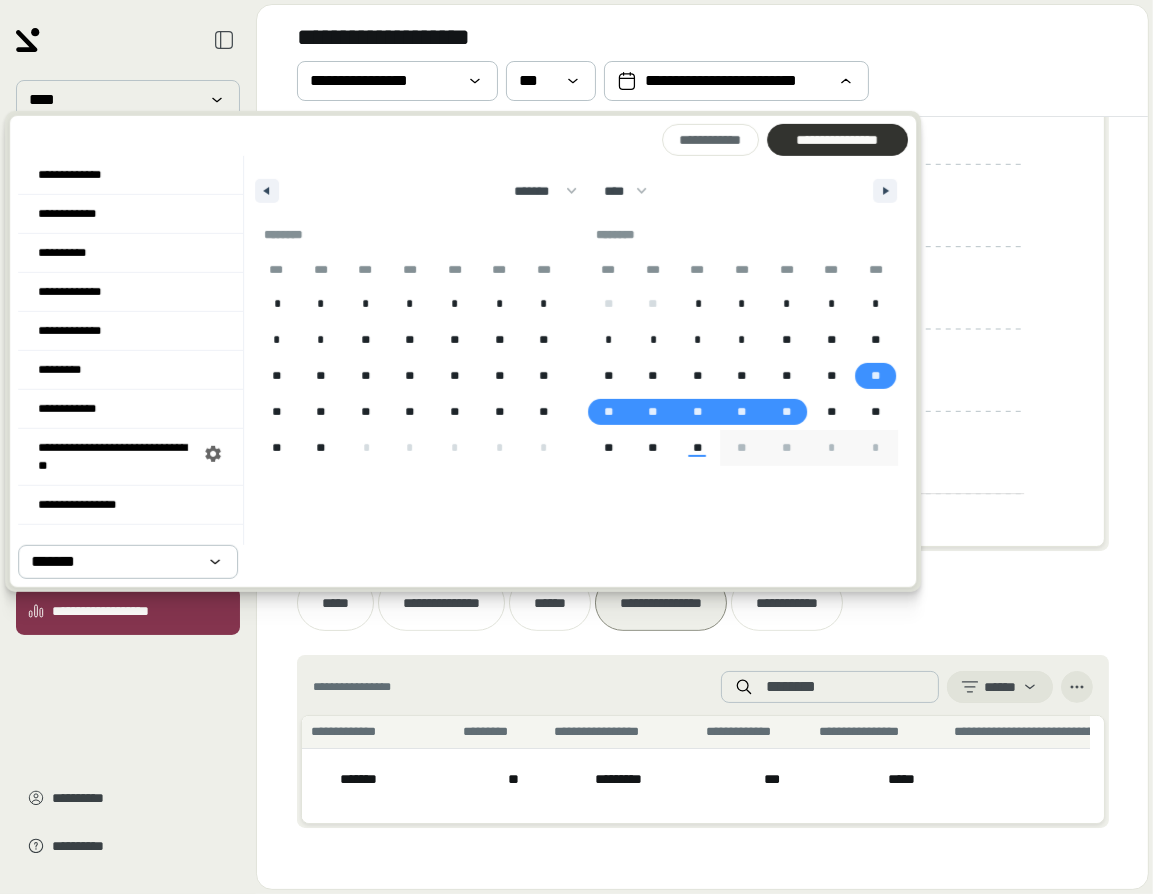 click on "**********" at bounding box center (837, 140) 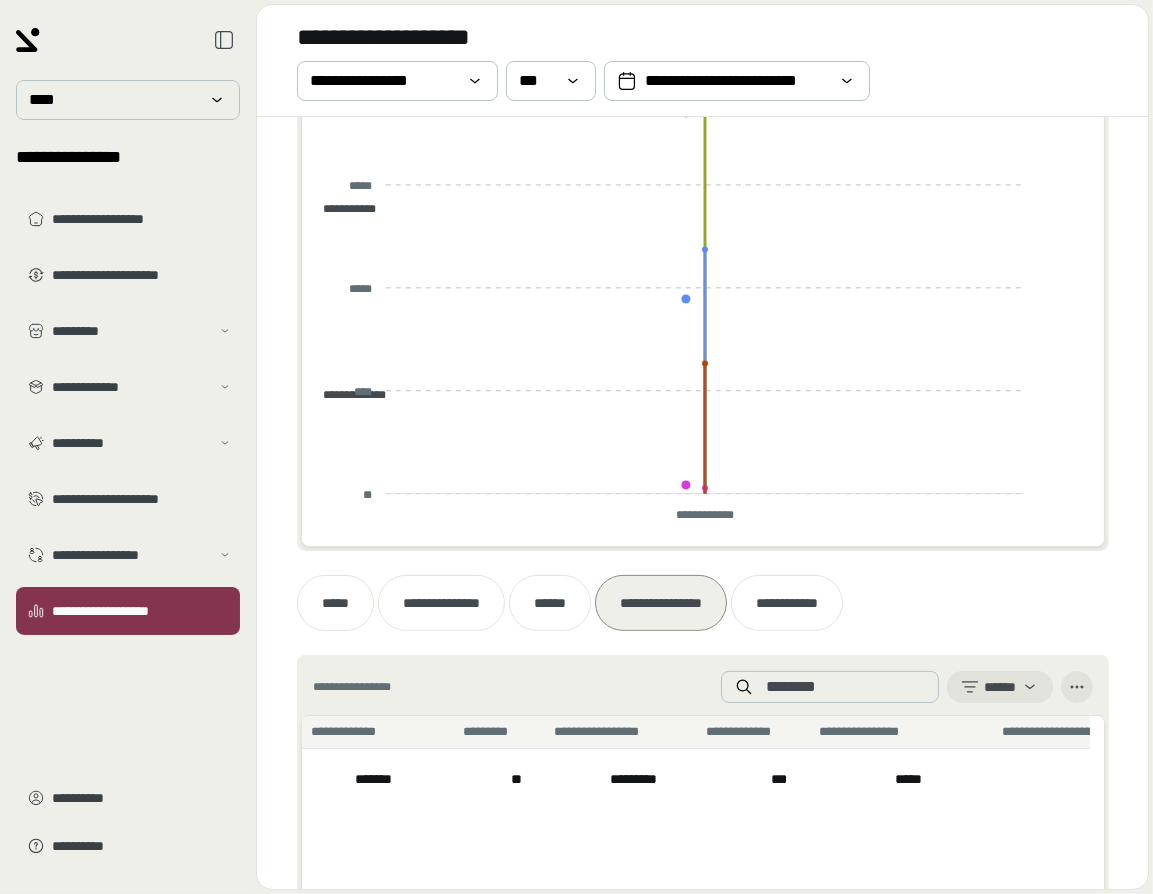 scroll, scrollTop: 437, scrollLeft: 0, axis: vertical 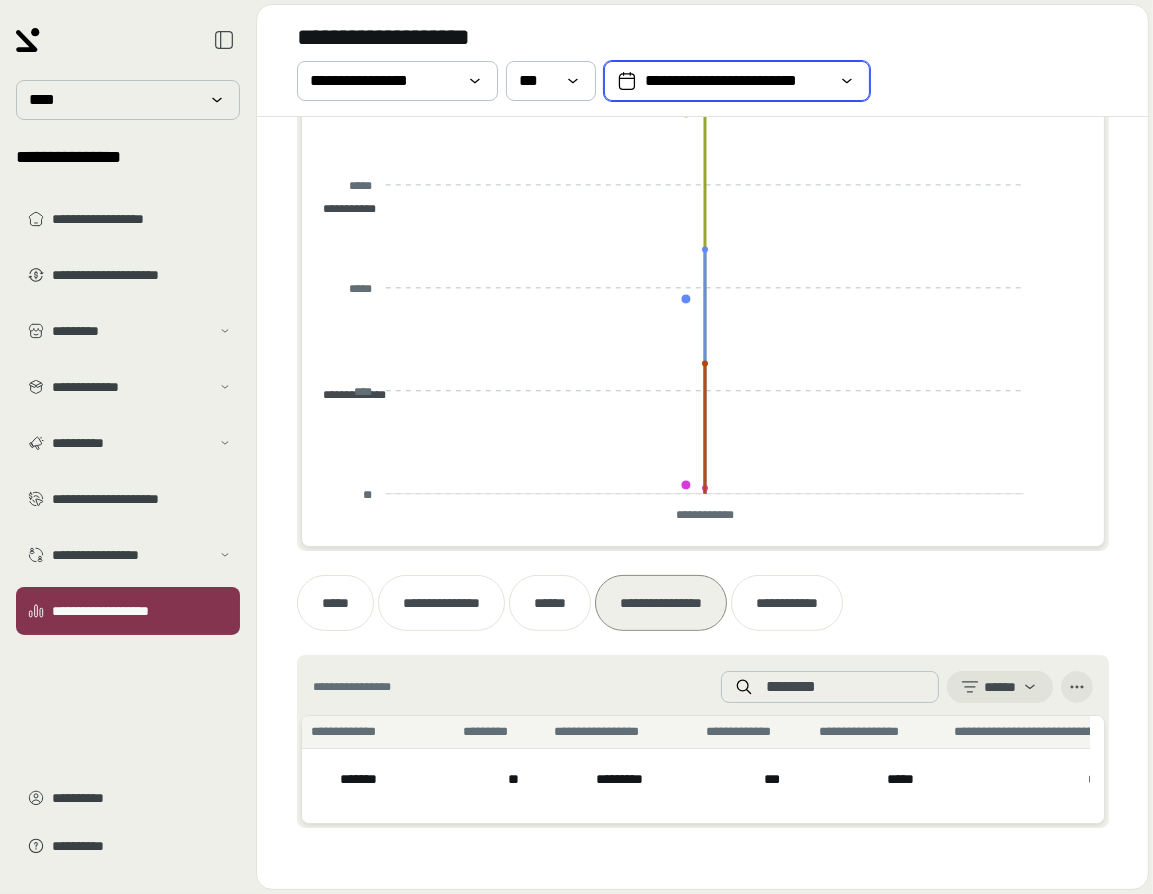 click on "**********" at bounding box center [737, 81] 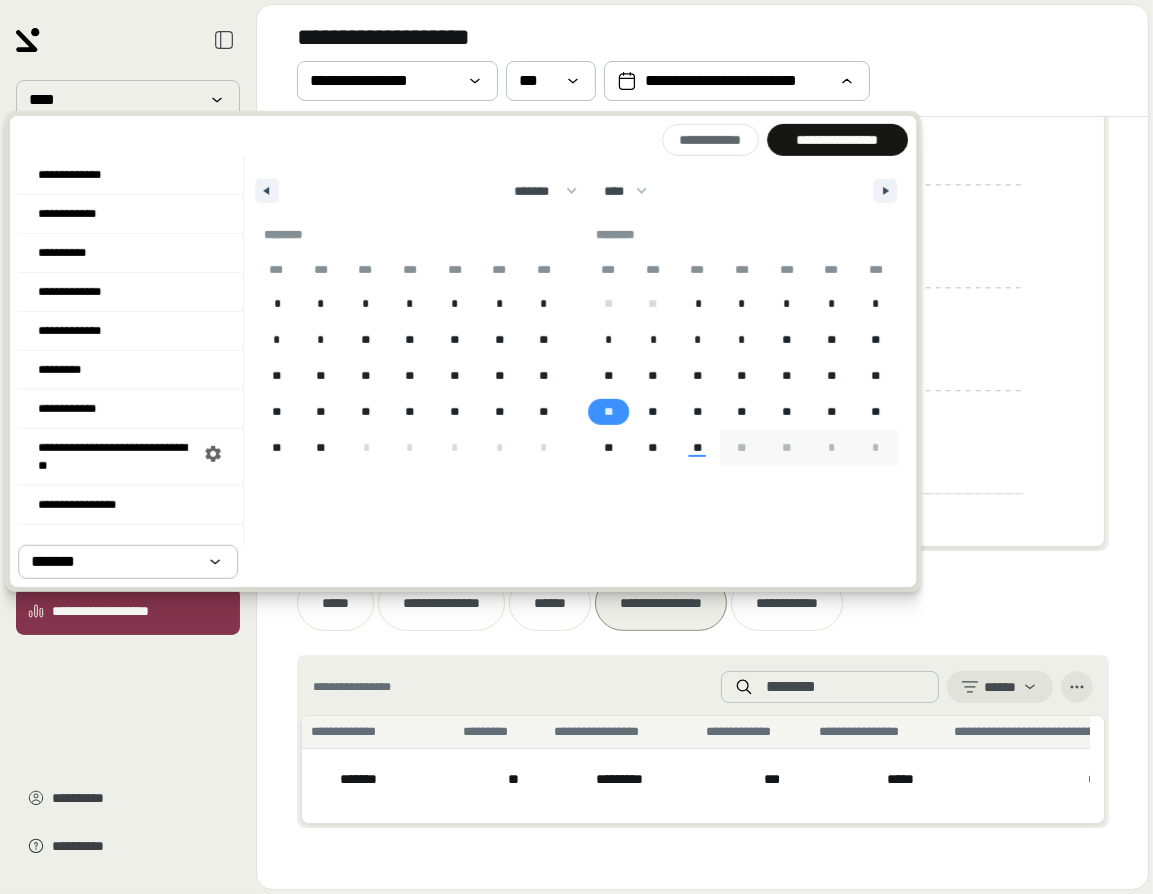click on "**" at bounding box center [608, 412] 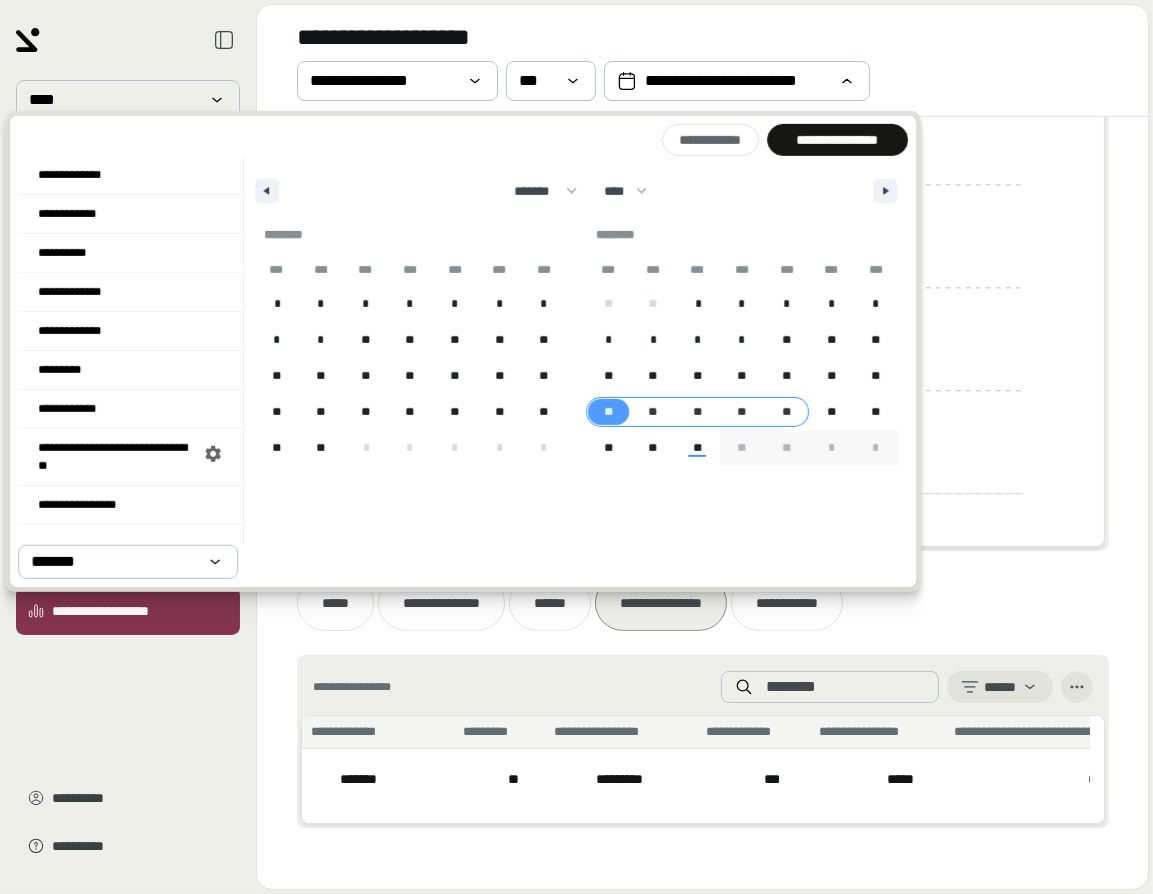click on "**" at bounding box center [786, 412] 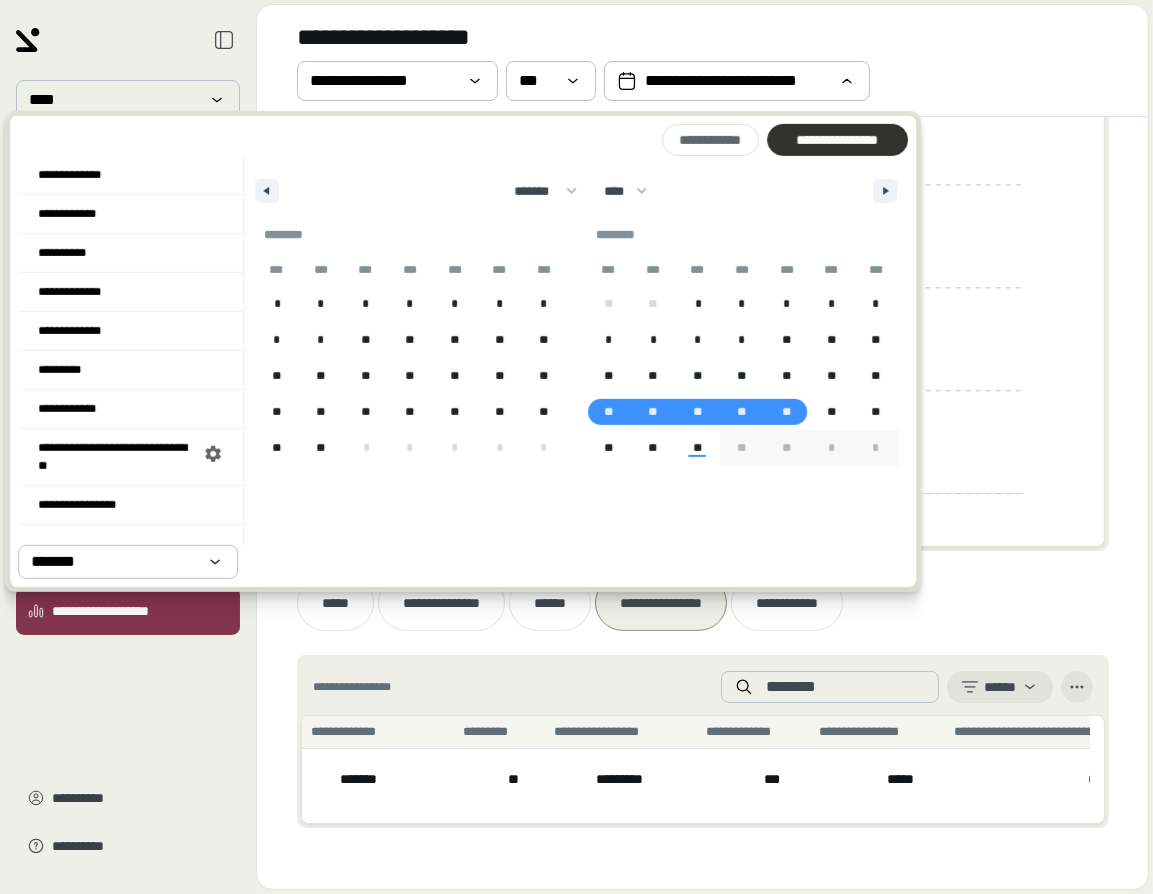 click on "**********" at bounding box center [837, 140] 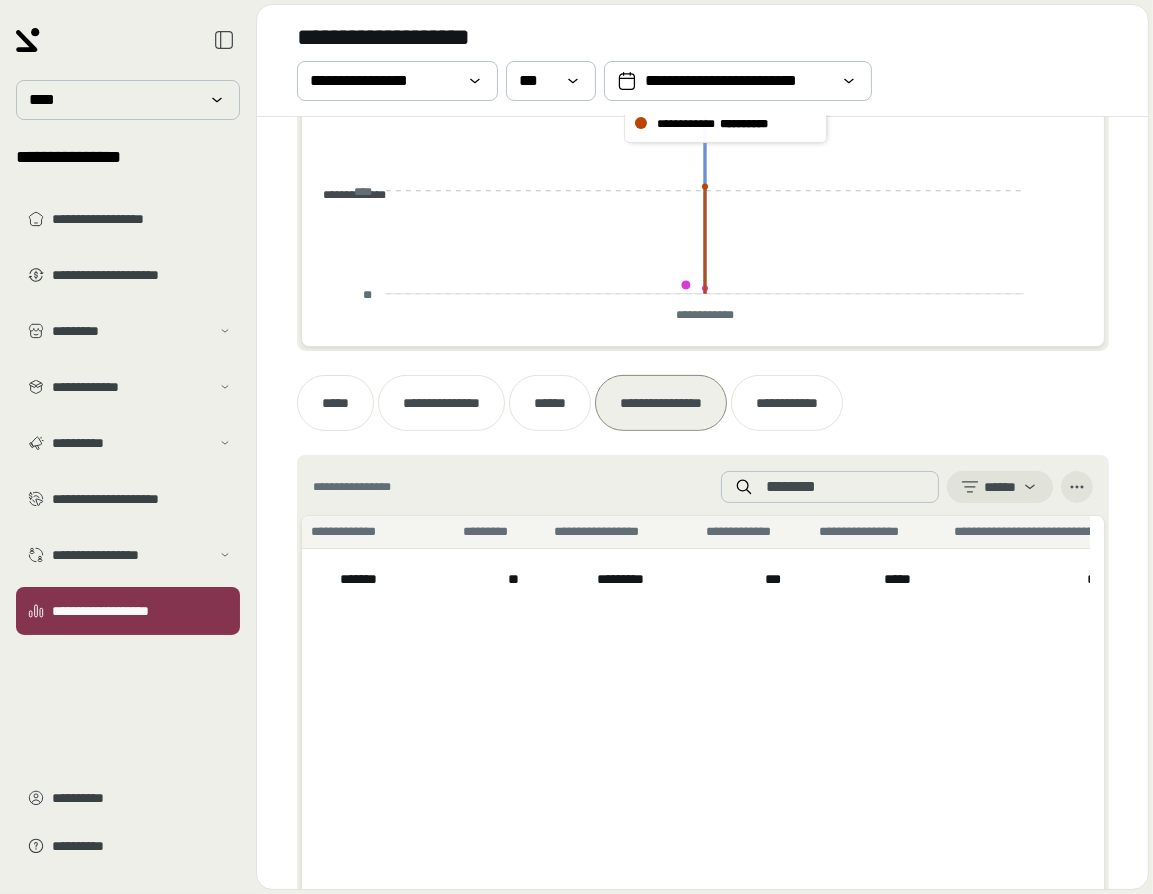 scroll, scrollTop: 437, scrollLeft: 0, axis: vertical 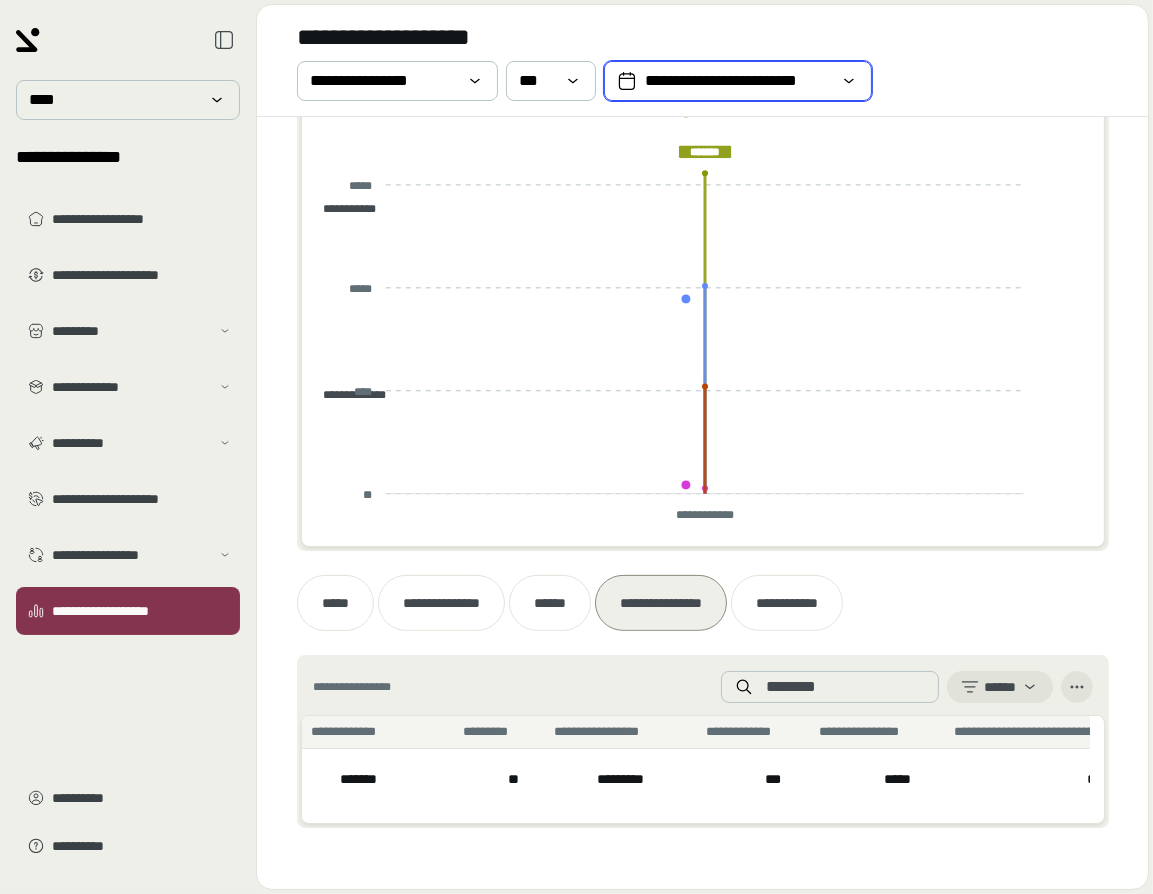 click on "**********" at bounding box center [738, 81] 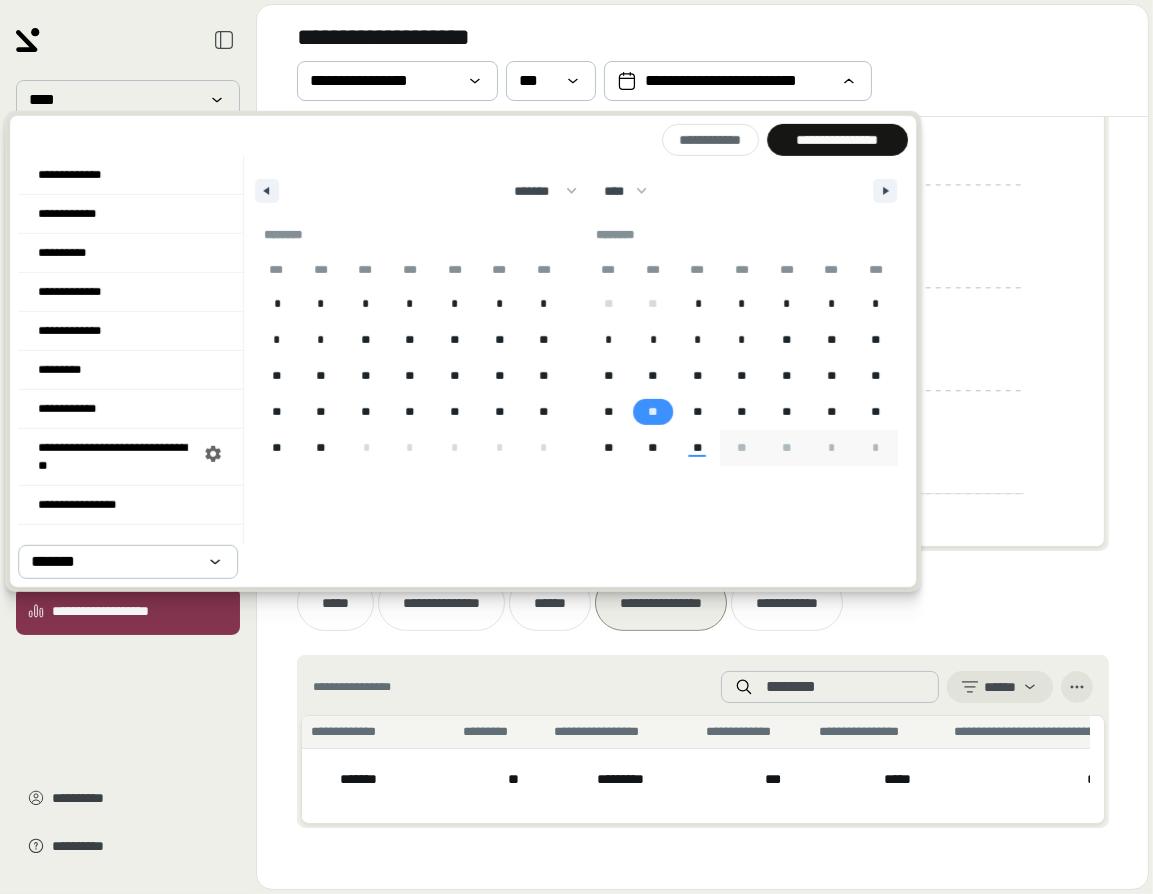 click on "**" at bounding box center (653, 412) 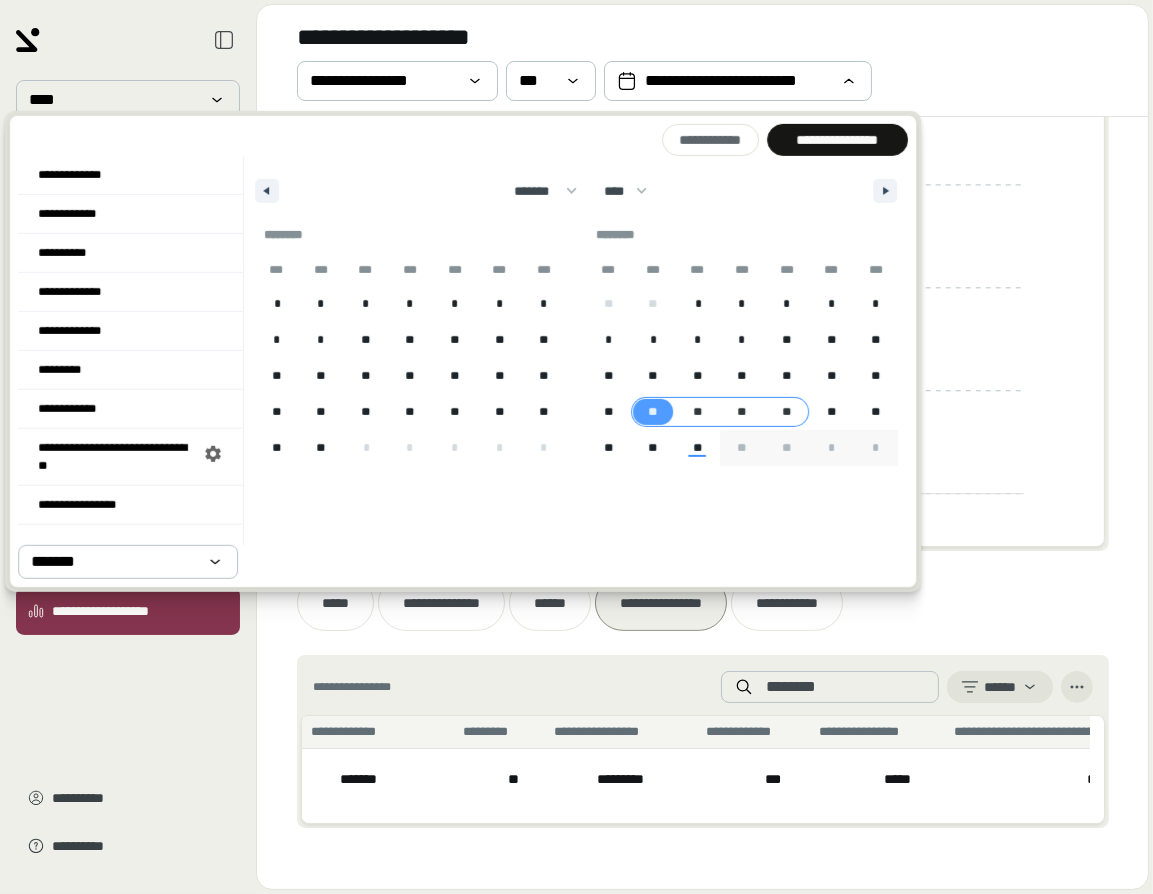click on "**" at bounding box center (786, 412) 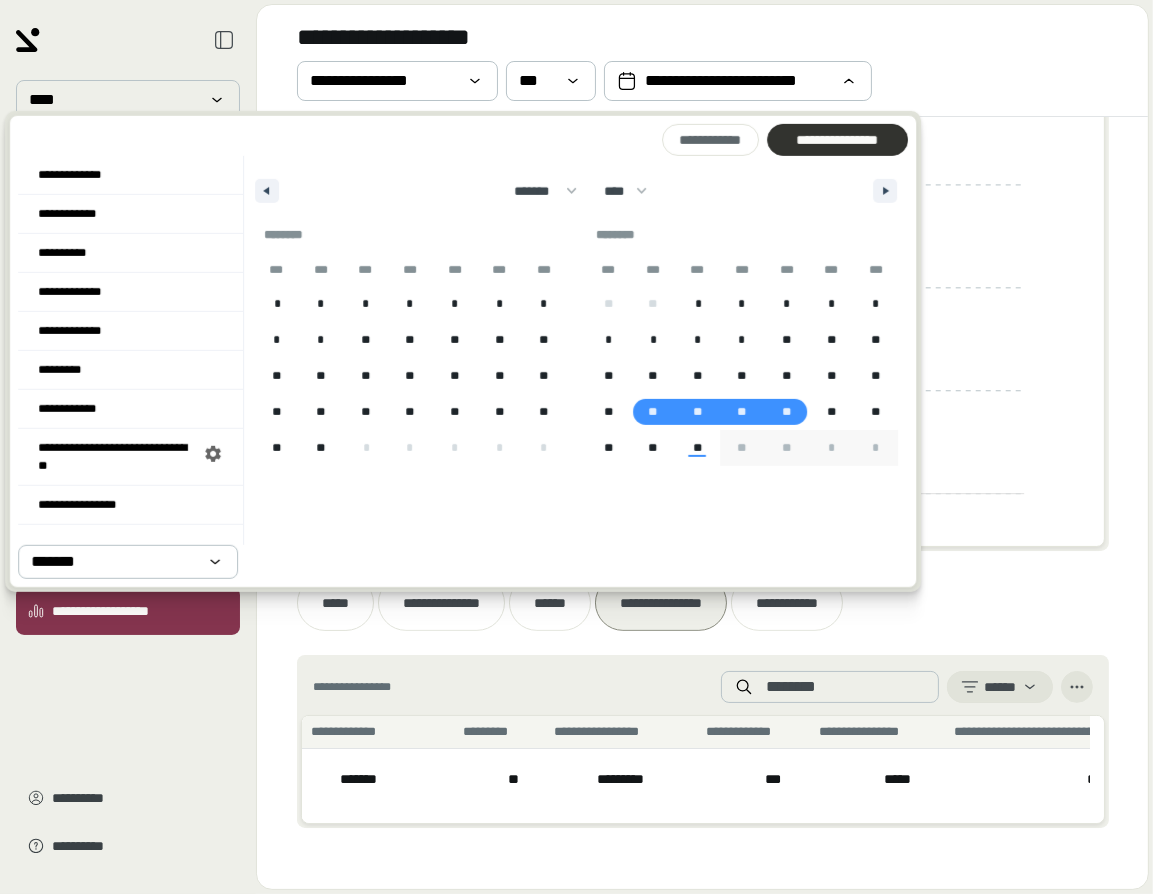 click on "**********" at bounding box center (837, 140) 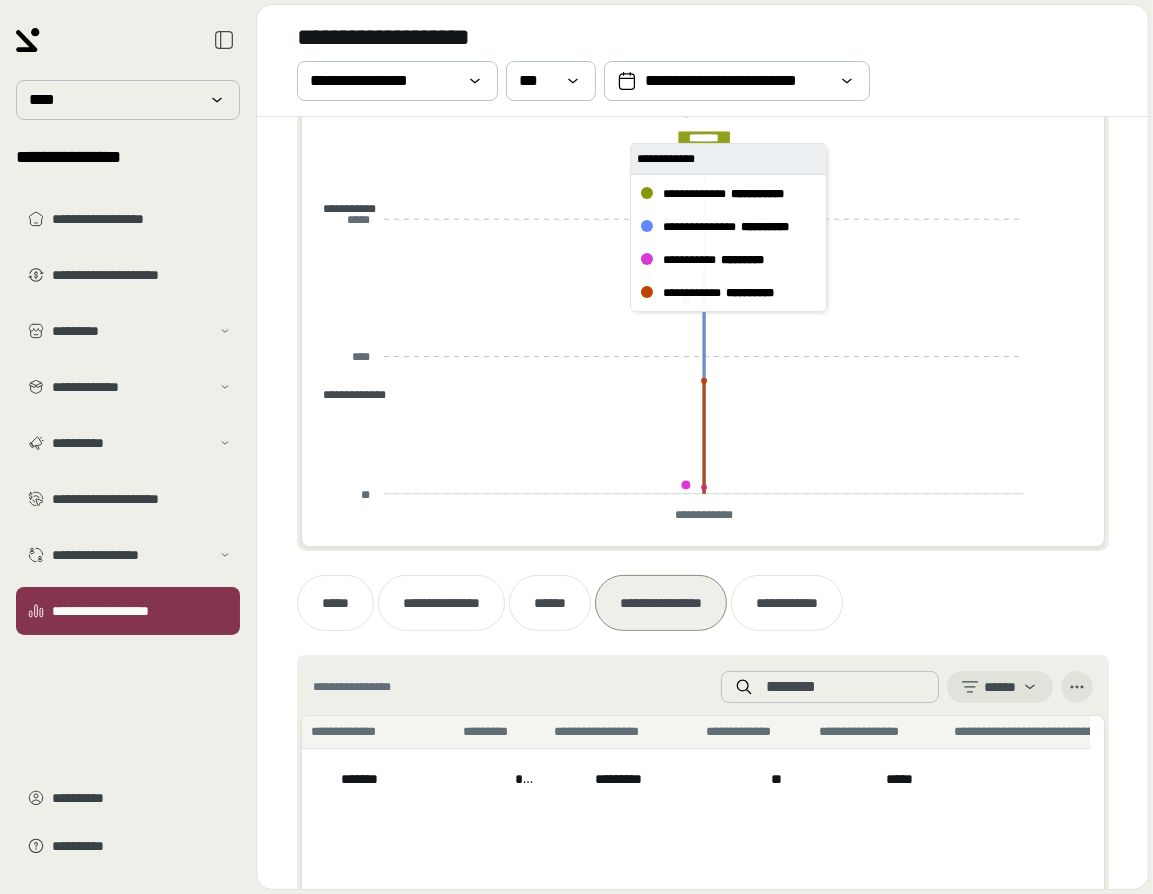 scroll, scrollTop: 437, scrollLeft: 0, axis: vertical 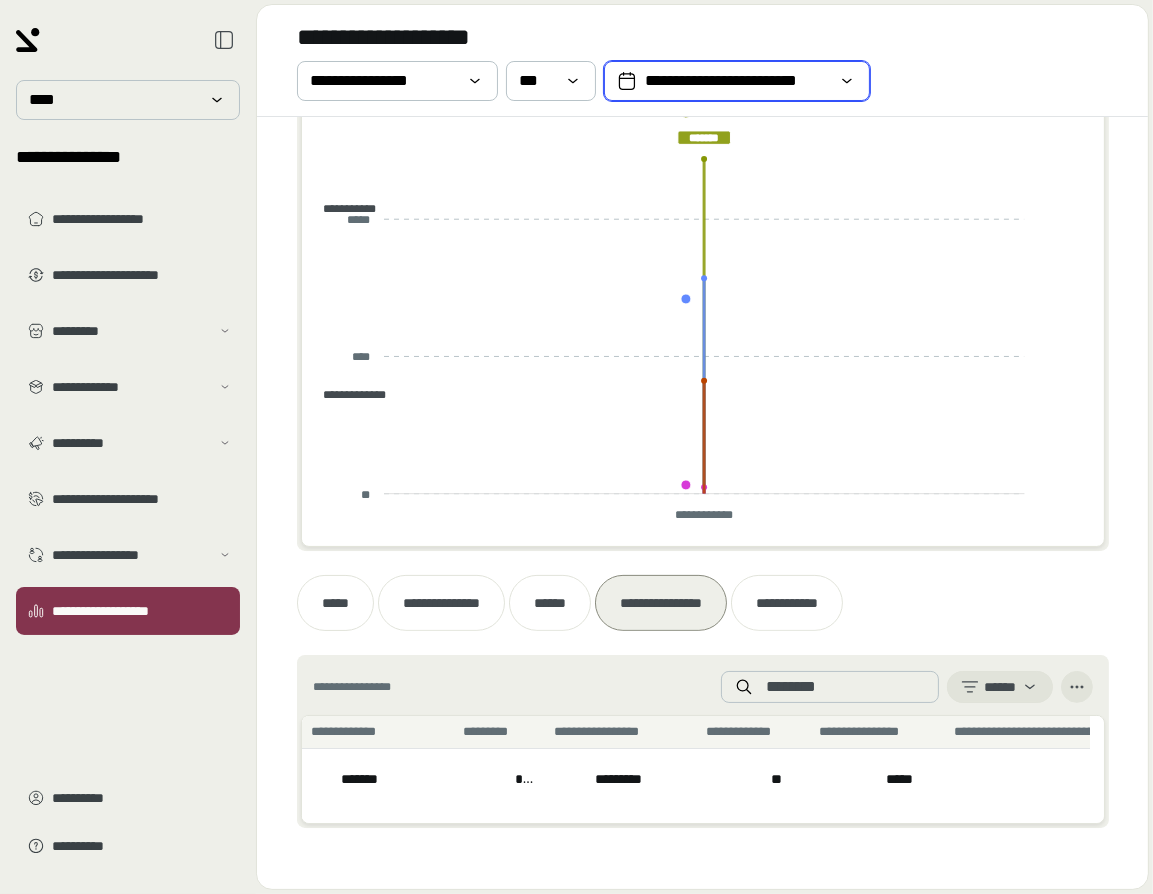 click on "**********" at bounding box center [737, 81] 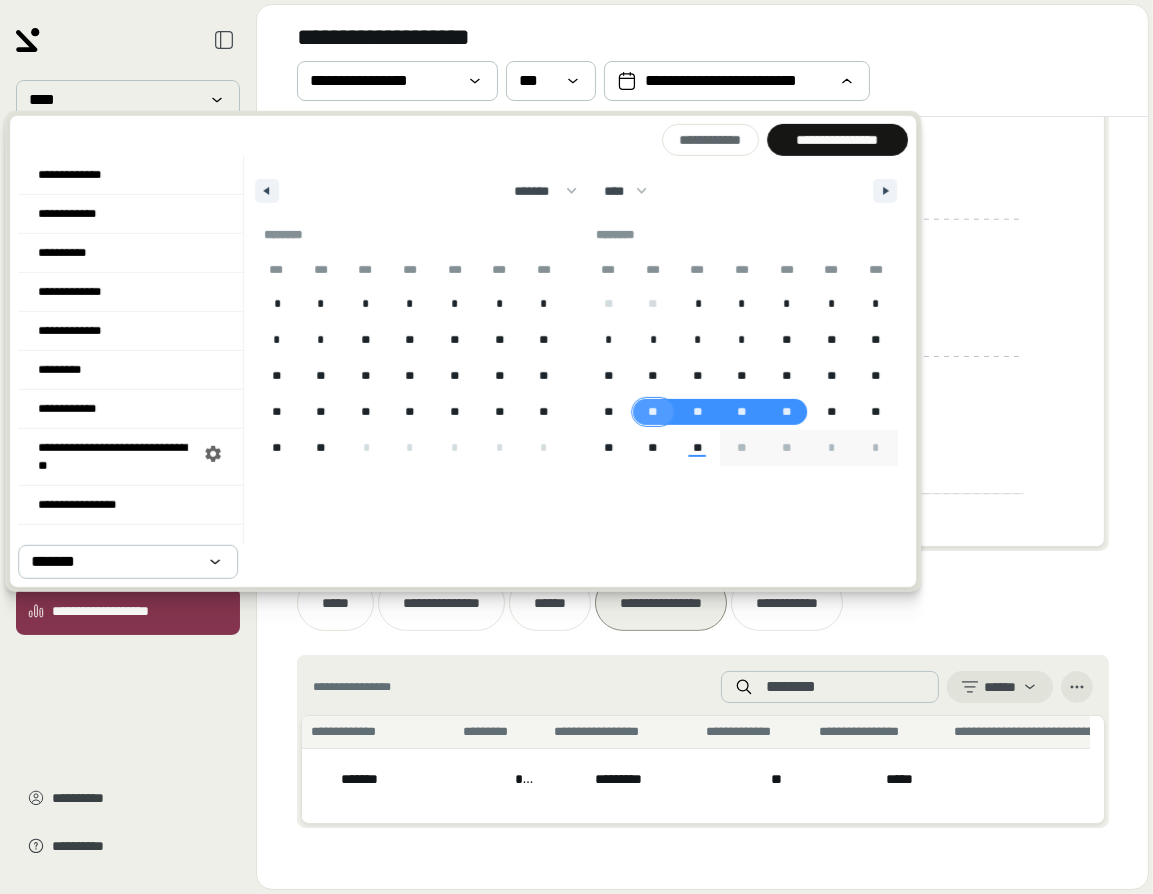 click on "**" at bounding box center (653, 412) 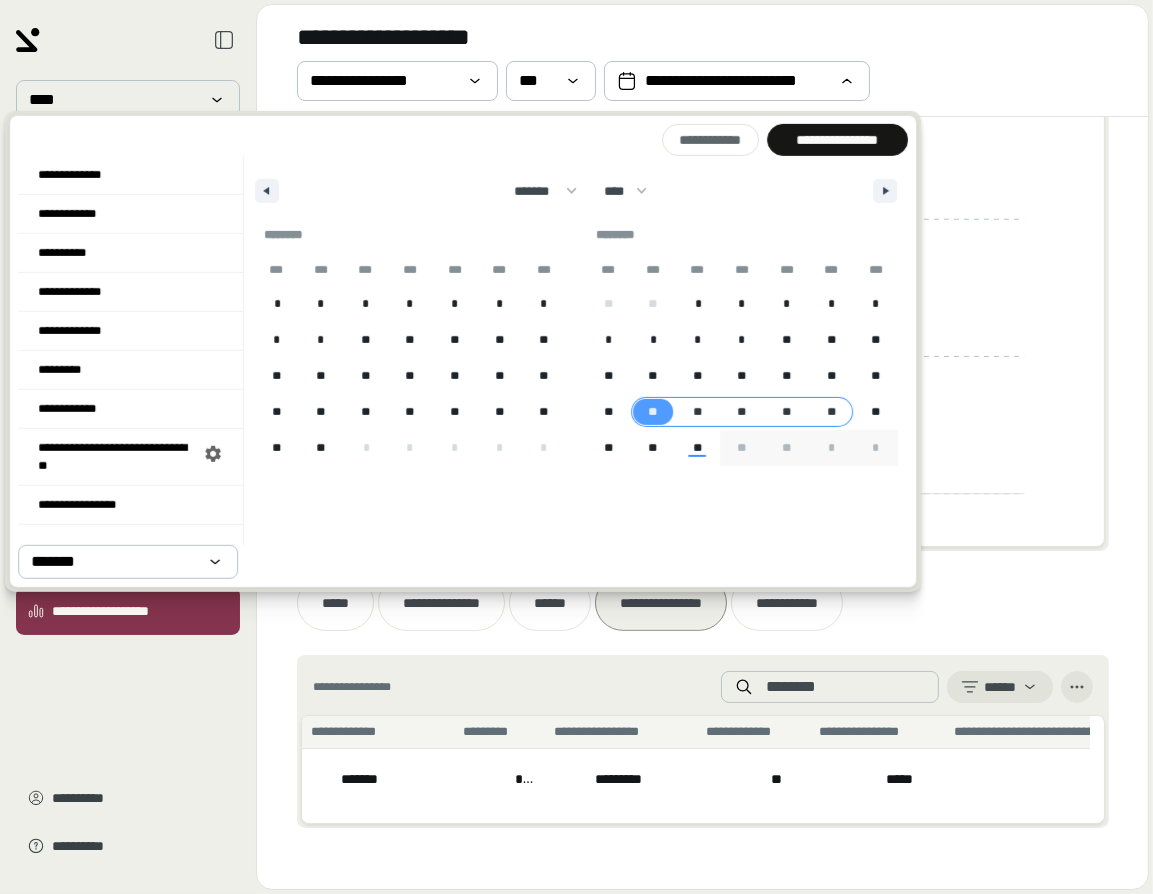 click on "**" at bounding box center [831, 412] 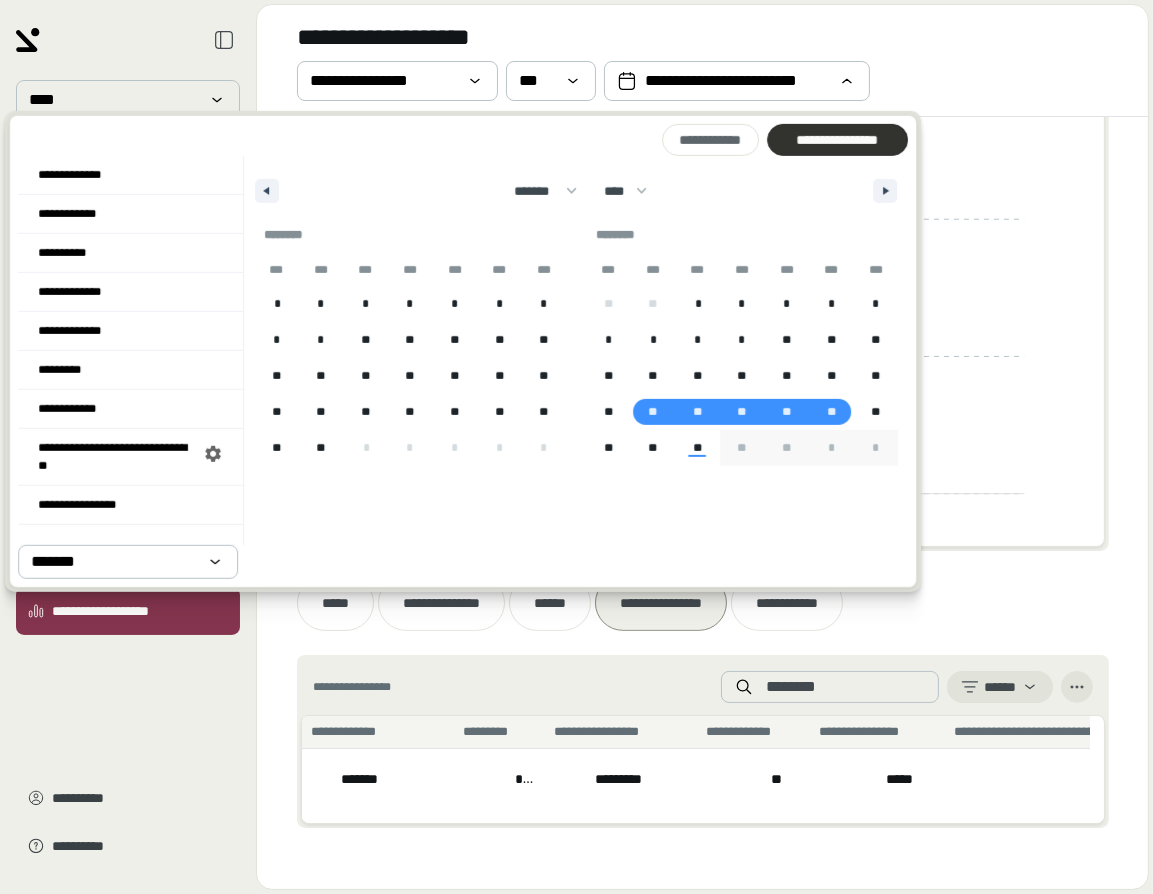 click on "**********" at bounding box center [837, 140] 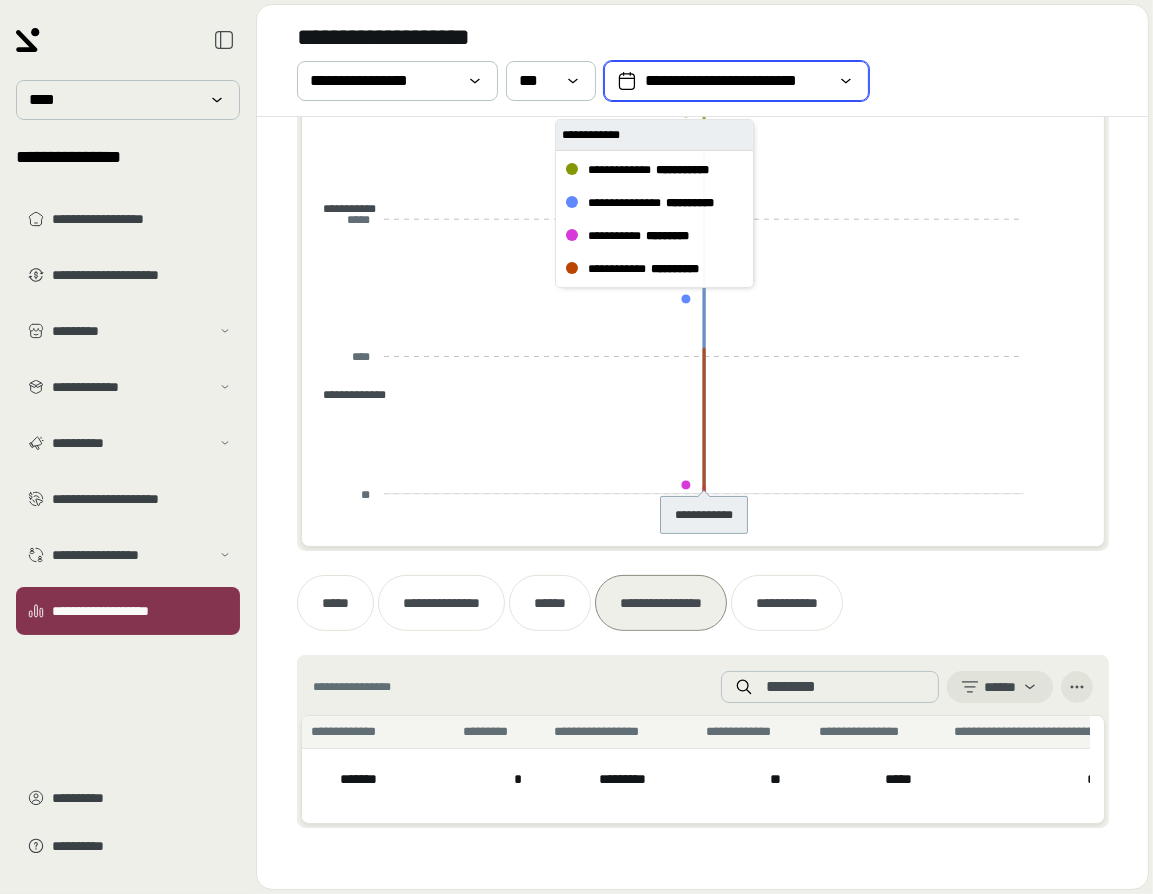 click on "**********" at bounding box center [736, 81] 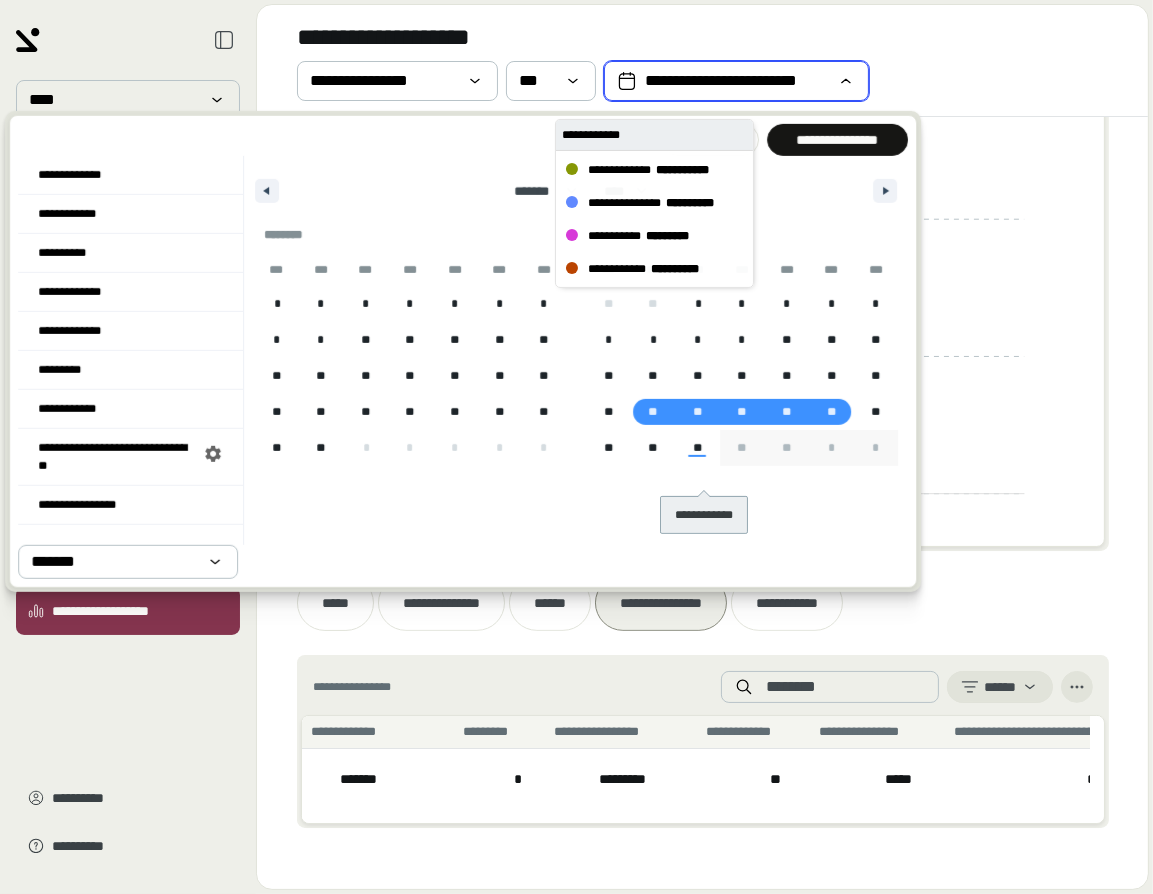 click 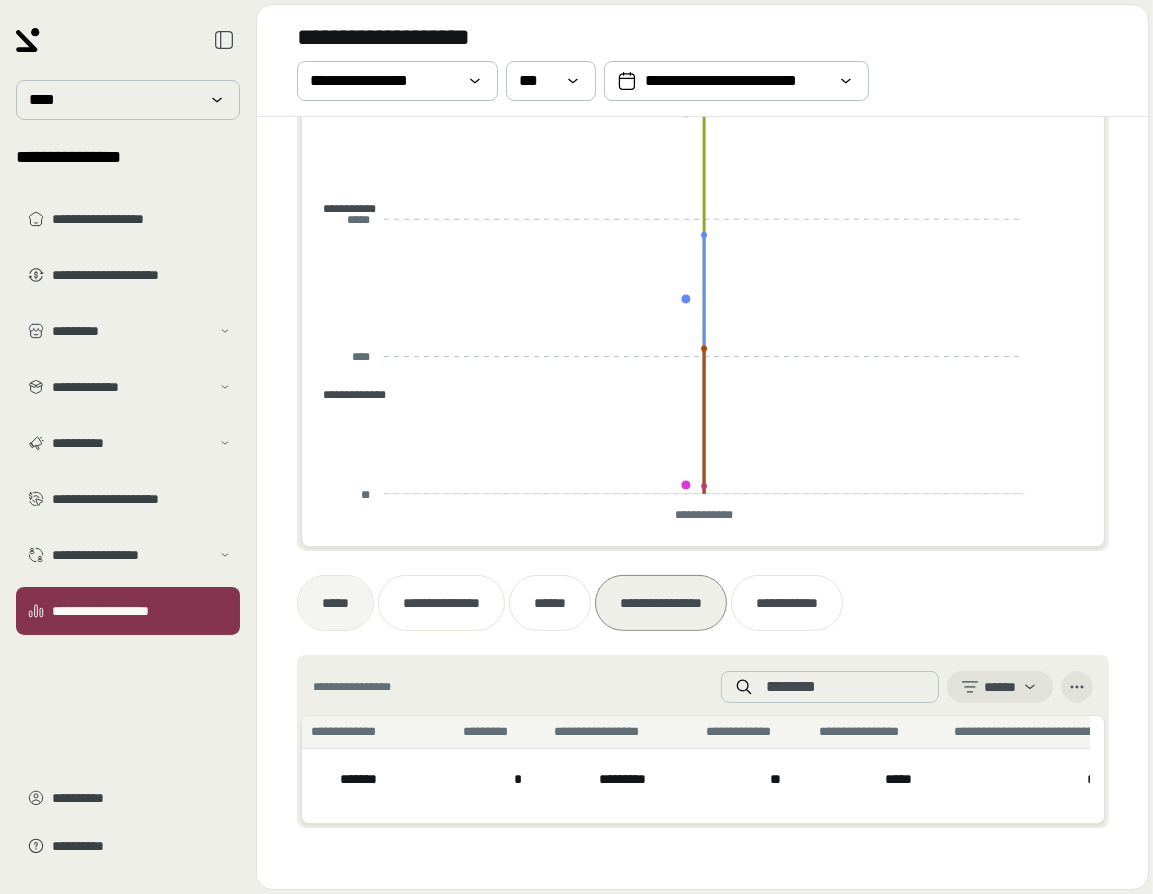 click on "*****" at bounding box center [335, 603] 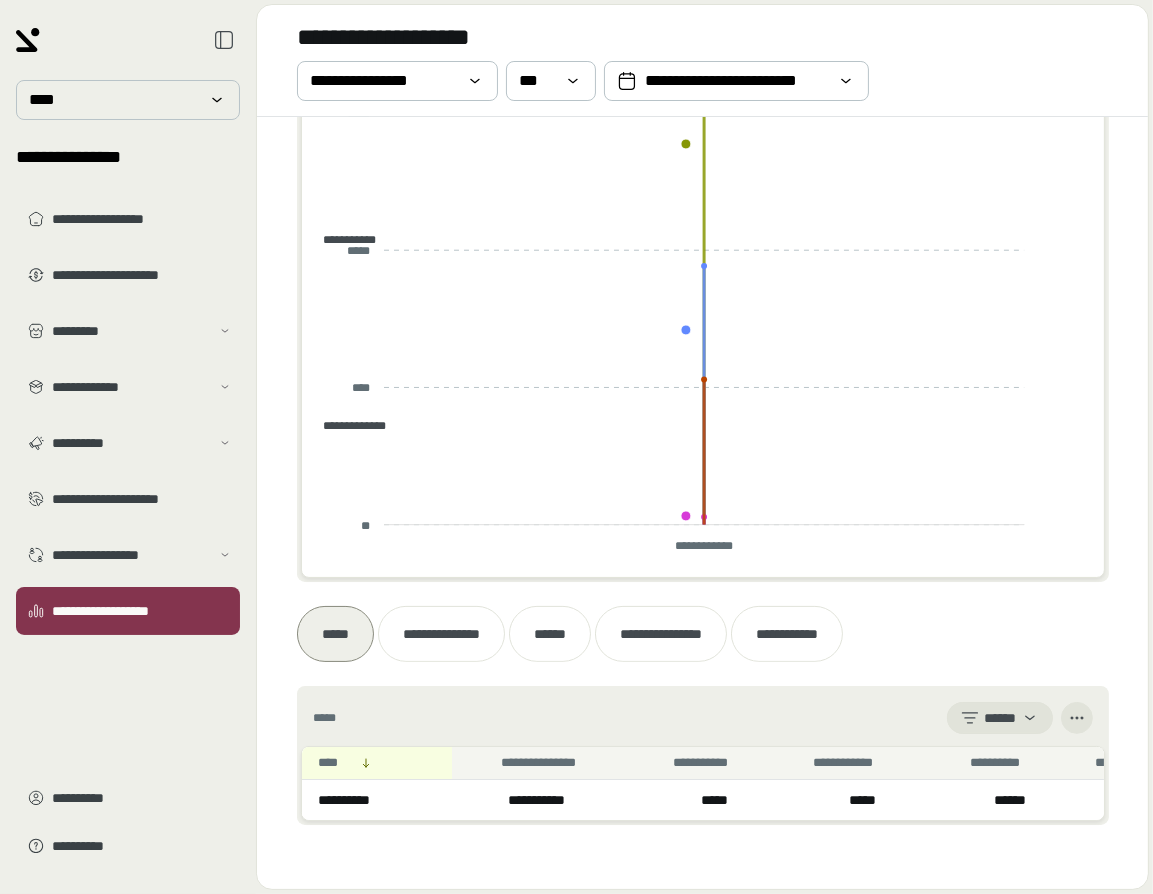 scroll, scrollTop: 0, scrollLeft: 0, axis: both 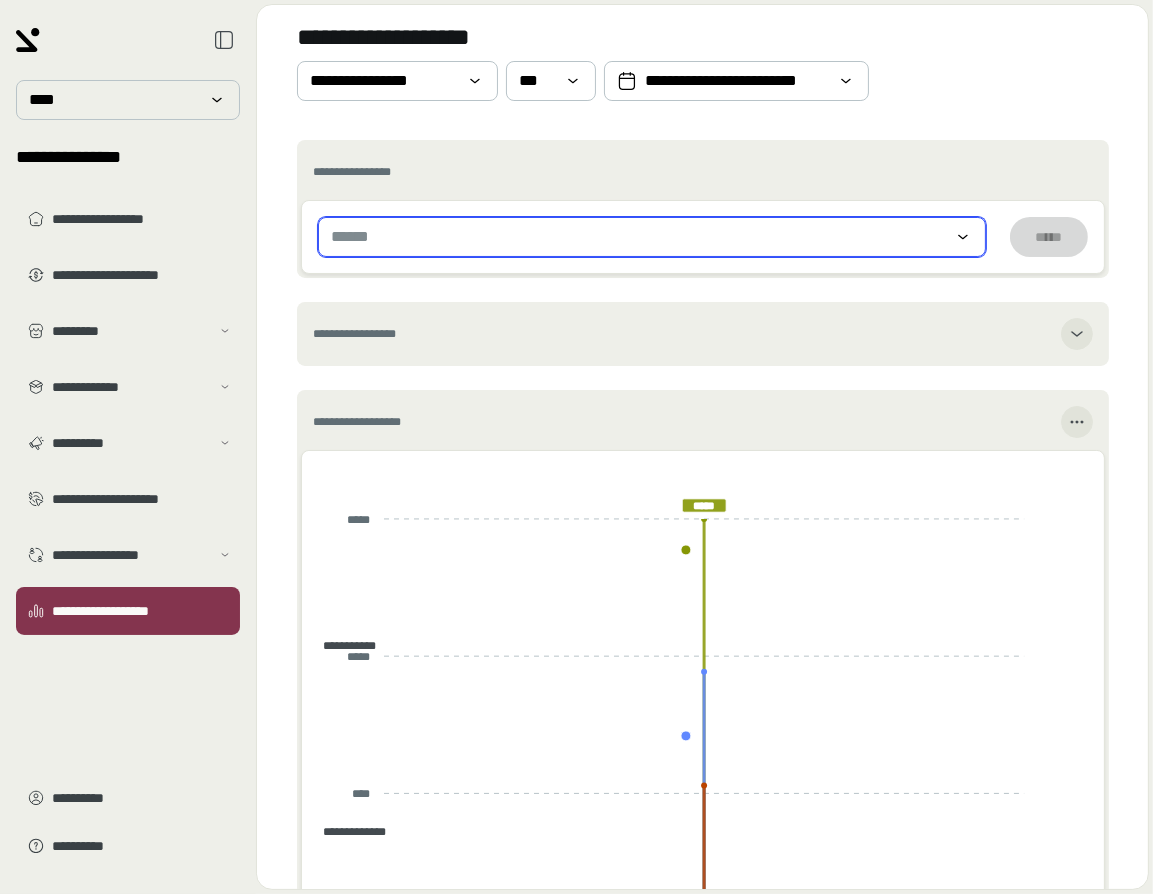 click 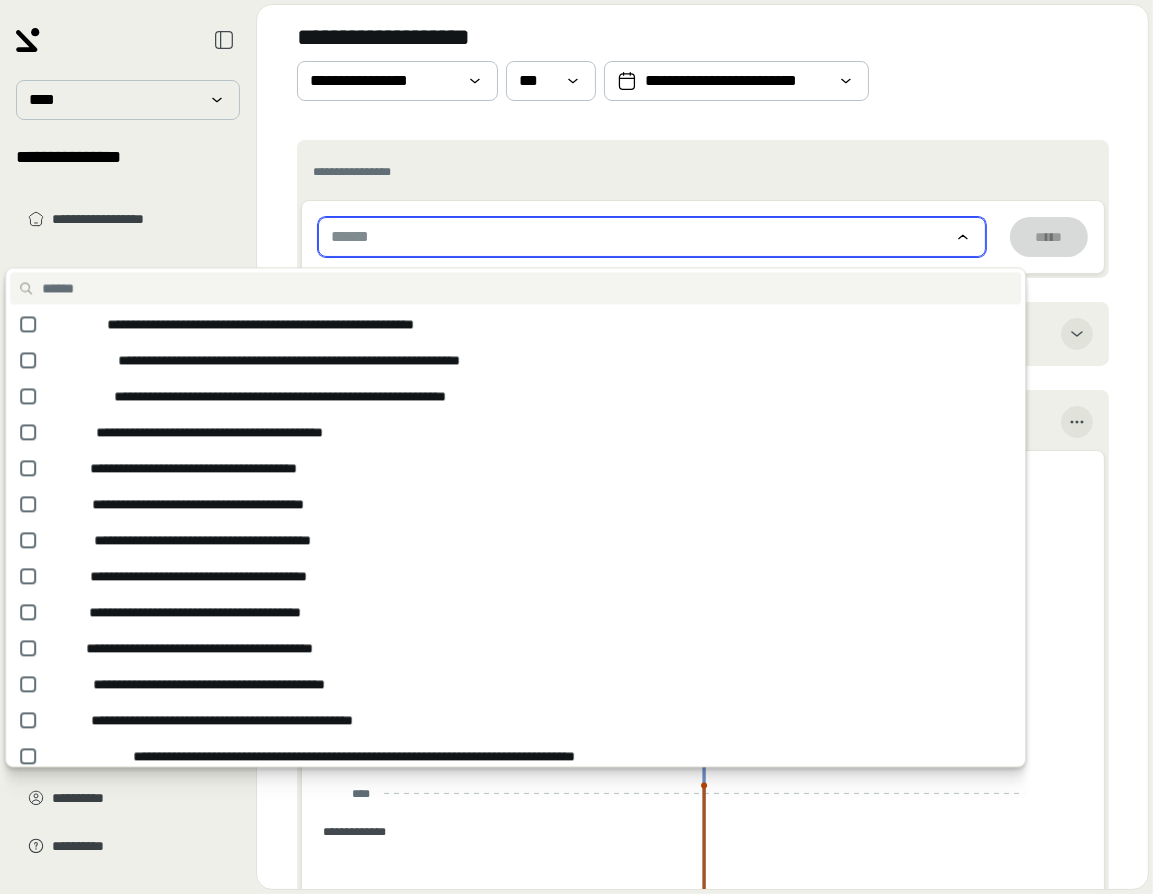 click on "******" at bounding box center (652, 237) 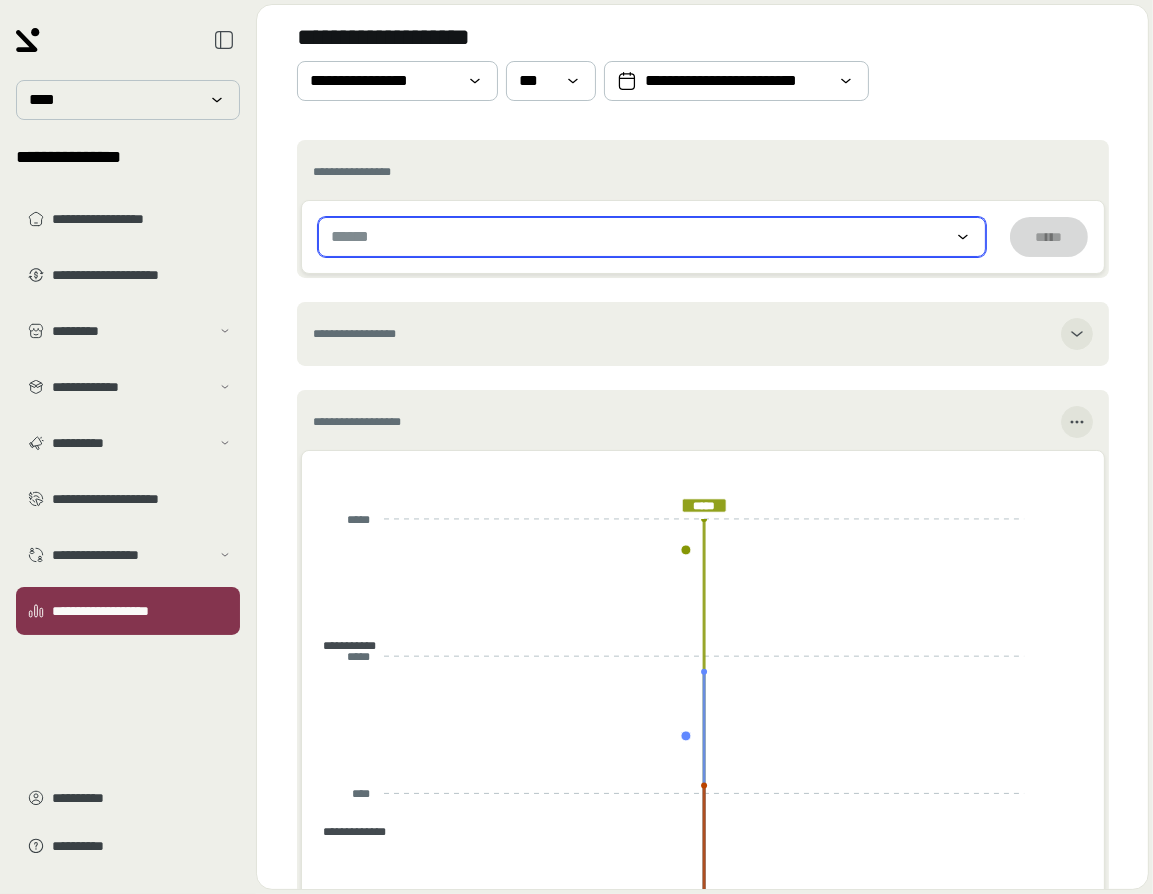 click on "******" at bounding box center (652, 237) 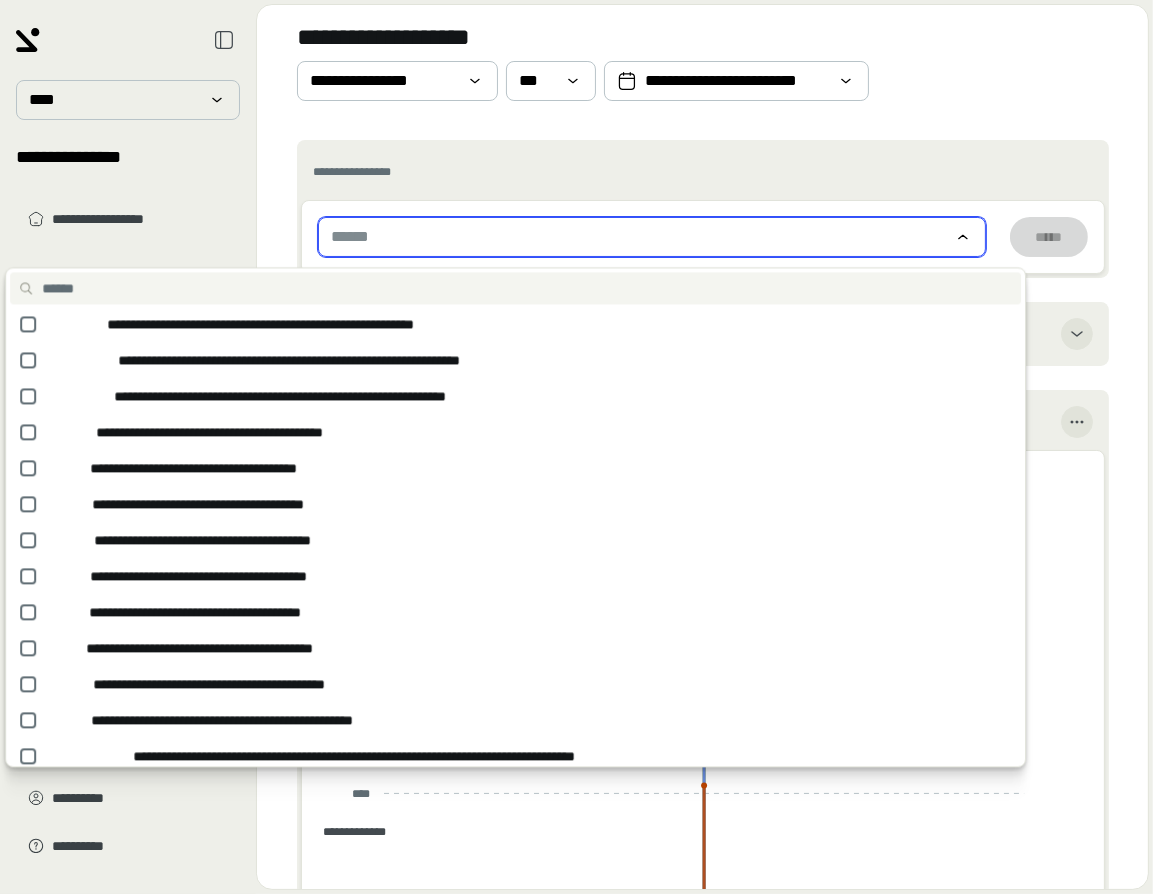 click on "******" at bounding box center (354, 237) 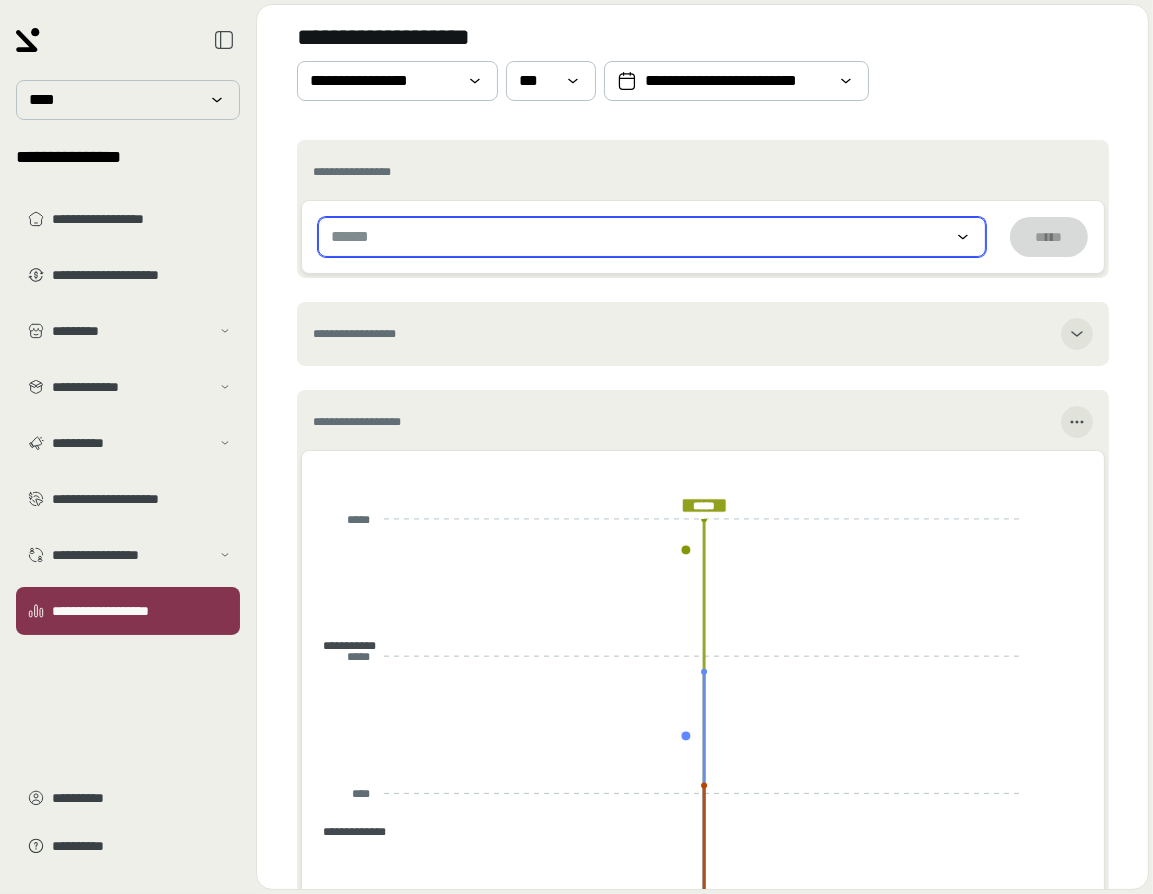 click on "******" at bounding box center [354, 237] 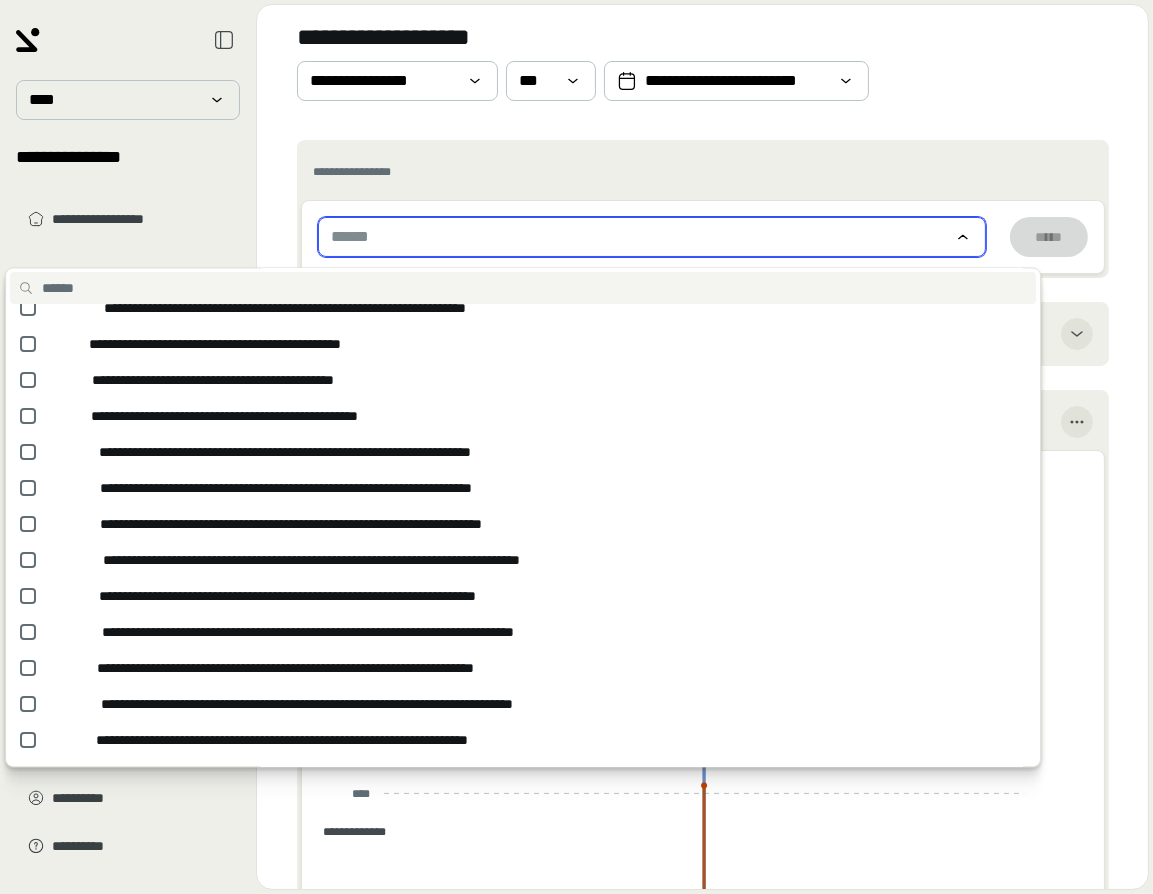 scroll, scrollTop: 1300, scrollLeft: 0, axis: vertical 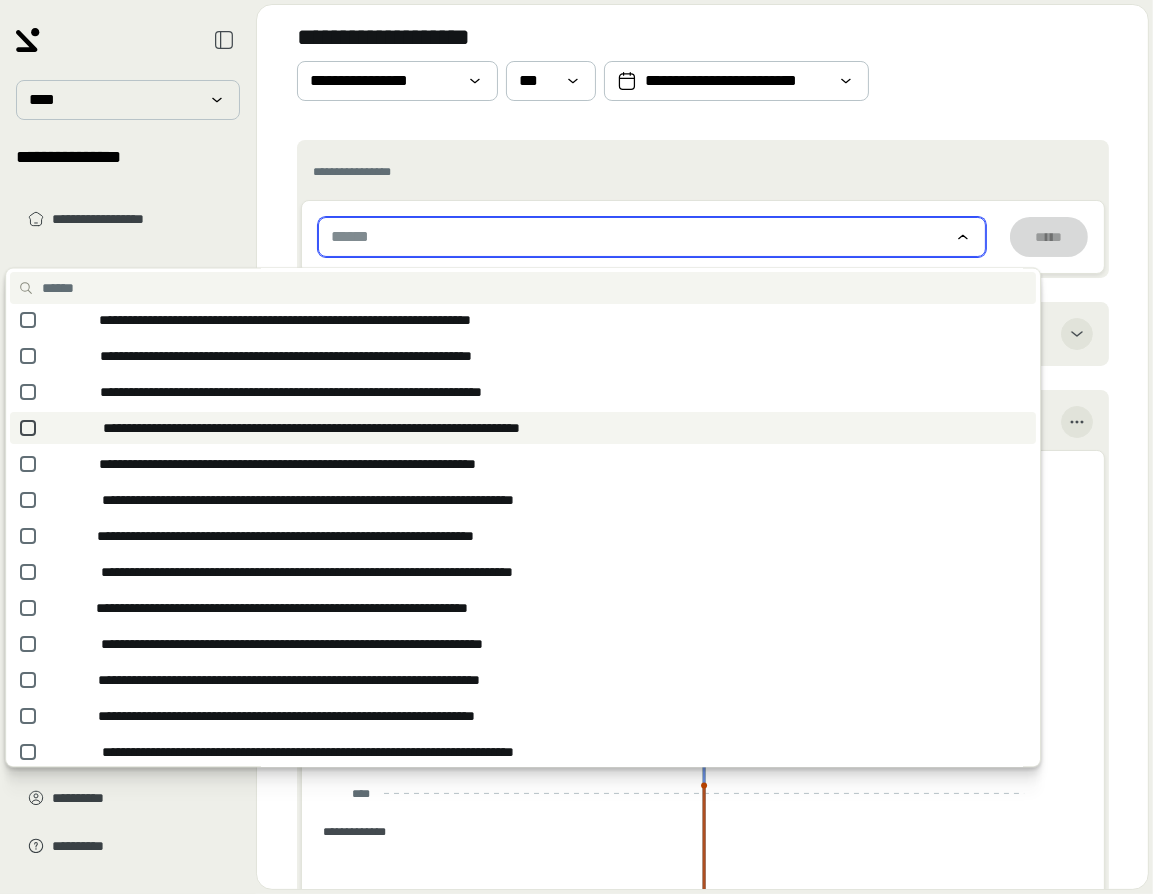 click 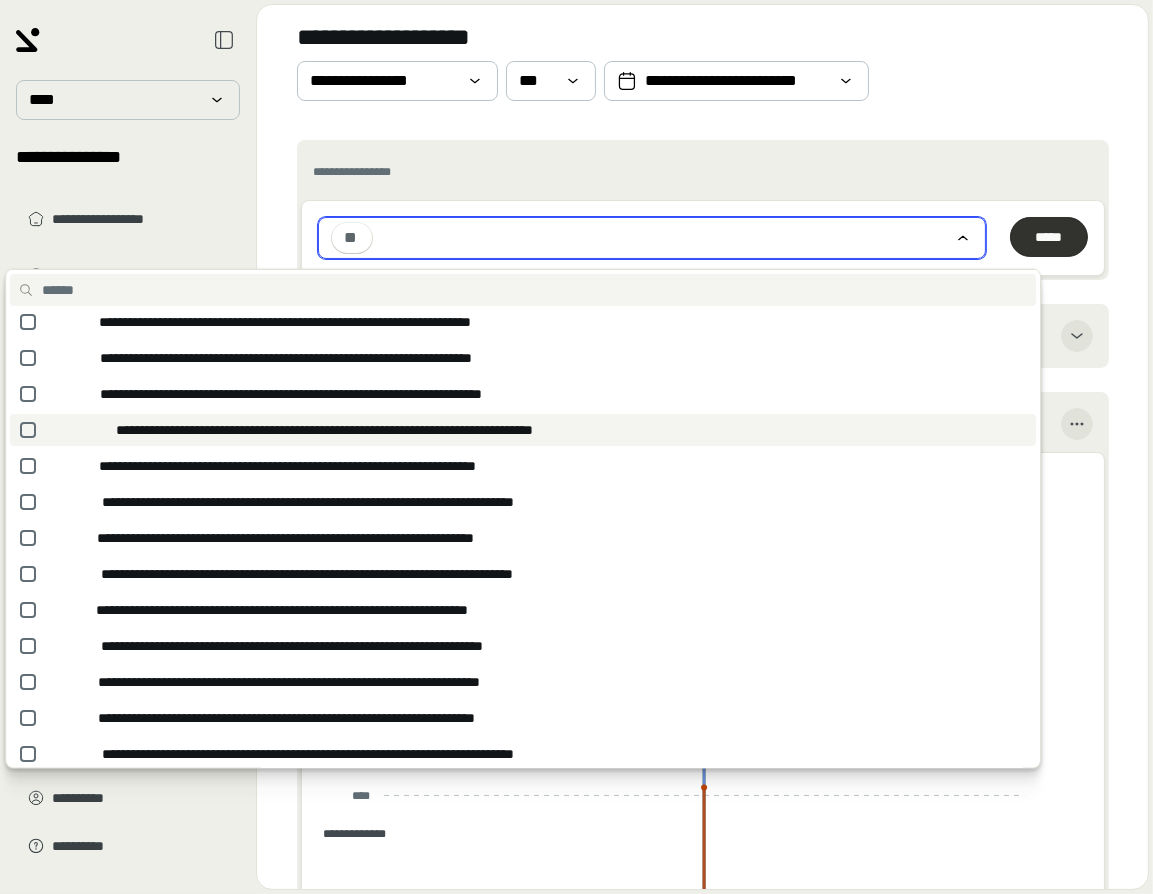 click on "*****" at bounding box center [1049, 237] 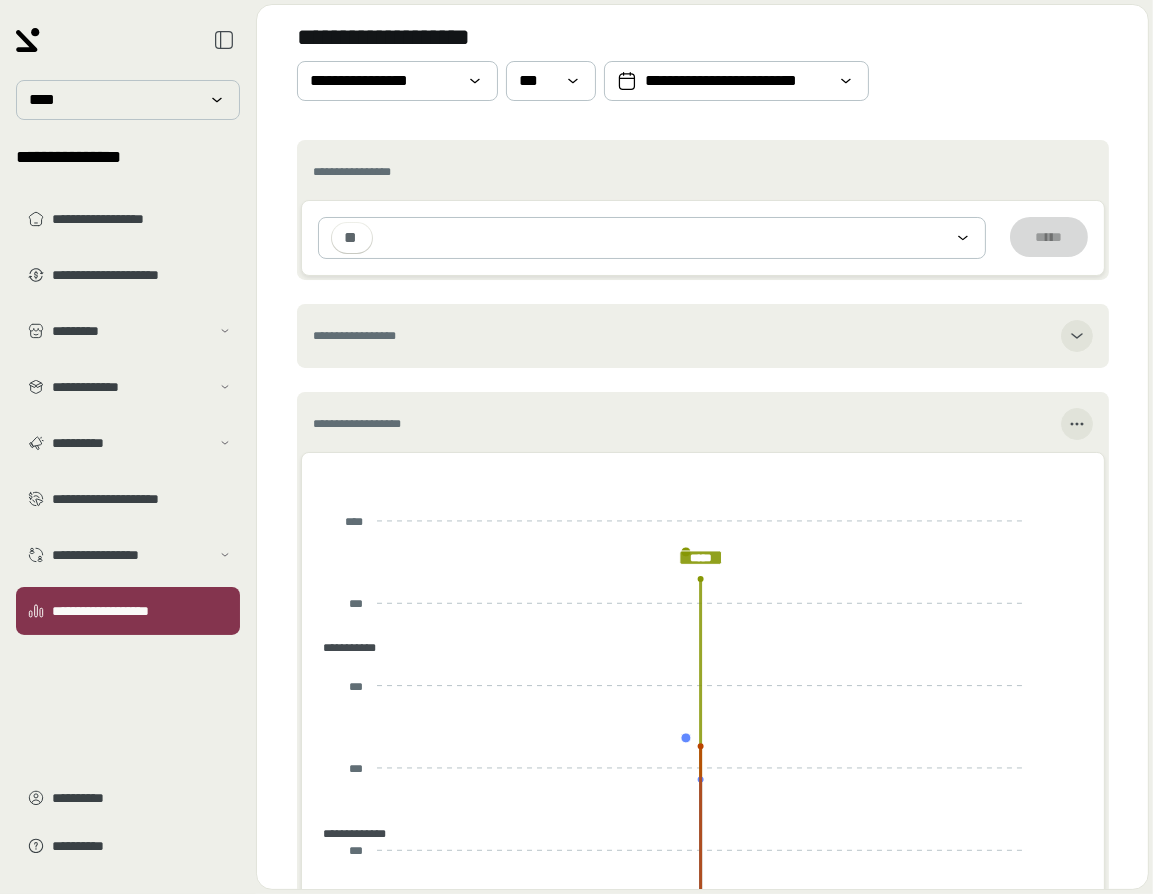 scroll, scrollTop: 418, scrollLeft: 0, axis: vertical 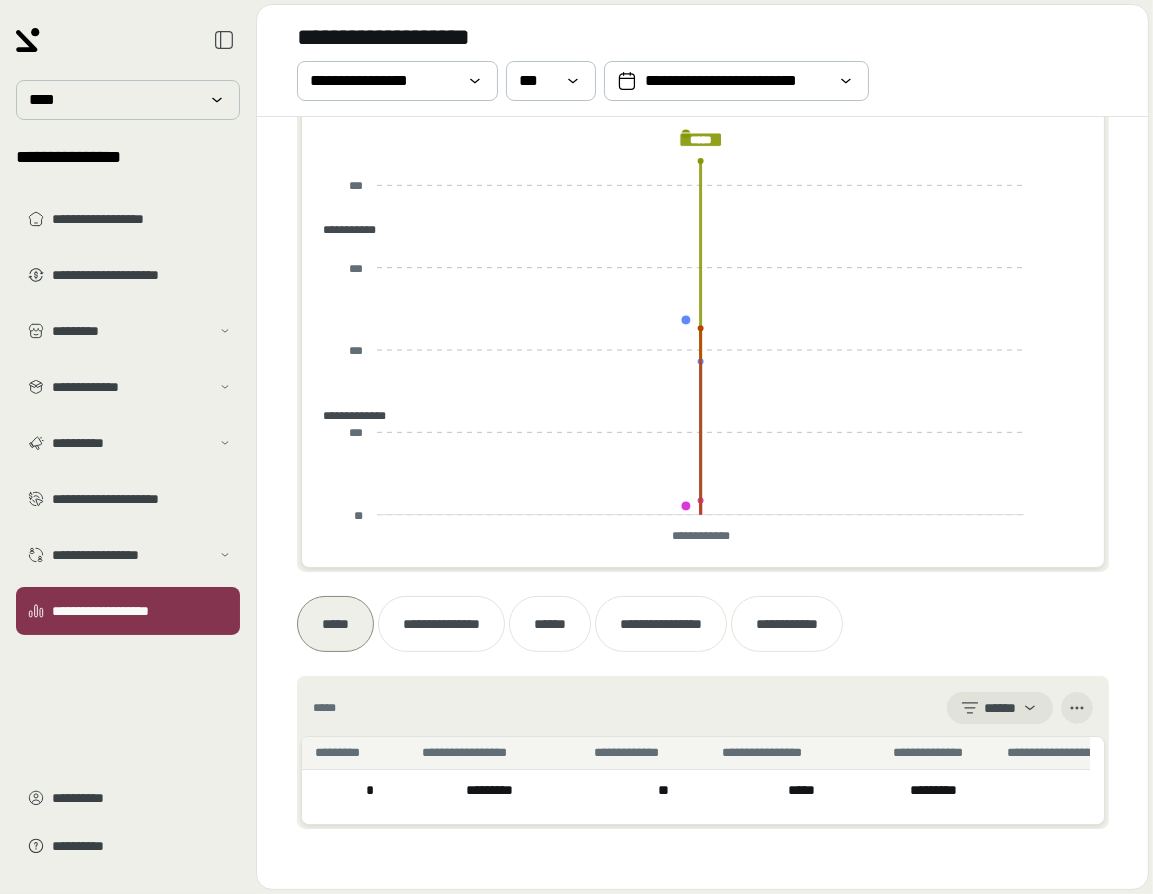 drag, startPoint x: 344, startPoint y: 821, endPoint x: 414, endPoint y: 823, distance: 70.028564 